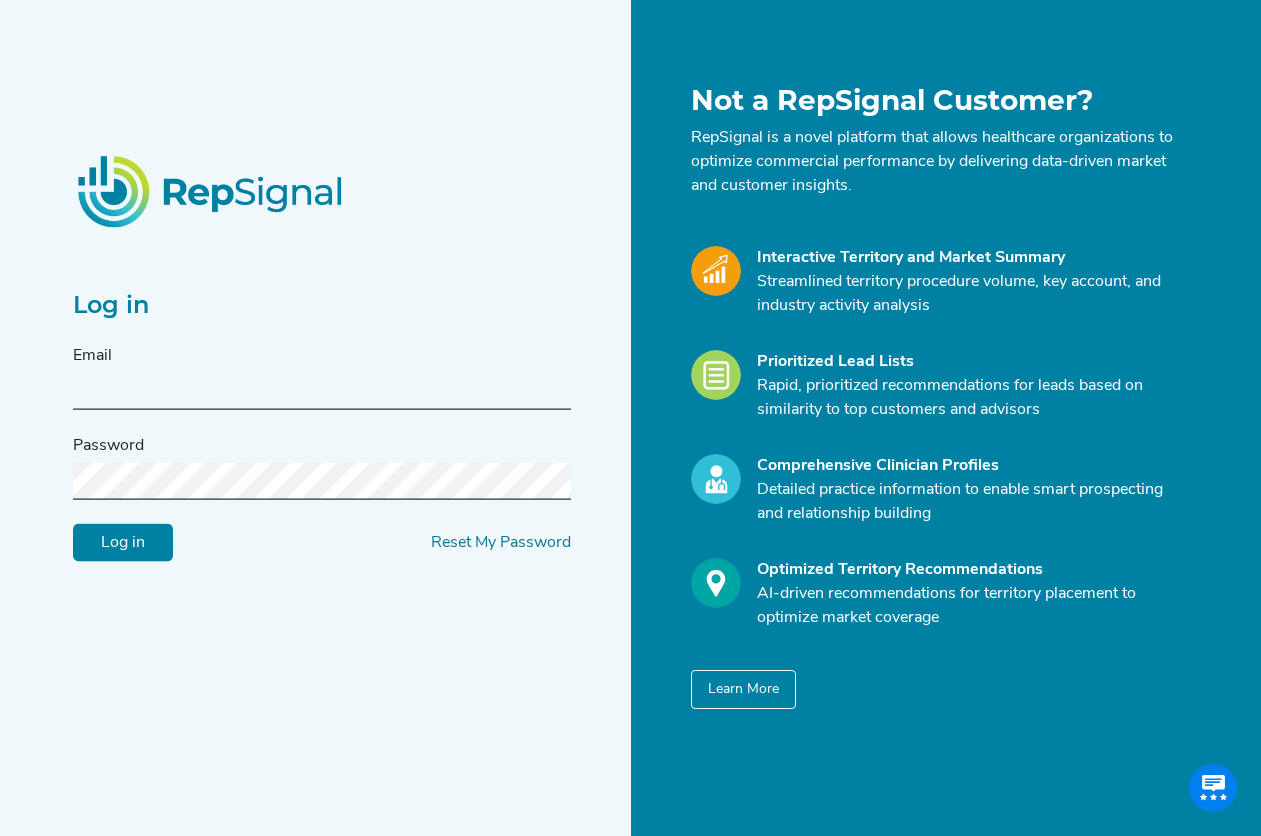 scroll, scrollTop: 0, scrollLeft: 0, axis: both 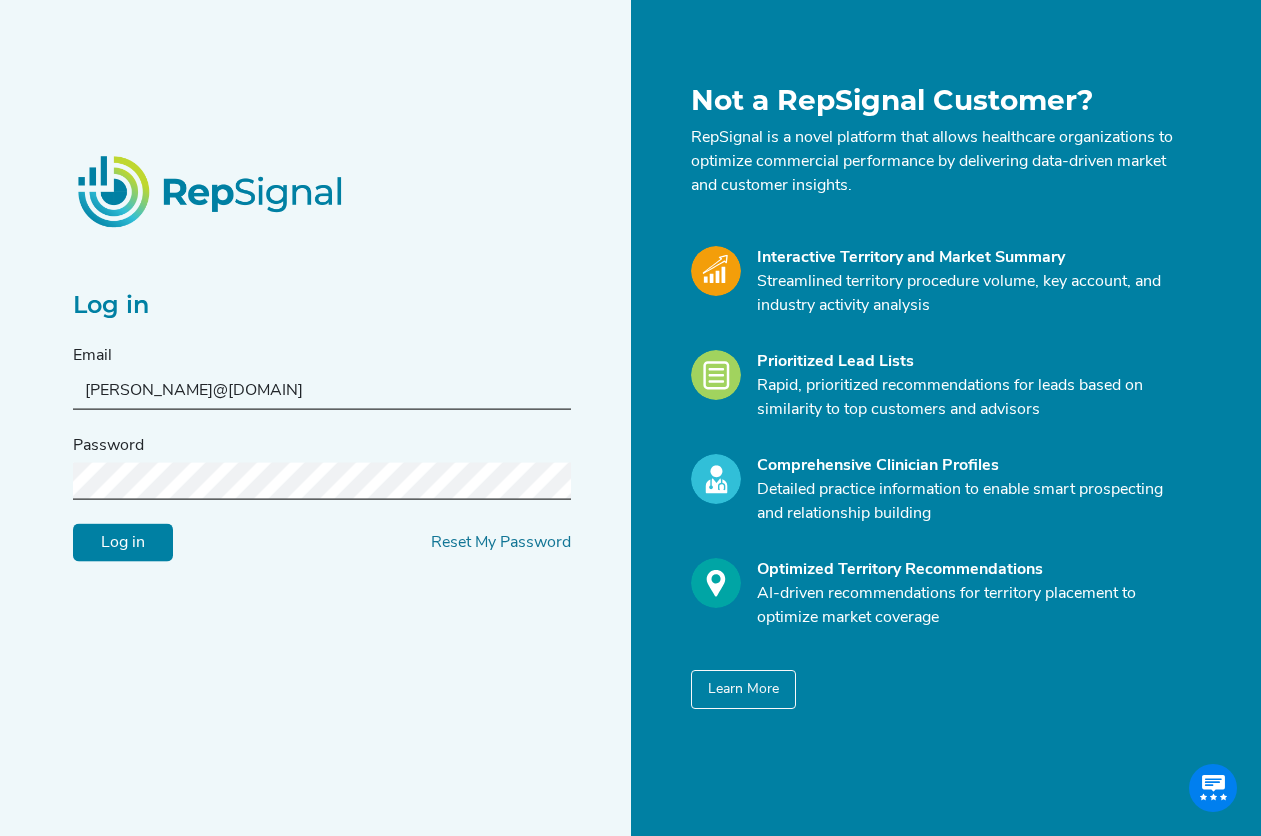 click on "Log in" at bounding box center (123, 543) 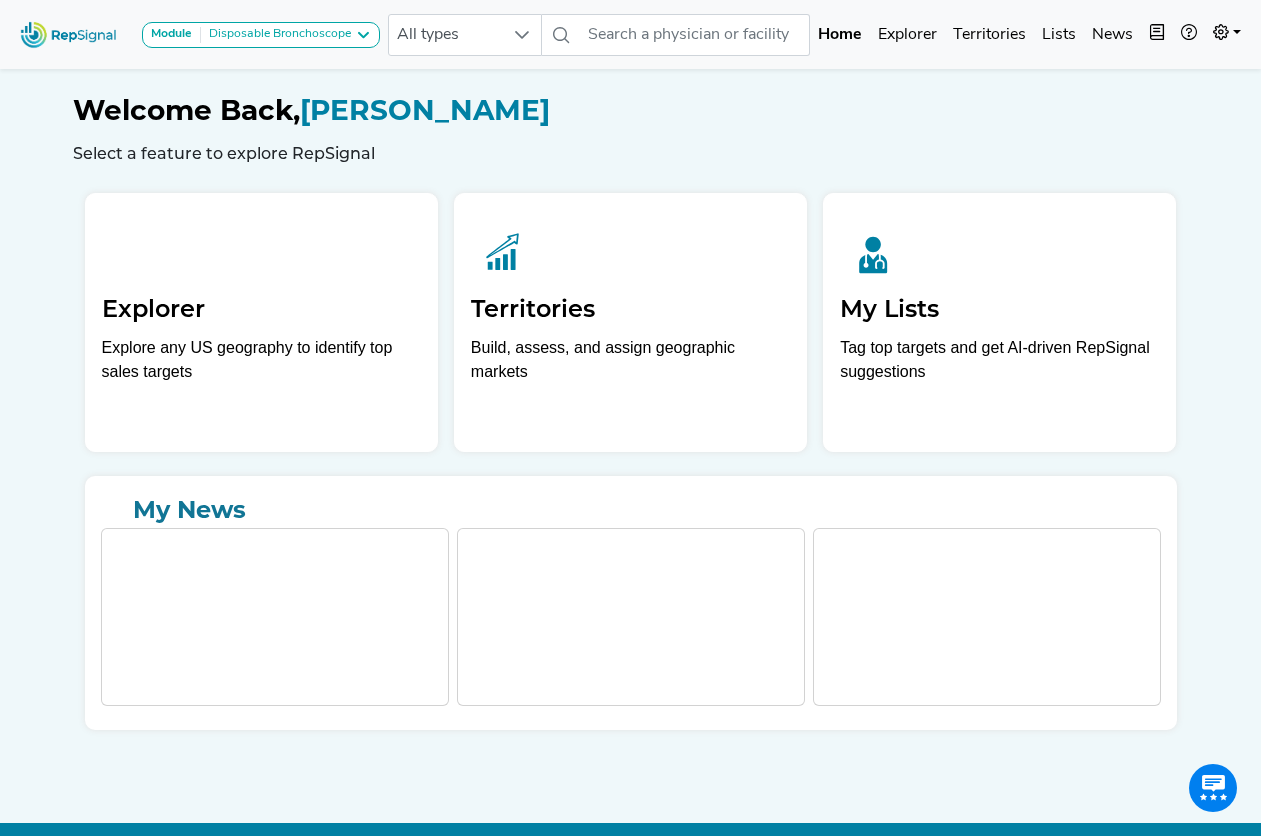 click at bounding box center (261, 252) 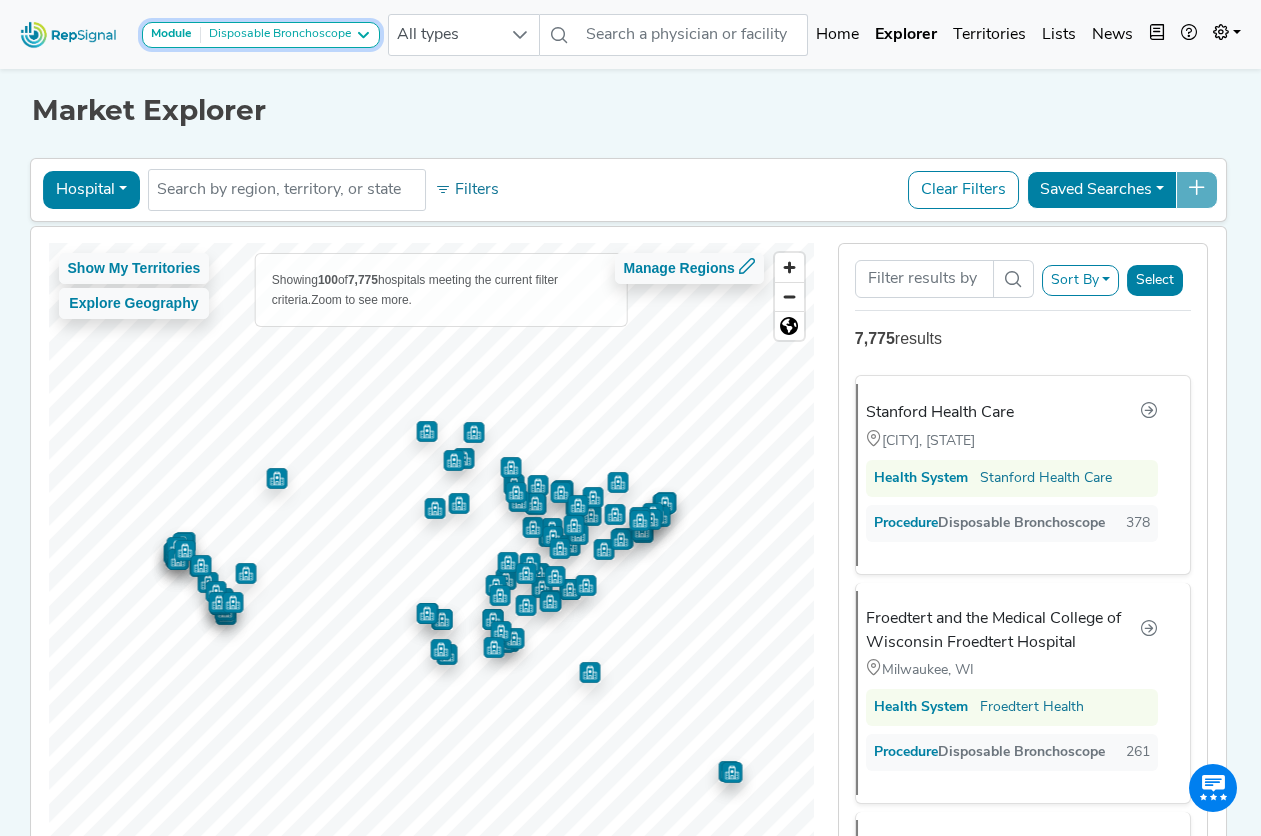 click on "Disposable Bronchoscope" at bounding box center (276, 35) 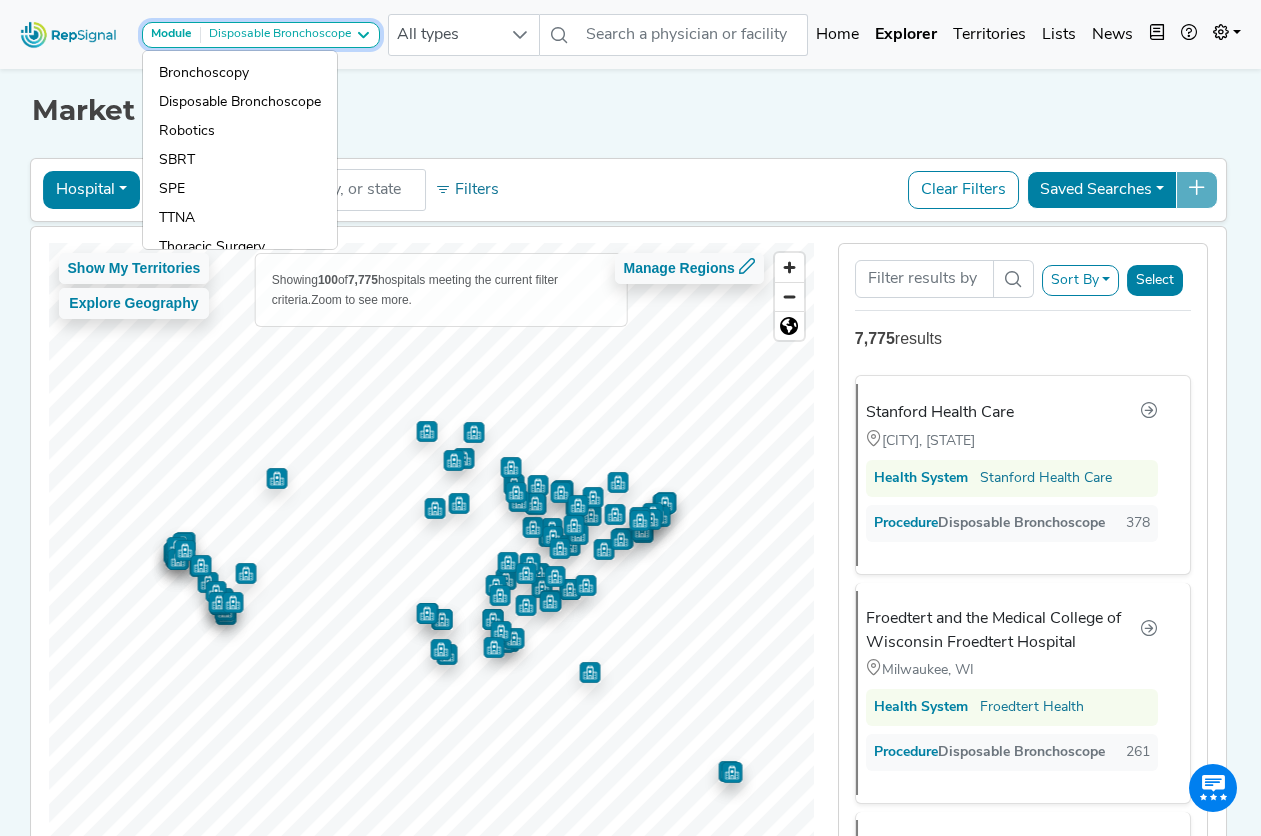 type 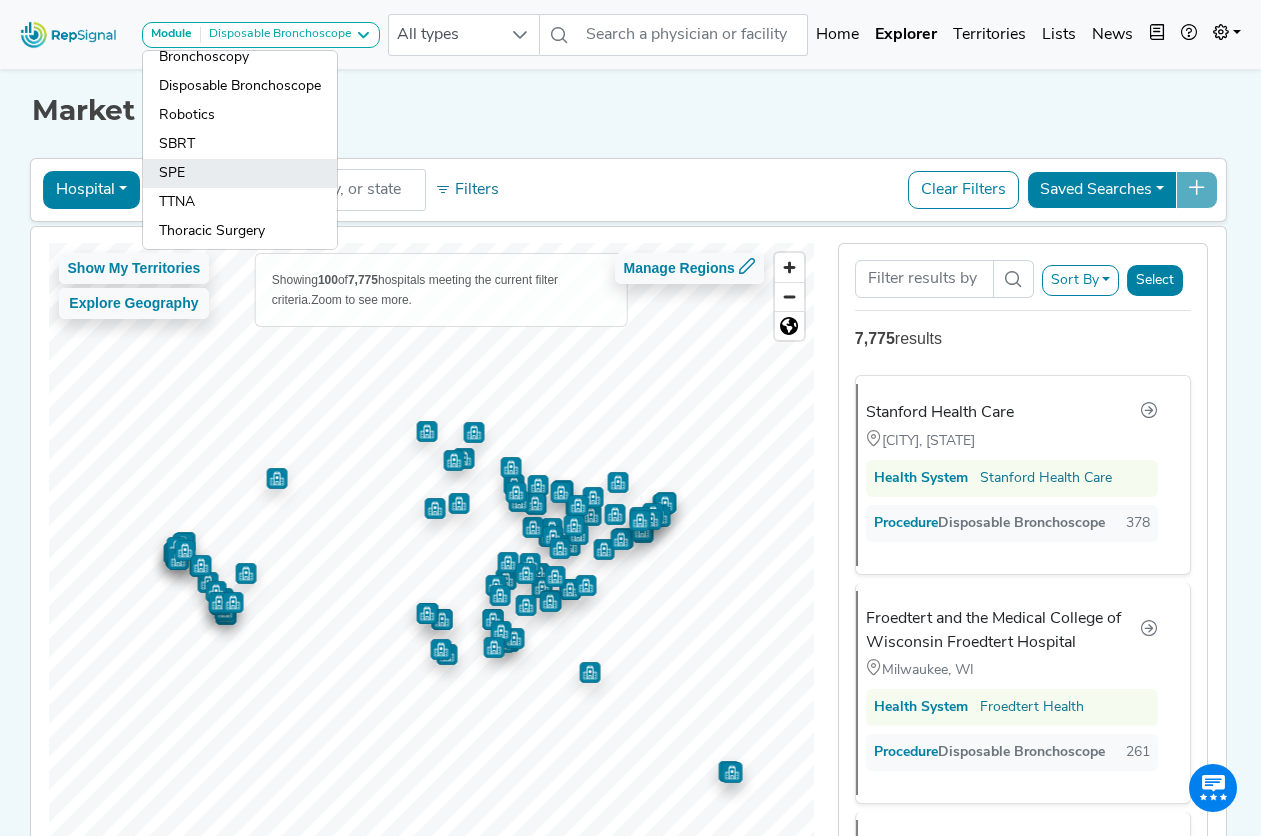 scroll, scrollTop: 21, scrollLeft: 0, axis: vertical 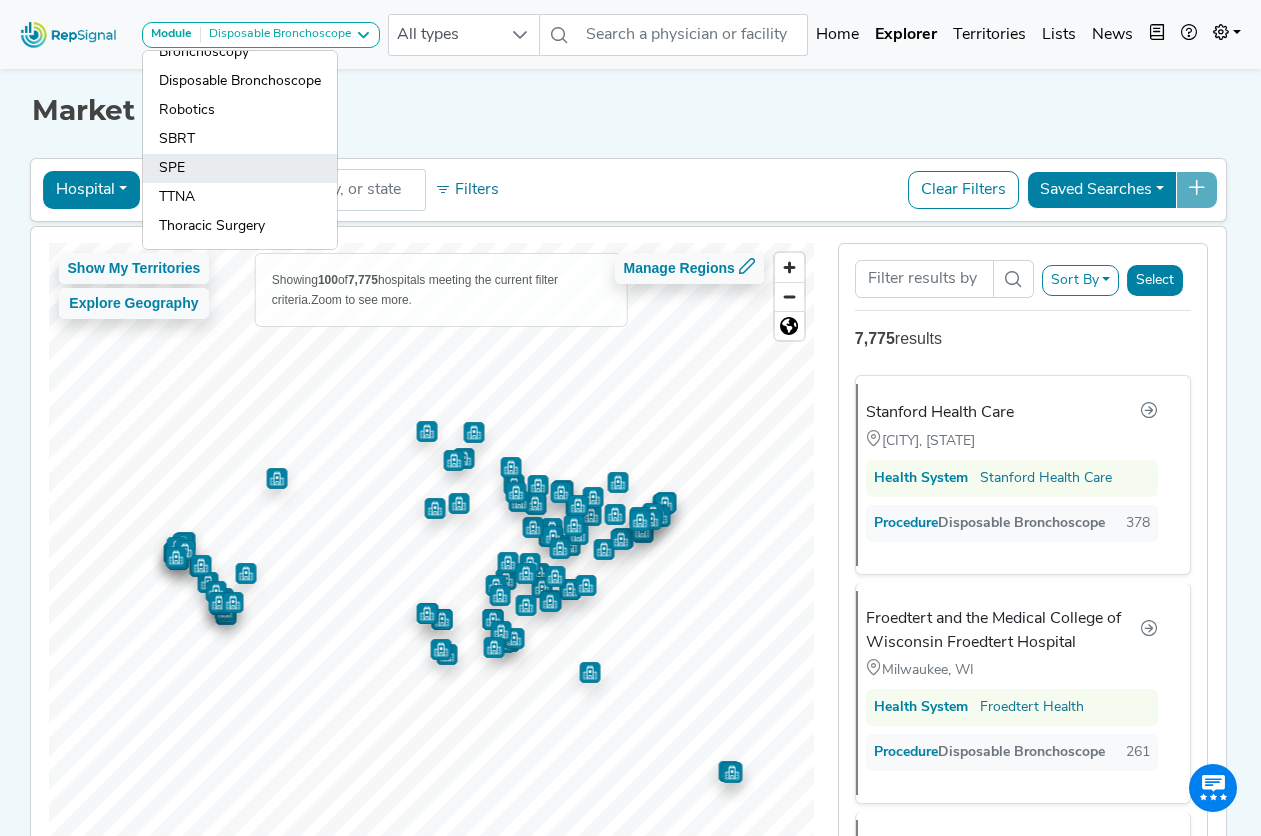 drag, startPoint x: 200, startPoint y: 160, endPoint x: 233, endPoint y: 149, distance: 34.785053 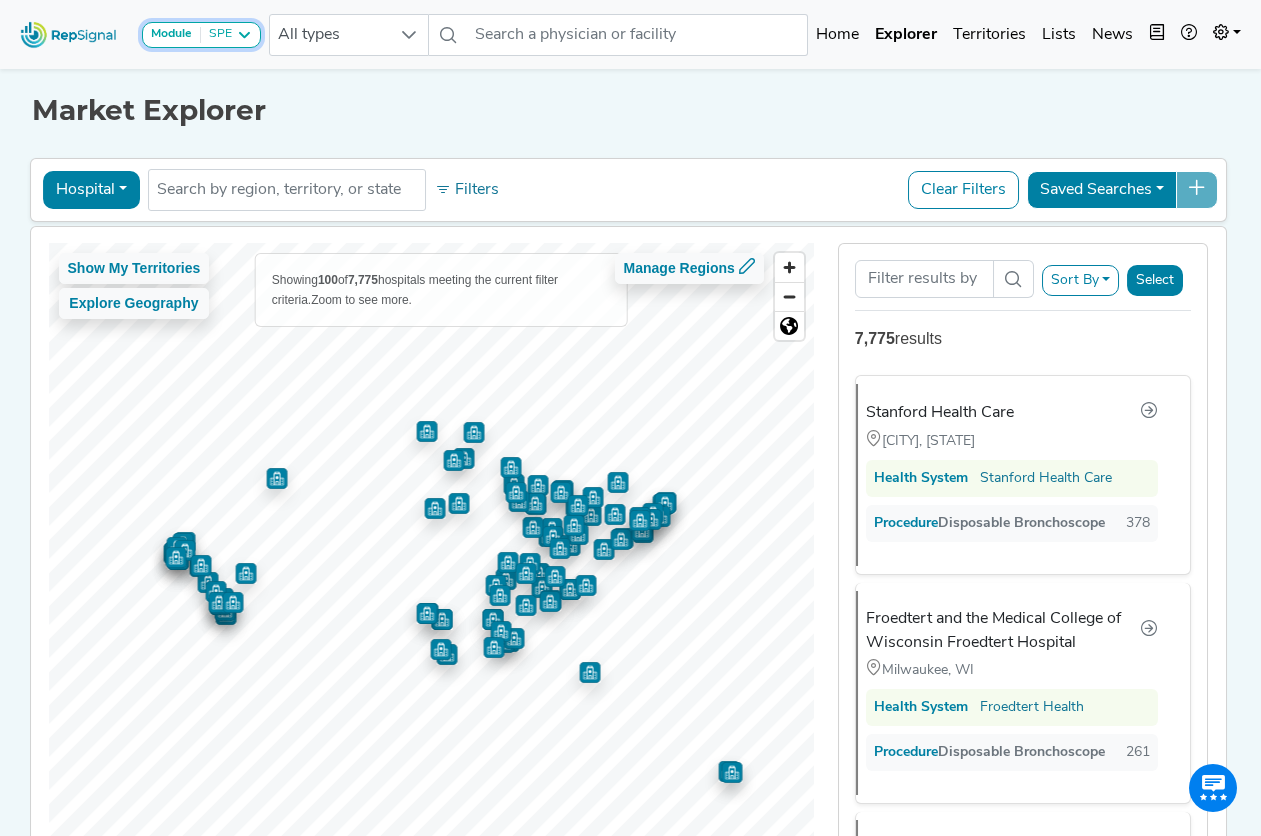 click at bounding box center (244, 35) 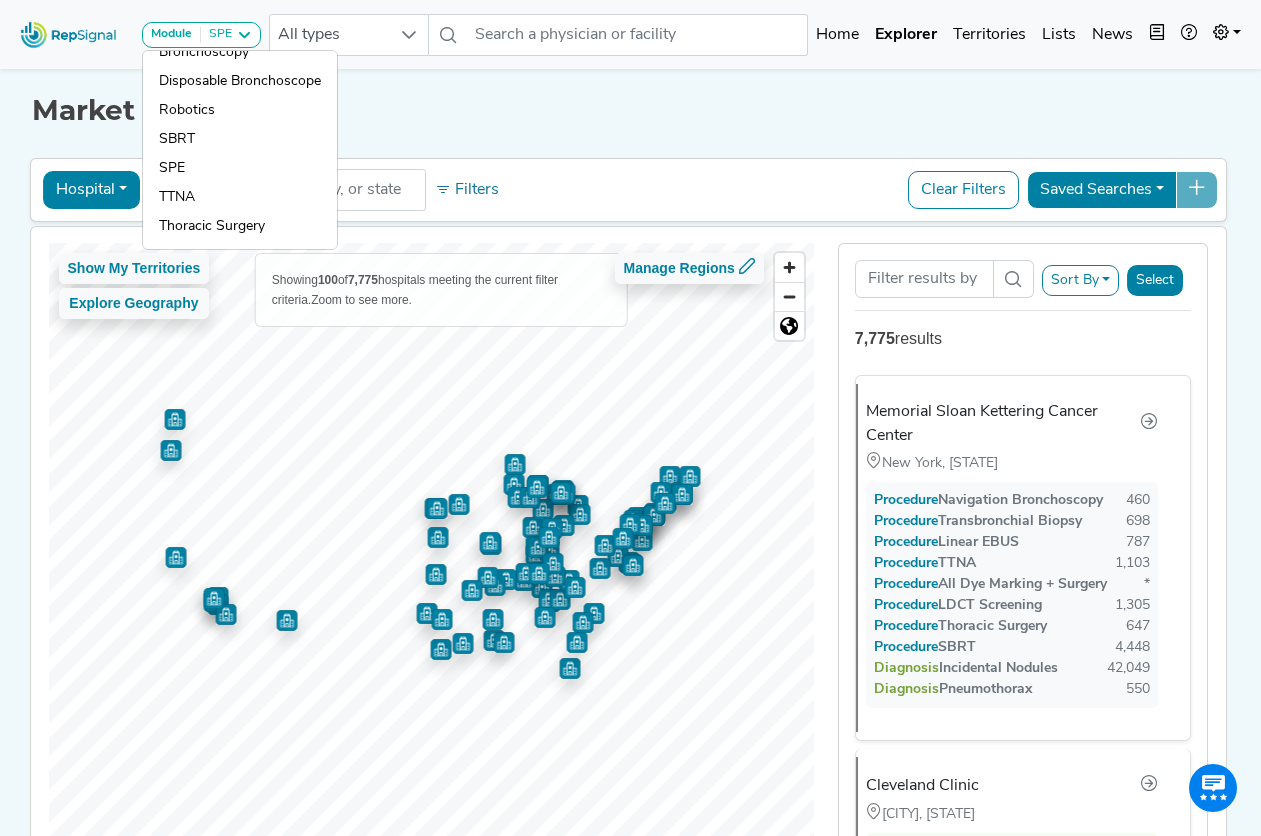 click on "Market Explorer Hospital Physician Hospital ASC Office Health System No results found Filters Clear Filters Saved Searches Show My Territories Explore Geography Showing 100 of 7,775 hospitals meeting the current filter criteria. Zoom to see more. Manage Regions © Mapbox © OpenStreetMap Improve this map Sort By RepSignal Annual Procedure Volume Estimate Navigation Bronchoscopy Transbronchial Biopsy Linear EBUS TTNA All Dye Marking + Surgery LDCT Screening Thoracic Surgery SBRT Total Procedures Incidental Nodules Pneumothorax Total Diagnoses Relevant Physician Volume Select 7,775 results [ORGANIZATION] [CITY], [STATE] Procedure Navigation Bronchoscopy 460 Procedure Transbronchial Biopsy 698 Procedure Linear EBUS 787 Procedure TTNA 1,103 Procedure All Dye Marking + Surgery * Procedure LDCT Screening 1,305 Procedure Thoracic Surgery 647 Procedure SBRT 4,448 Diagnosis Incidental Nodules 42,049 Diagnosis Pneumothorax 550 19" 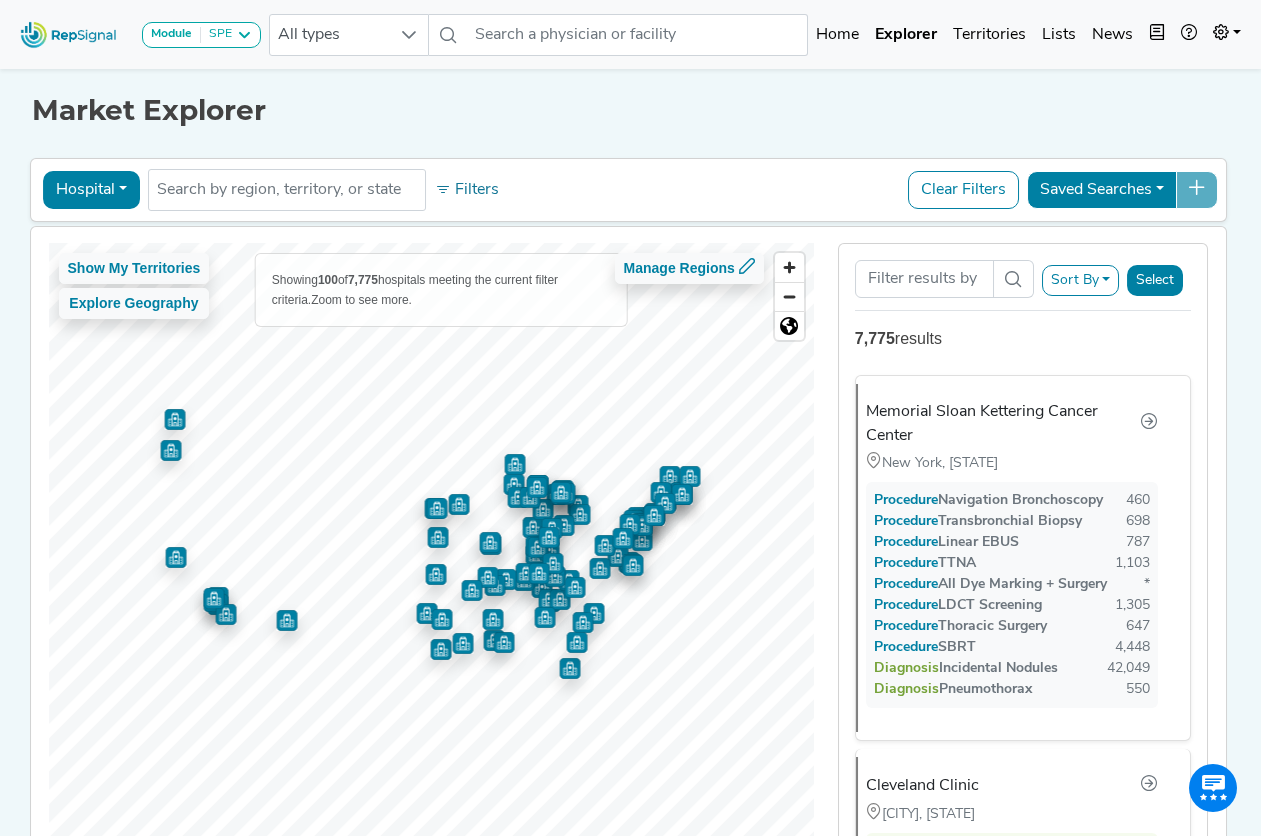 scroll, scrollTop: 151, scrollLeft: 0, axis: vertical 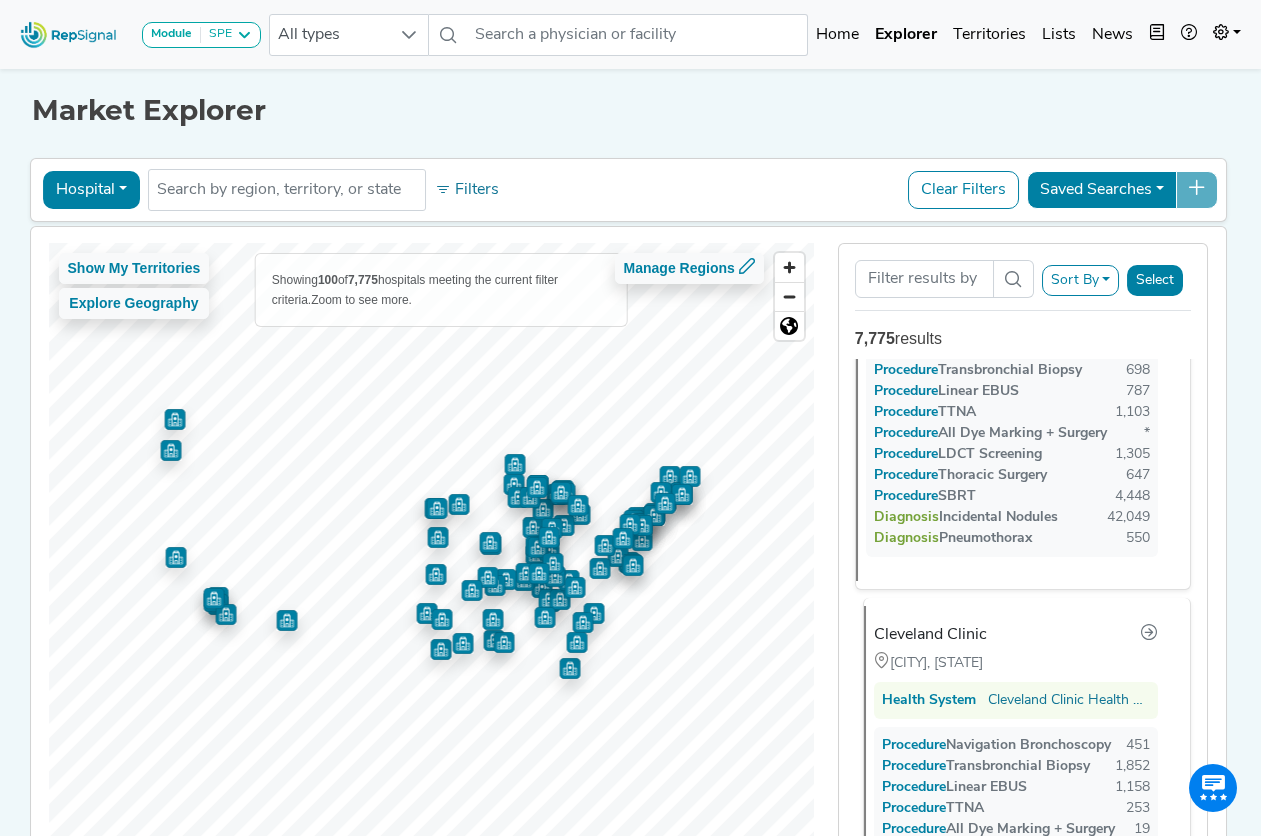 click on "[CITY], [STATE] Health System [ORGANIZATION] Procedure Navigation Bronchoscopy Procedure Transbronchial Biopsy Procedure Linear EBUS Procedure TTNA Procedure All Dye Marking + Surgery Procedure LDCT Screening Procedure Thoracic Surgery Procedure SBRT Diagnosis Incidental Nodules Diagnosis Pneumothorax" at bounding box center (1019, 791) 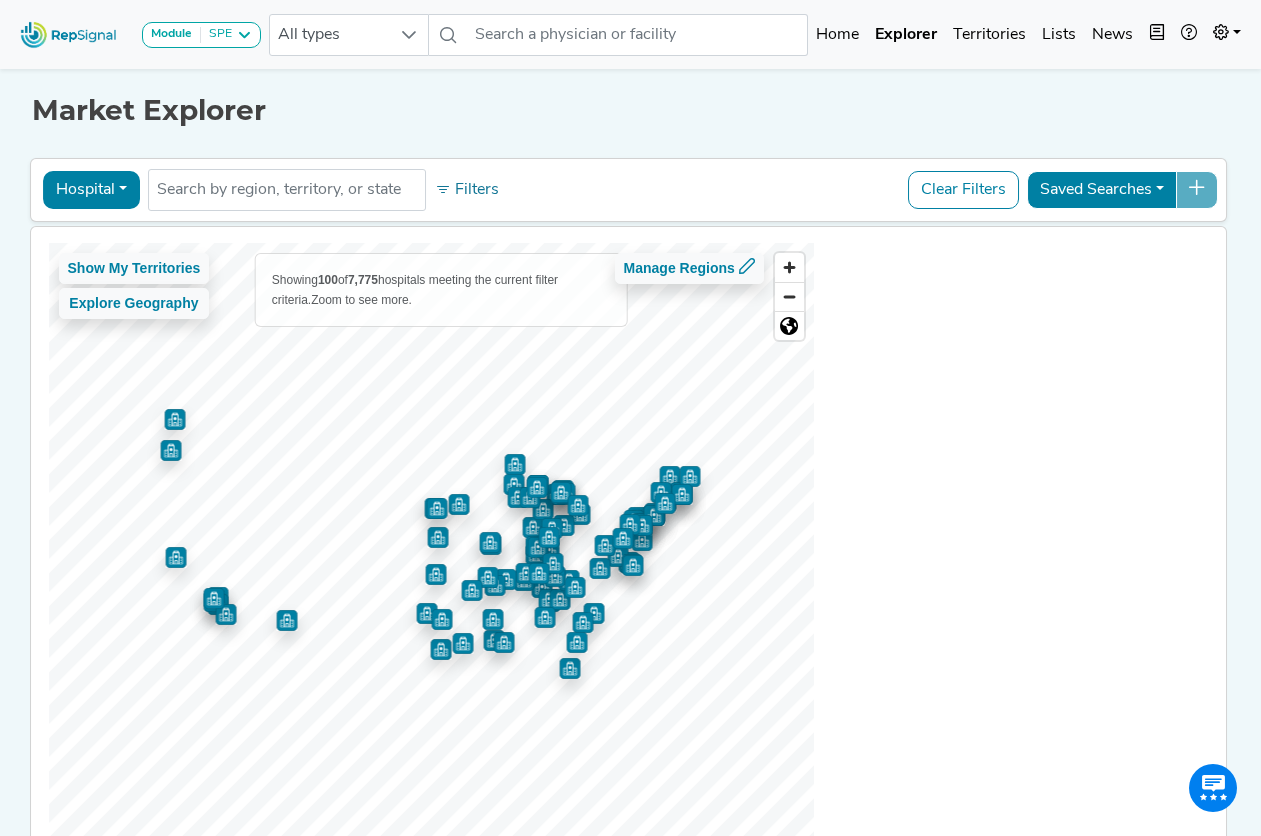 scroll, scrollTop: 600, scrollLeft: 0, axis: vertical 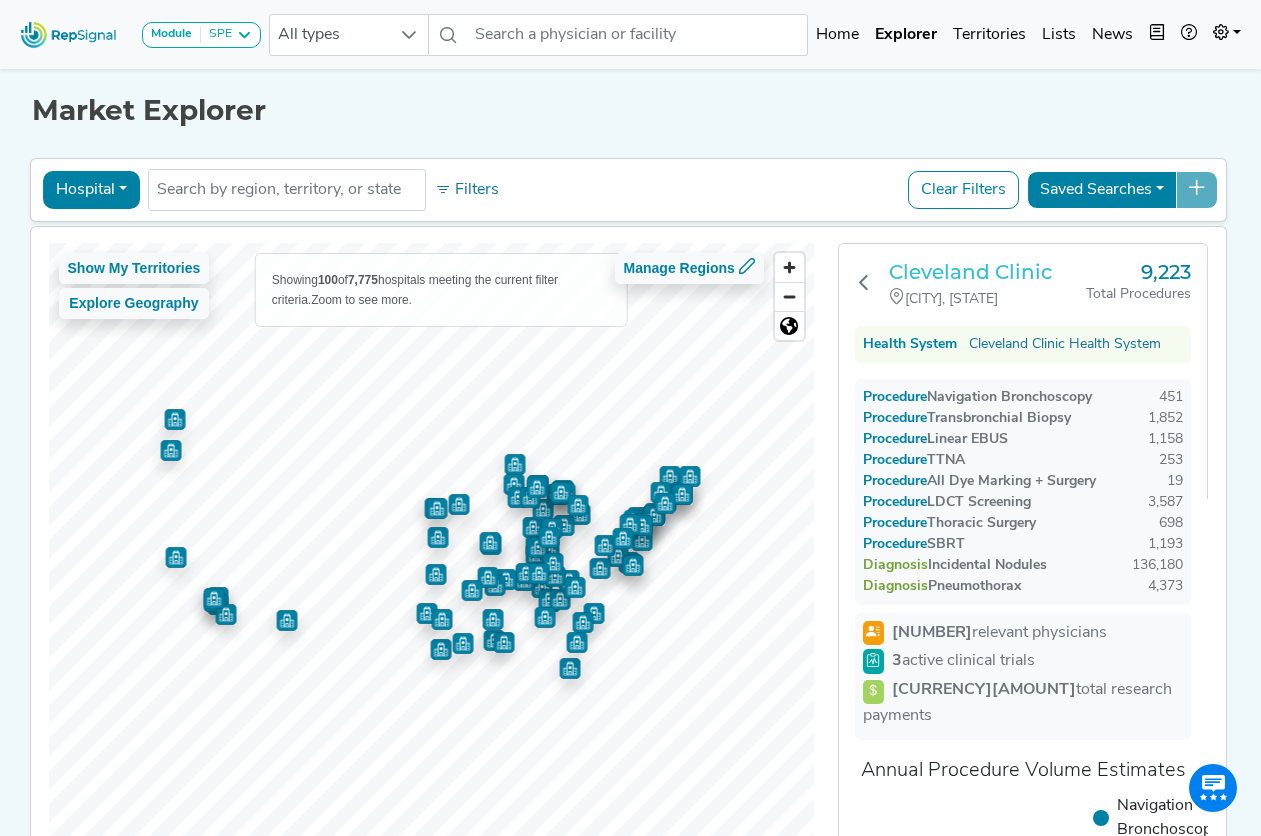 click on "Cleveland Clinic" at bounding box center (988, 272) 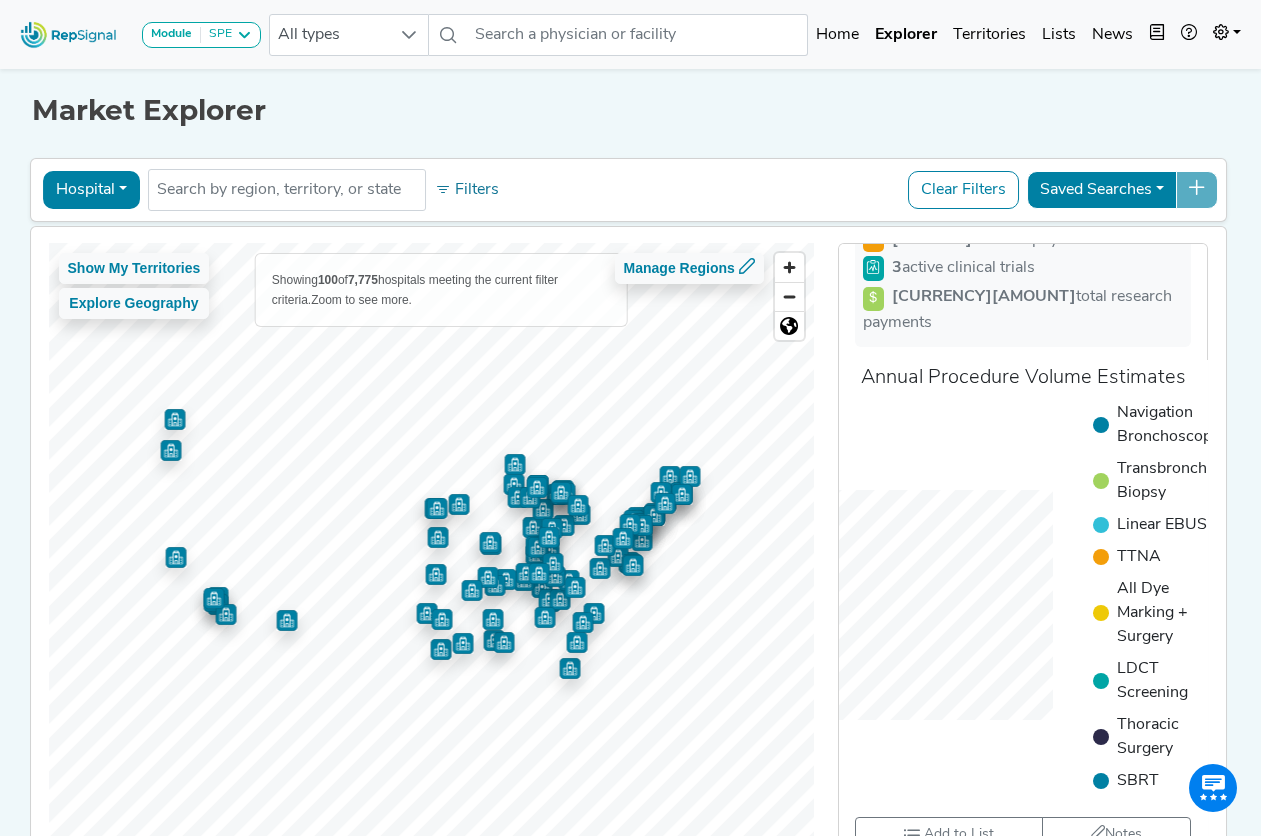 scroll, scrollTop: 0, scrollLeft: 0, axis: both 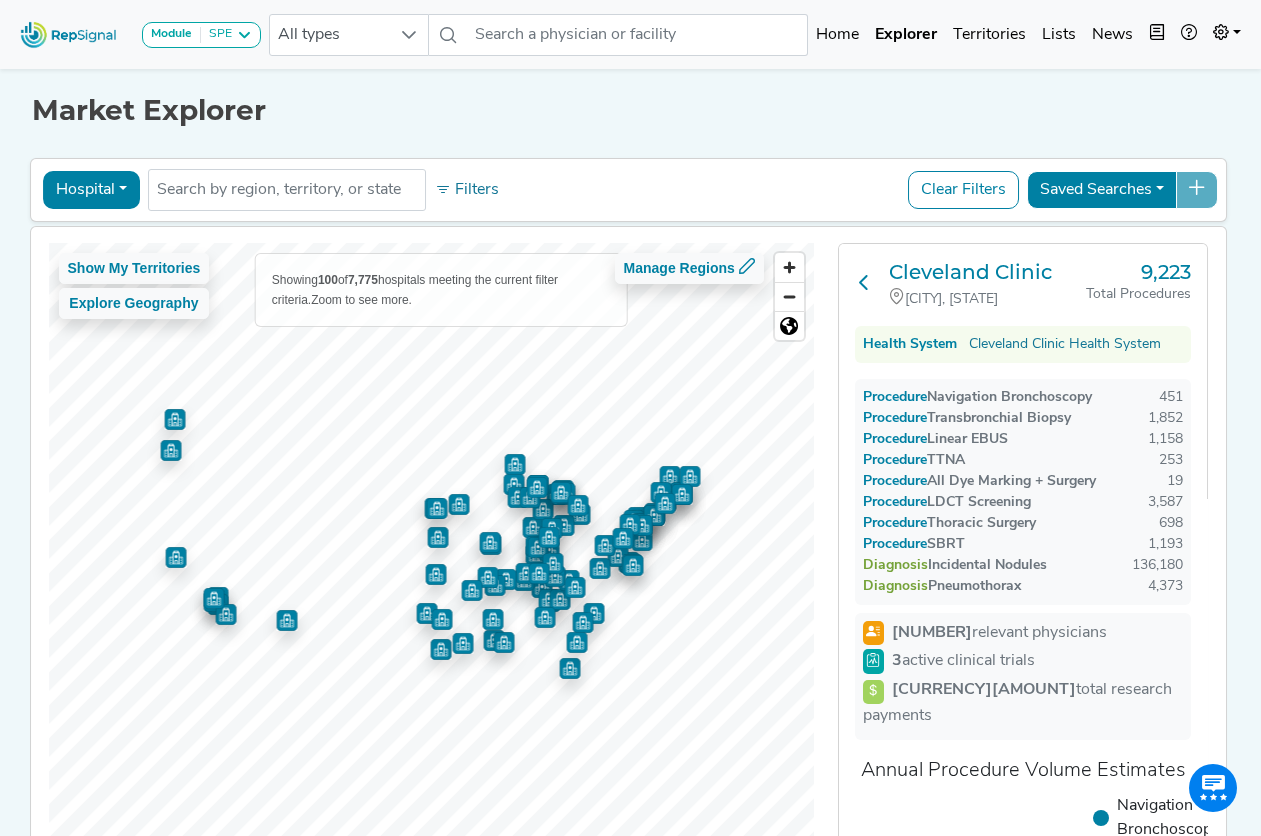 click at bounding box center (864, 282) 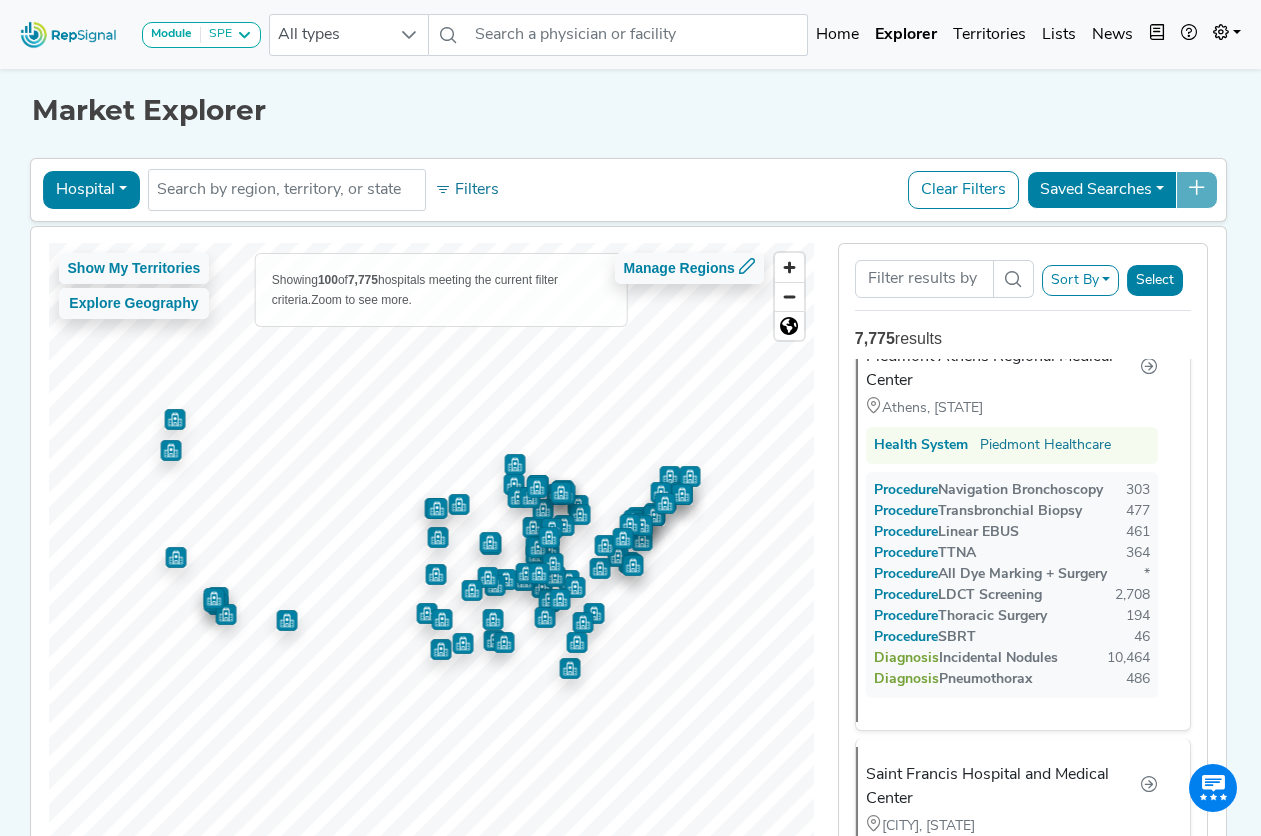 scroll, scrollTop: 11558, scrollLeft: 0, axis: vertical 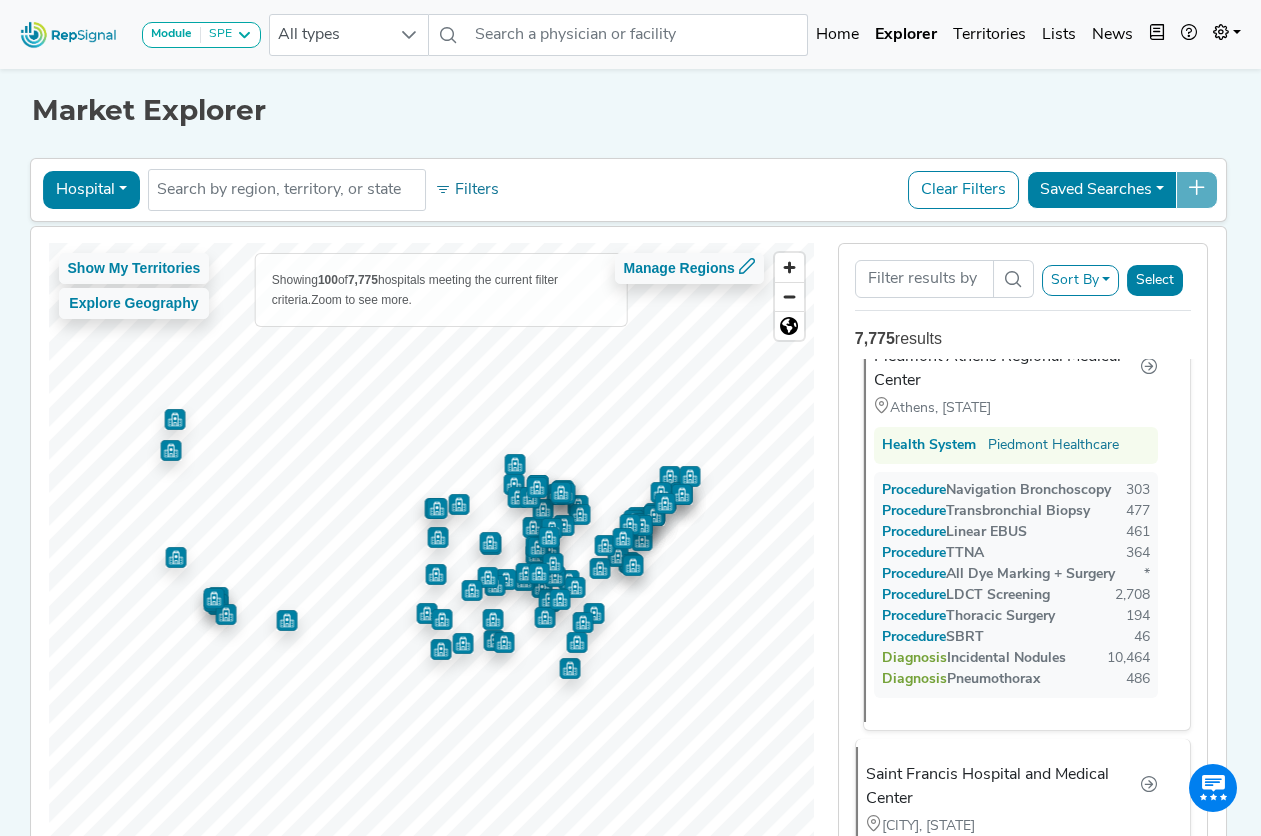 click on "Piedmont Athens Regional Medical Center" at bounding box center (1007, 369) 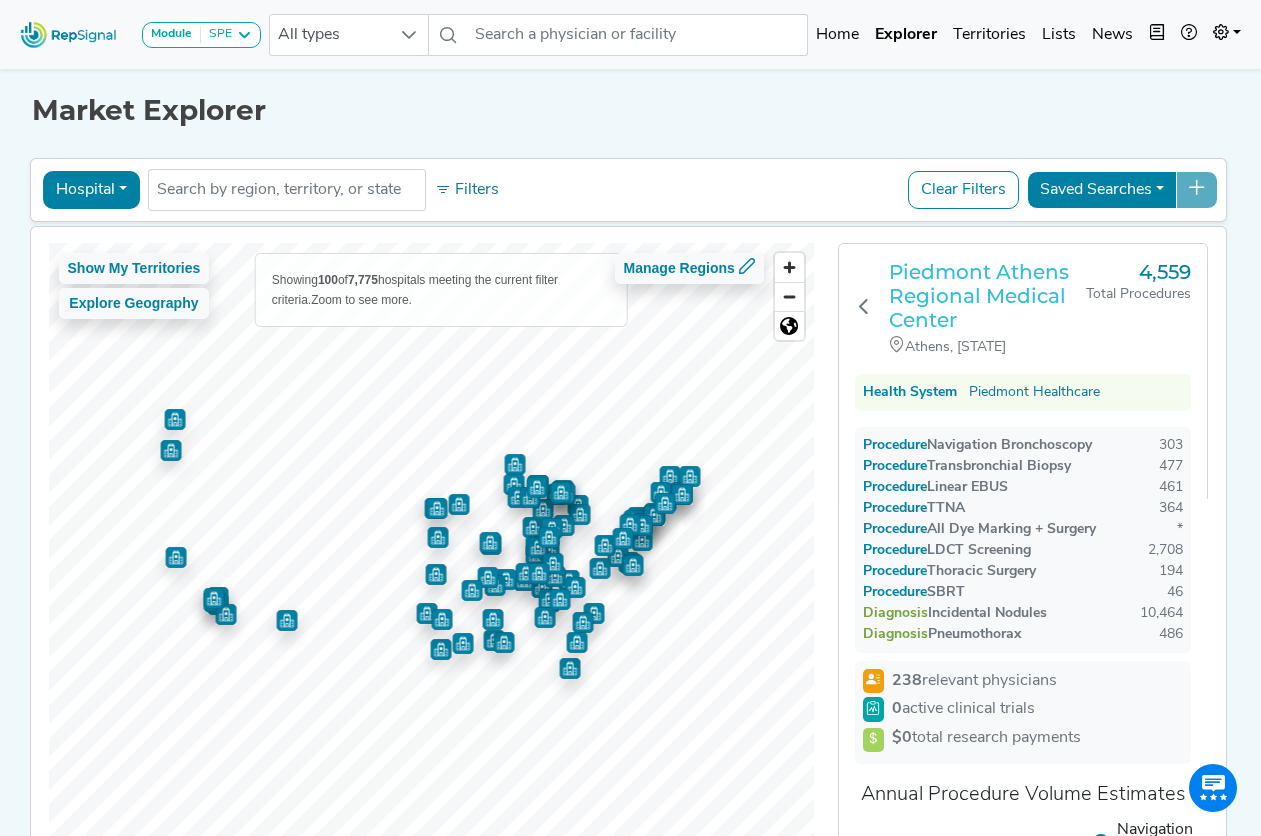 click on "Piedmont Athens Regional Medical Center" at bounding box center (988, 296) 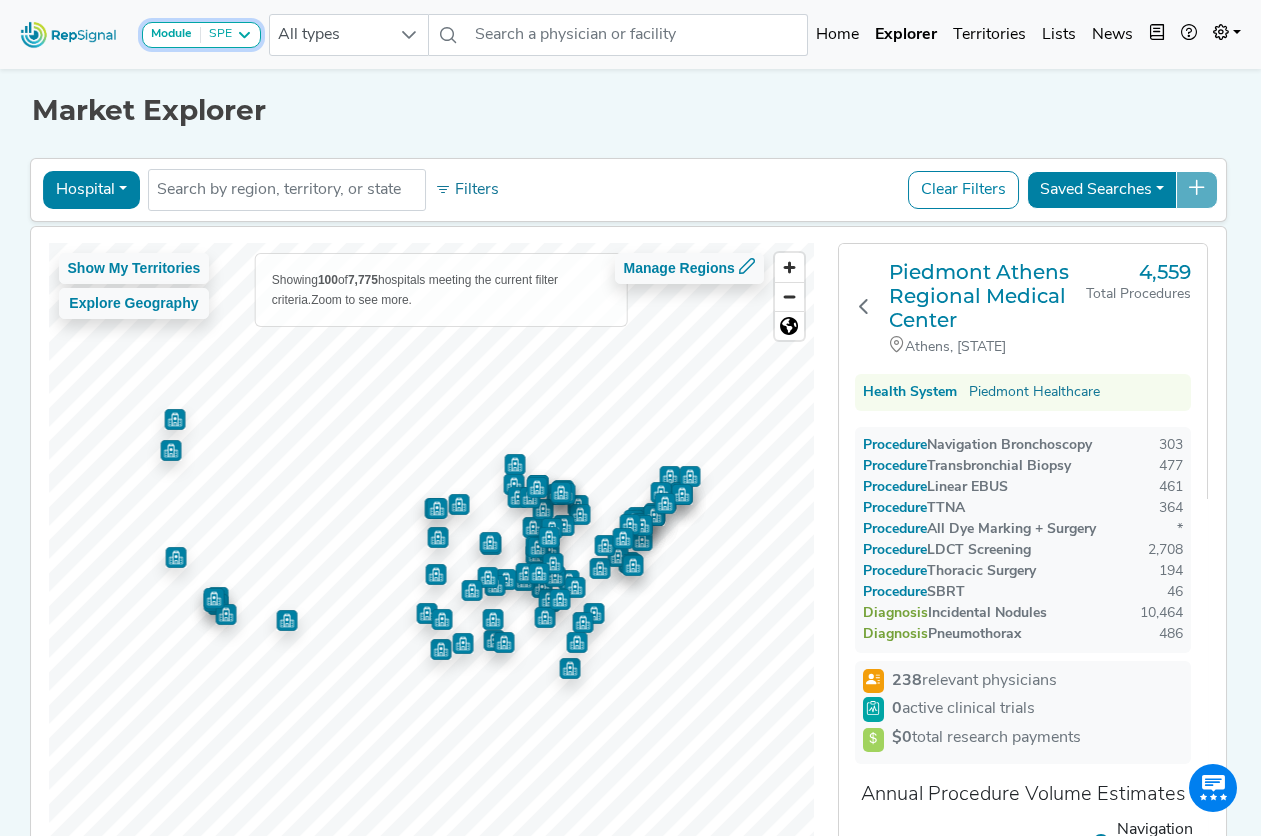 click on "SPE" at bounding box center (216, 35) 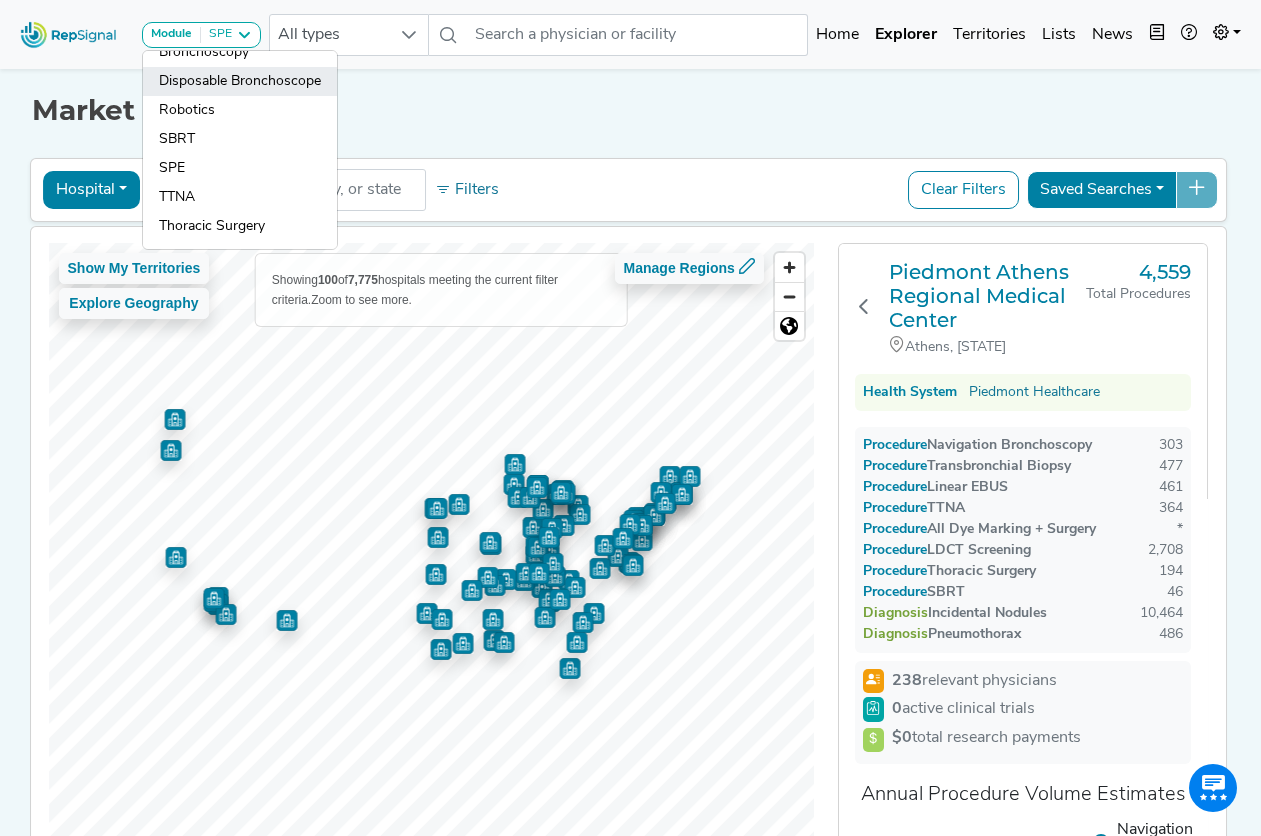 click on "Disposable Bronchoscope" 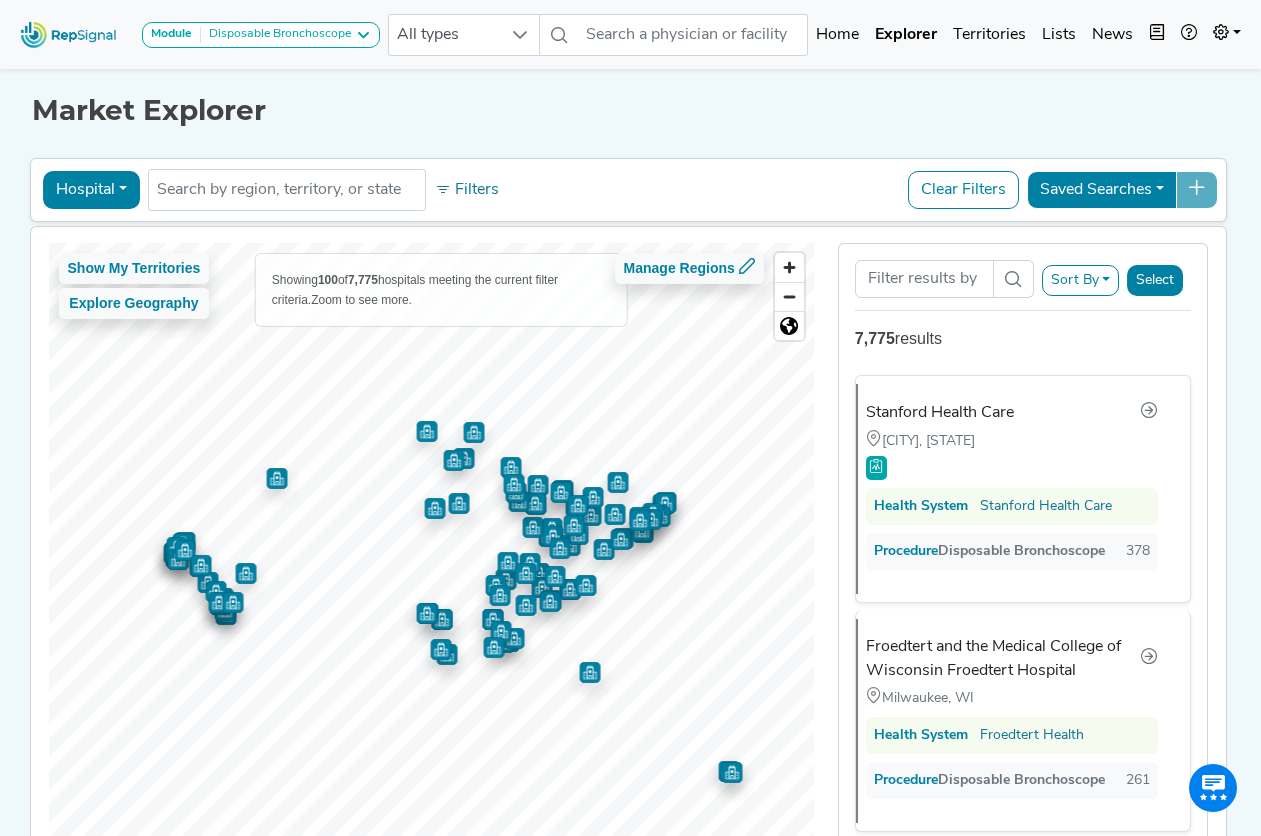 click on "Sort By RepSignal Annual Procedure Volume Estimate Disposable Bronchoscope Total Procedures Relevant Physician Volume Select 7,775 results [ORGANIZATION] [CITY], [STATE] Health System [ORGANIZATION] Procedure Disposable Bronchoscope 378 [ORGANIZATION] [CITY], [STATE] Health System [ORGANIZATION] Procedure Disposable Bronchoscope 261 [ORGANIZATION] [CITY], Procedure Disposable Bronchoscope 178 [ORGANIZATION] [CITY], [STATE] Procedure Disposable Bronchoscope 76 [ORGANIZATION] [CITY], [STATE] Health System [ORGANIZATION] Procedure Disposable Bronchoscope 74 [ORGANIZATION] [CITY], [STATE] Health System [ORGANIZATION] Procedure Disposable Bronchoscope 61 [CITY], [STATE] 58" at bounding box center (1023, 556) 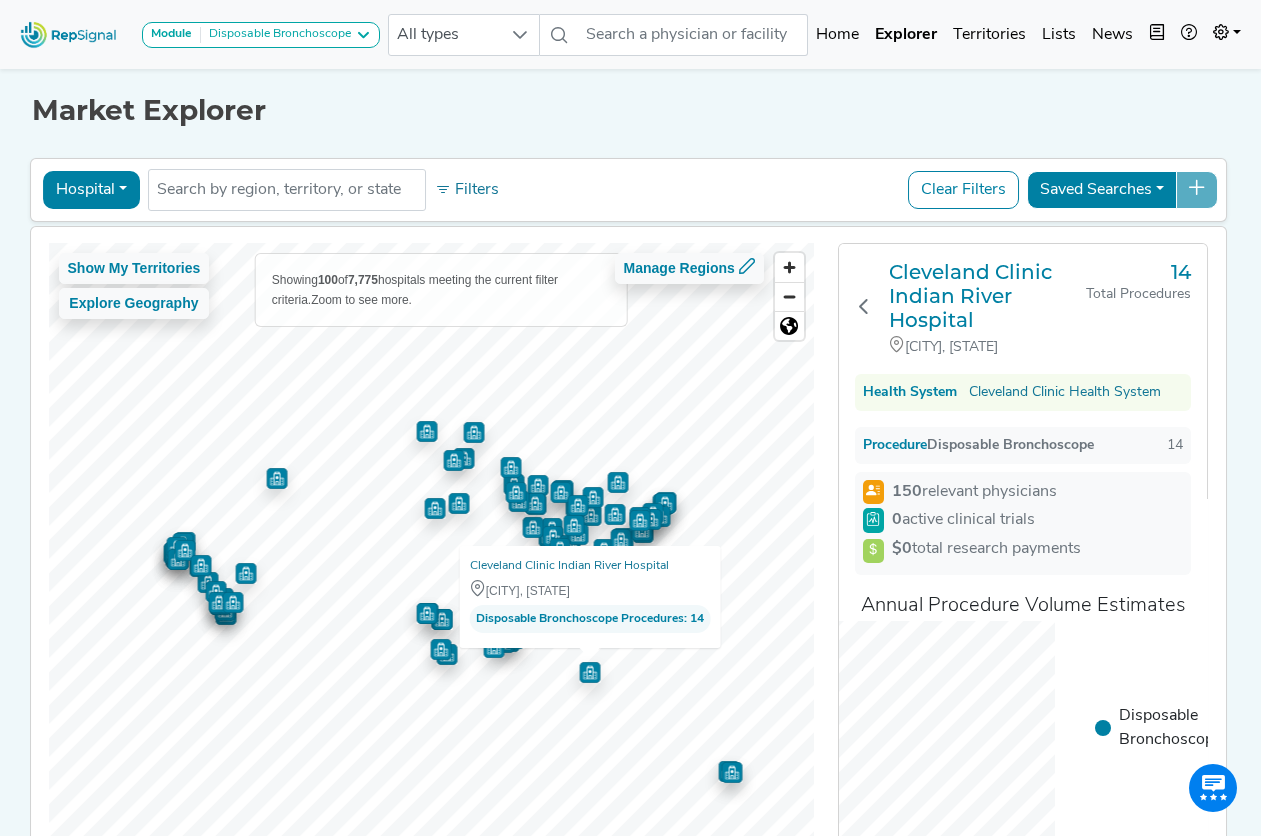 click on "Market Explorer Hospital Physician Hospital ASC Office Health System No results found Filters Clear Filters Saved Searches Show My Territories Explore Geography Showing 100 of 7,775 hospitals meeting the current filter criteria. Zoom to see more. Manage Regions © Mapbox © OpenStreetMap Improve this map [ORGANIZATION] [CITY], [STATE] Disposable Bronchoscope Procedures : 14" at bounding box center (431, 556) 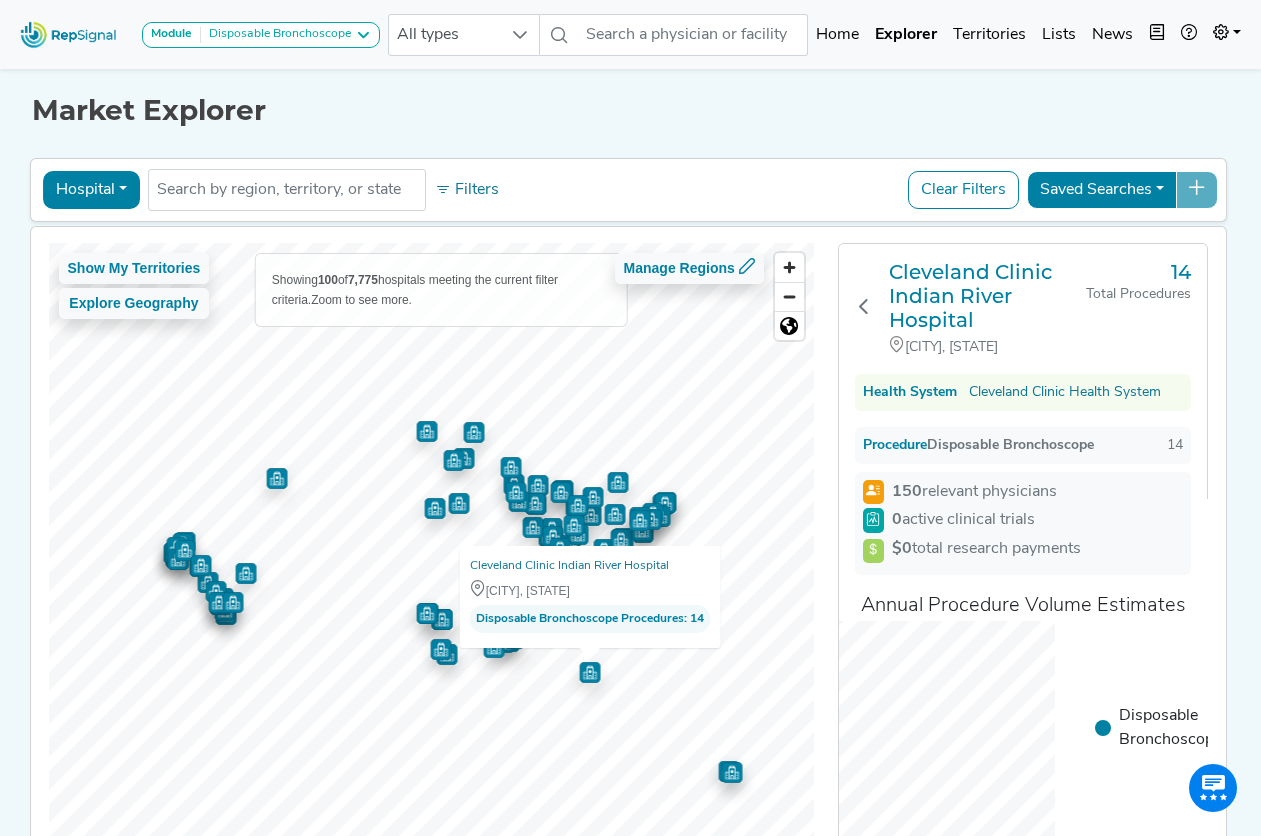 click on "Cleveland Clinic Indian River Hospital  Vero Beach, [STATE]  14 Total Procedures  Health System  Cleveland Clinic Health System  Procedure   Disposable Bronchoscope  14 150  relevant physicians 0  active clinical trials $0  total research payments   Annual Procedure Volume Estimates  Disposable Bronchoscope  Add to List  Recent Lists: Starred Hospitals  Create New List   Save   Notes  0  unread notes" at bounding box center [1023, 556] 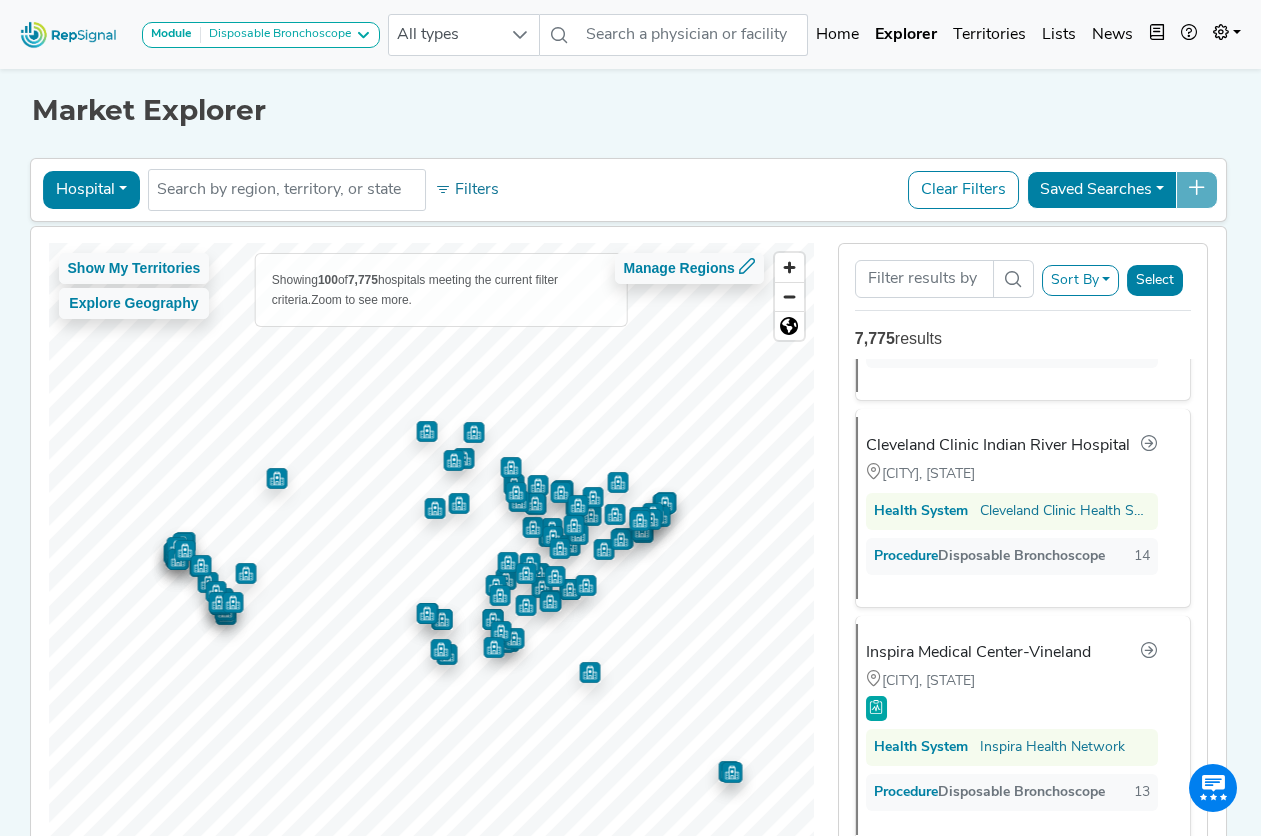 scroll, scrollTop: 6364, scrollLeft: 0, axis: vertical 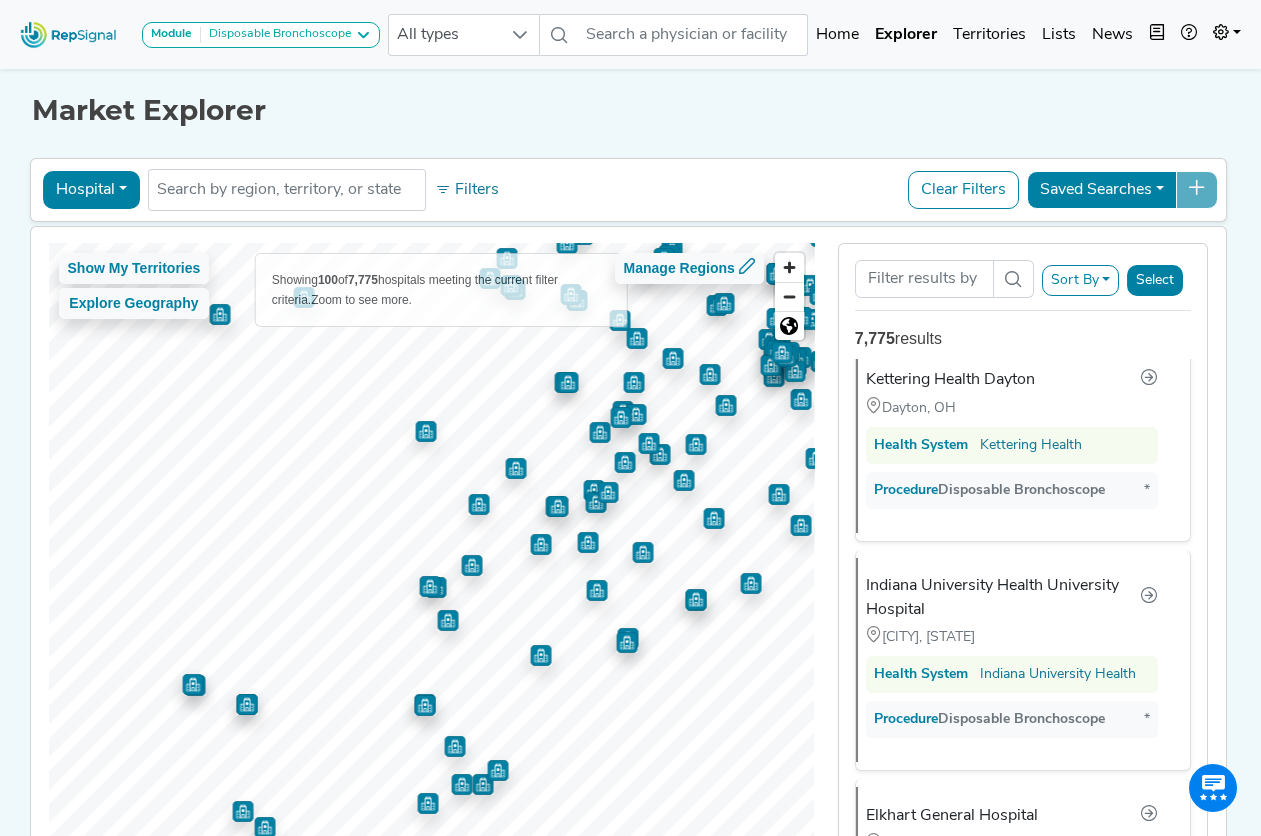 click 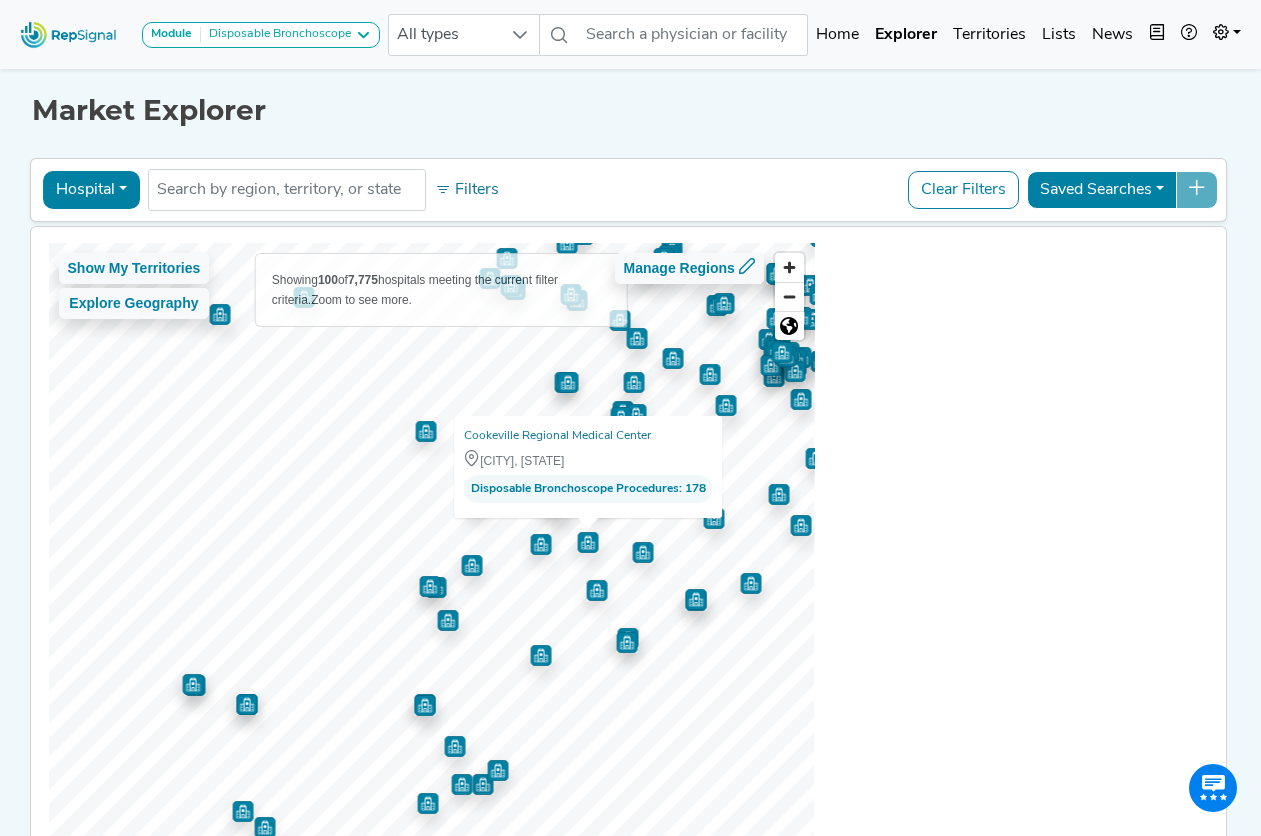 scroll, scrollTop: 0, scrollLeft: 0, axis: both 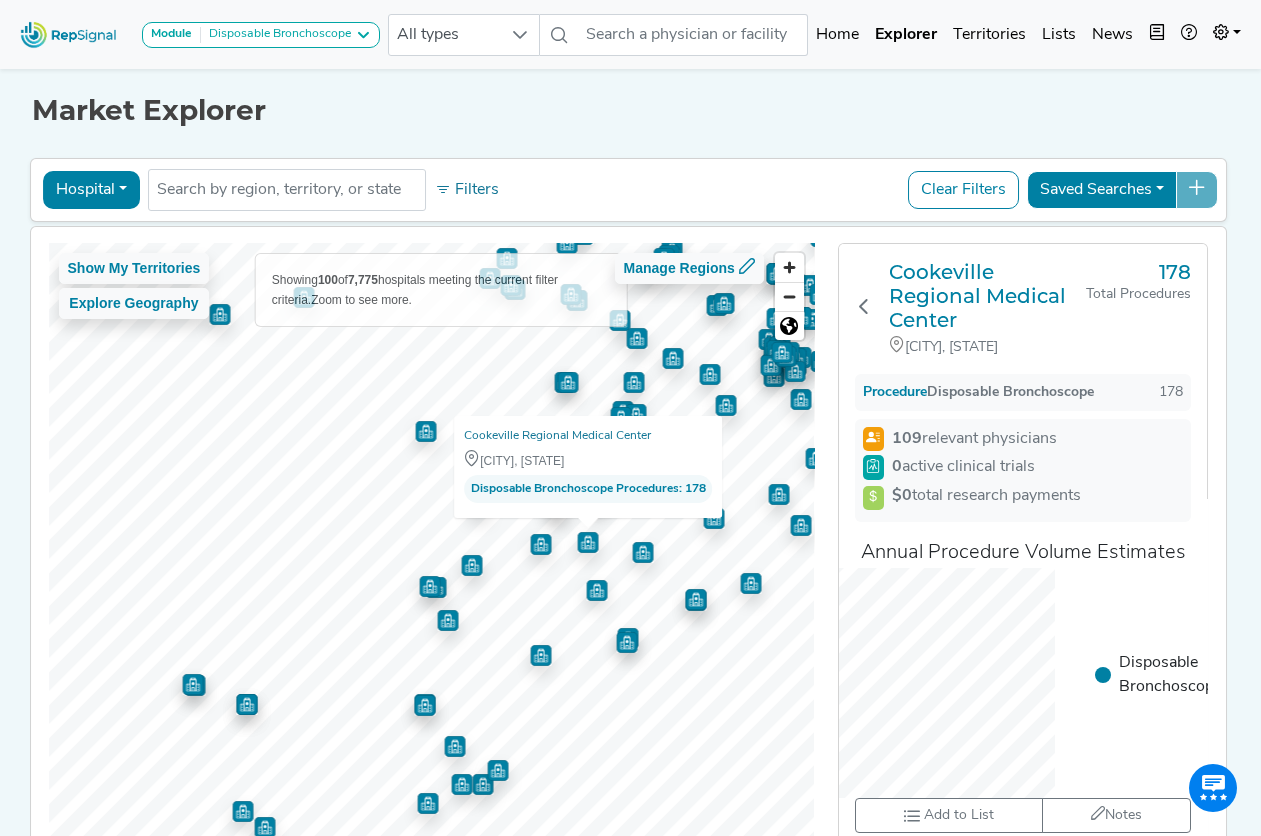 click 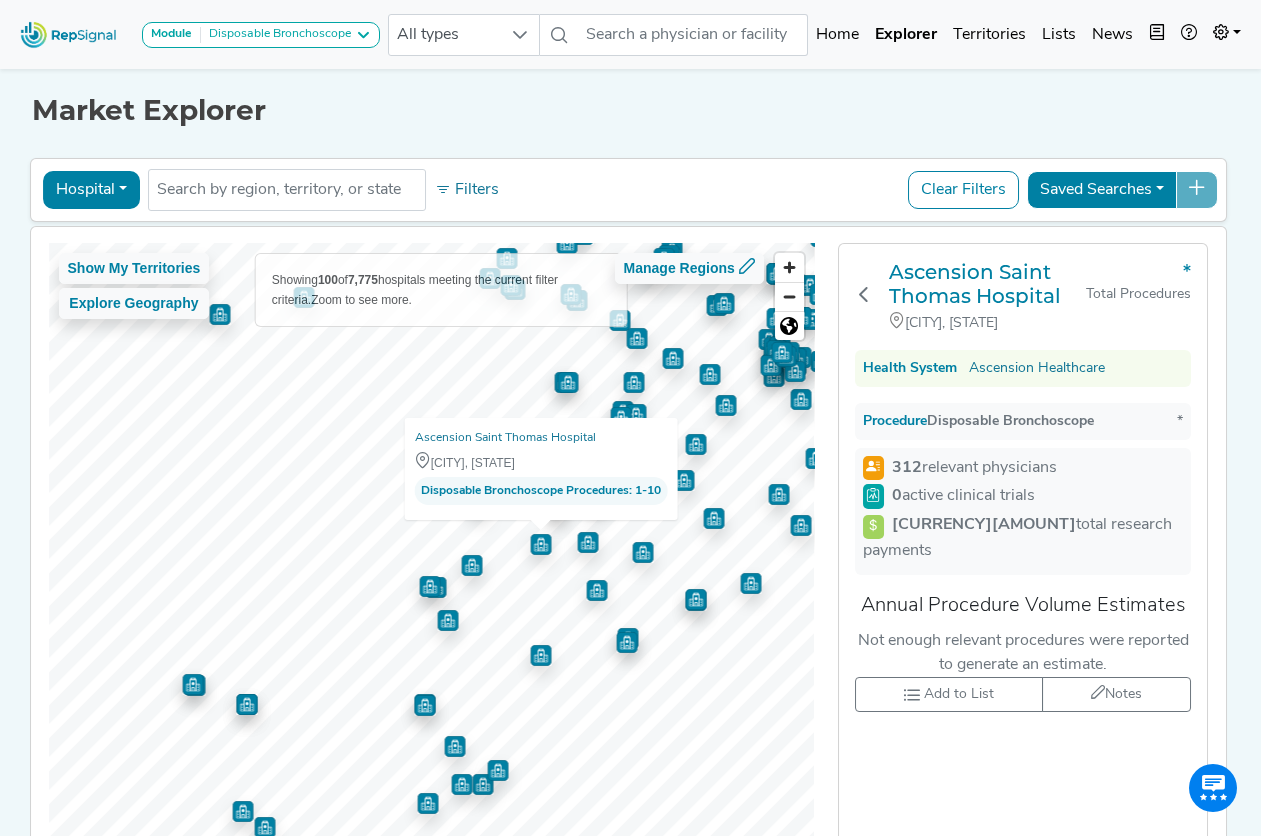 click 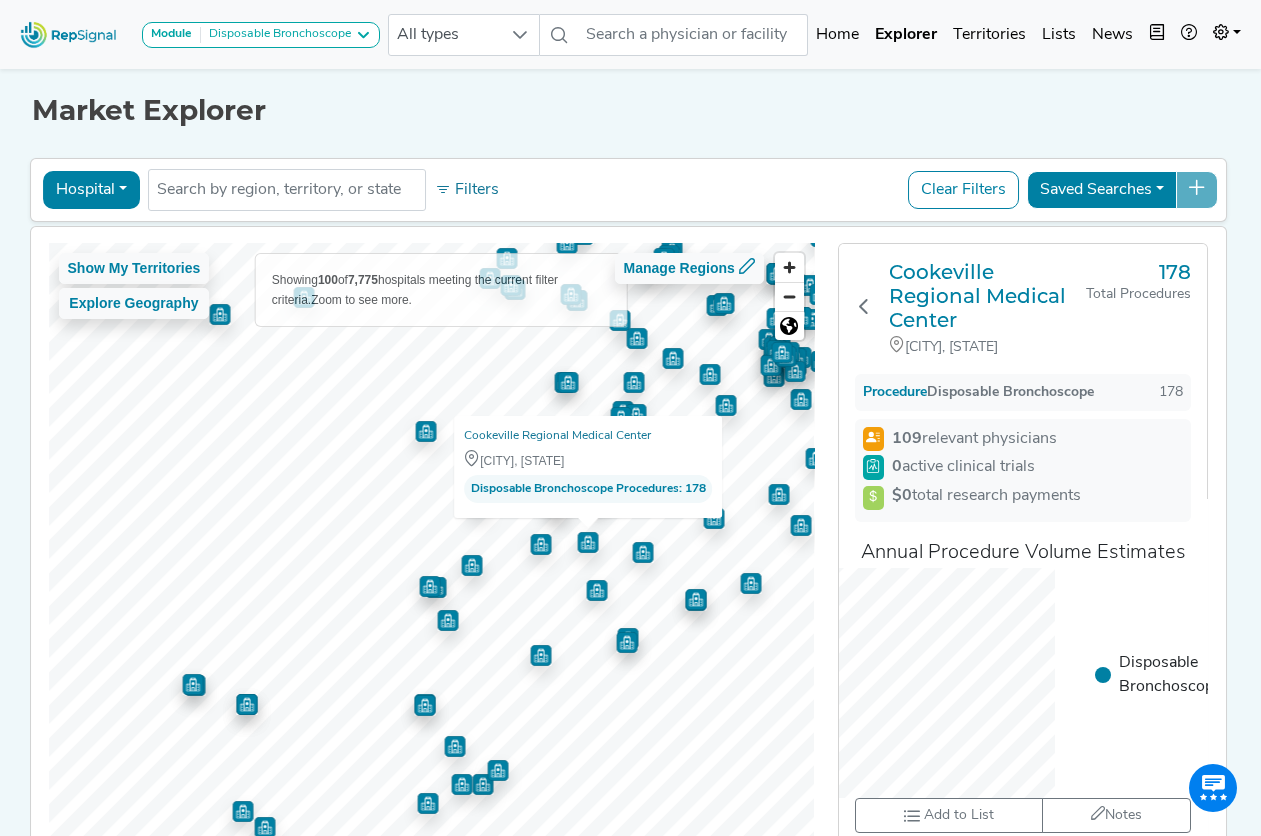 click 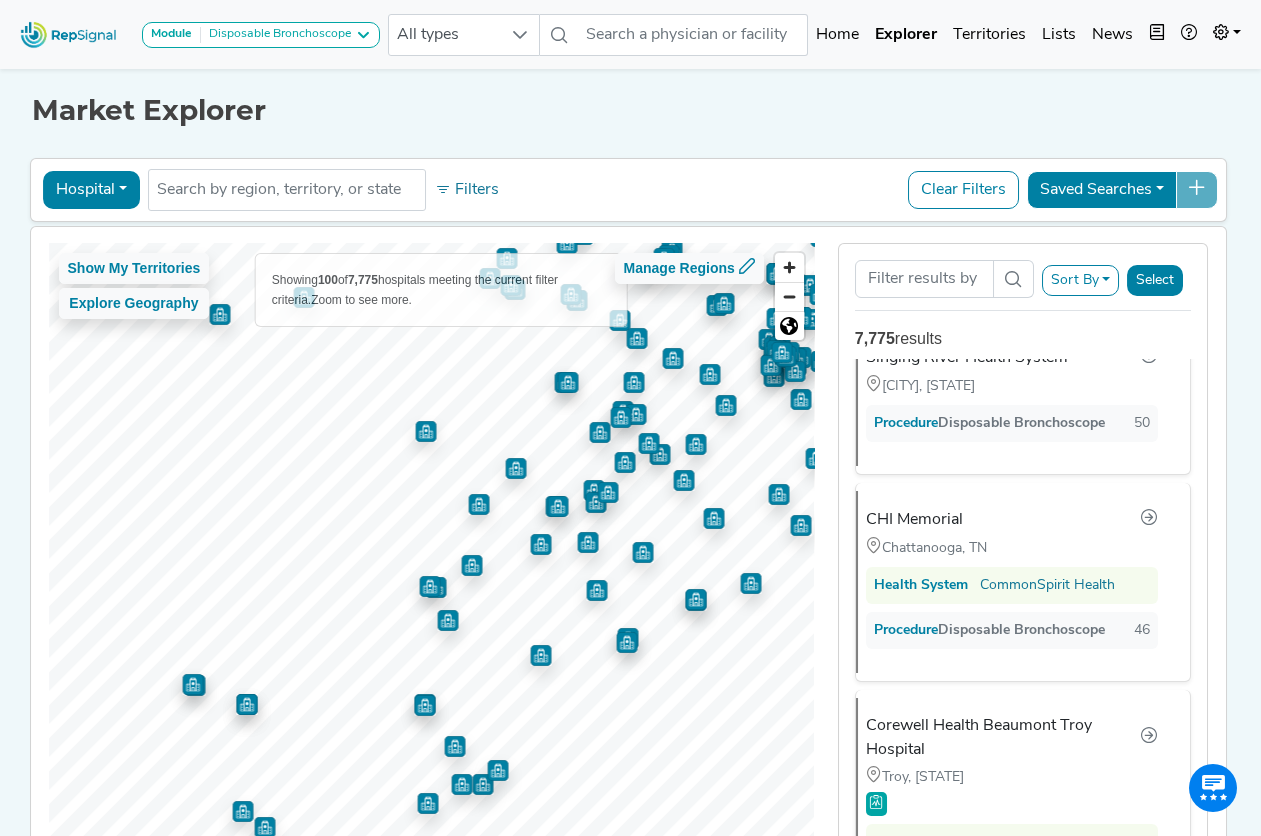 click 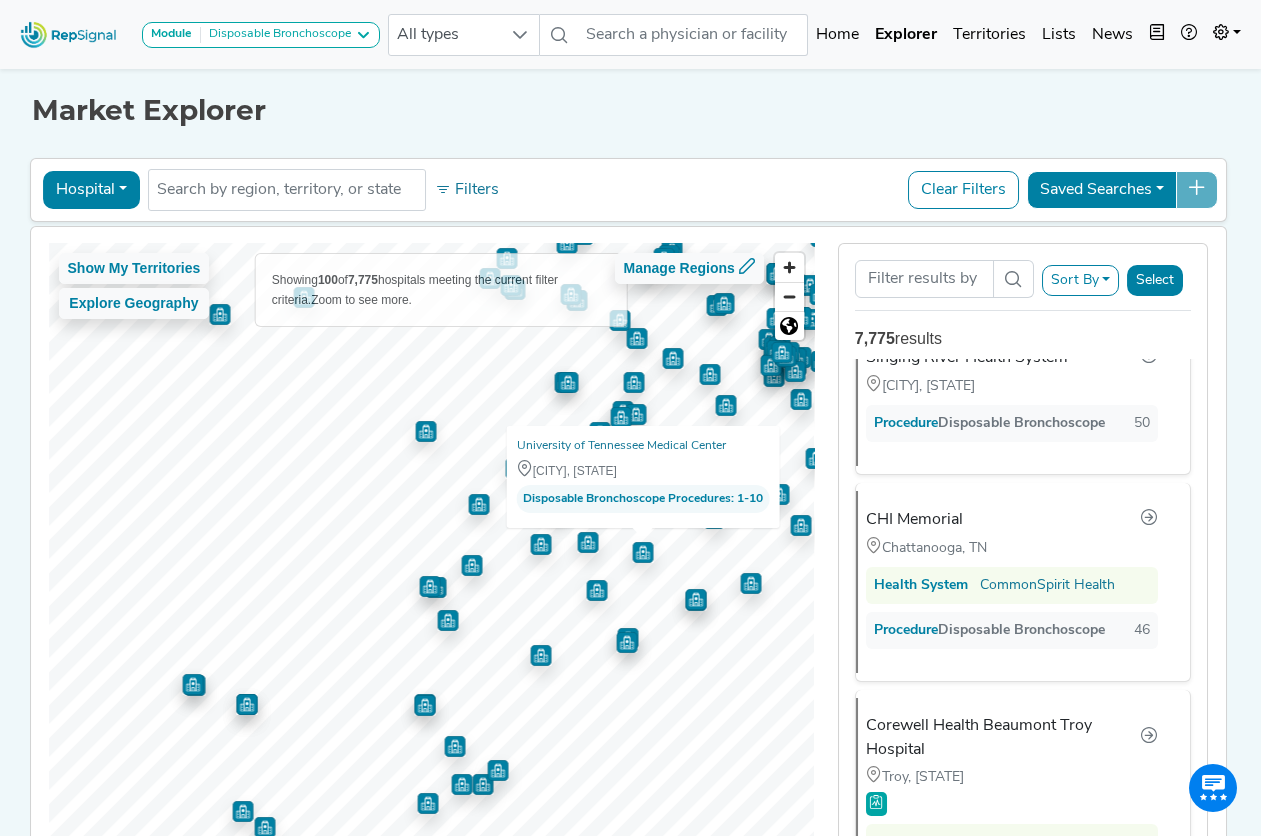 scroll, scrollTop: 828, scrollLeft: 0, axis: vertical 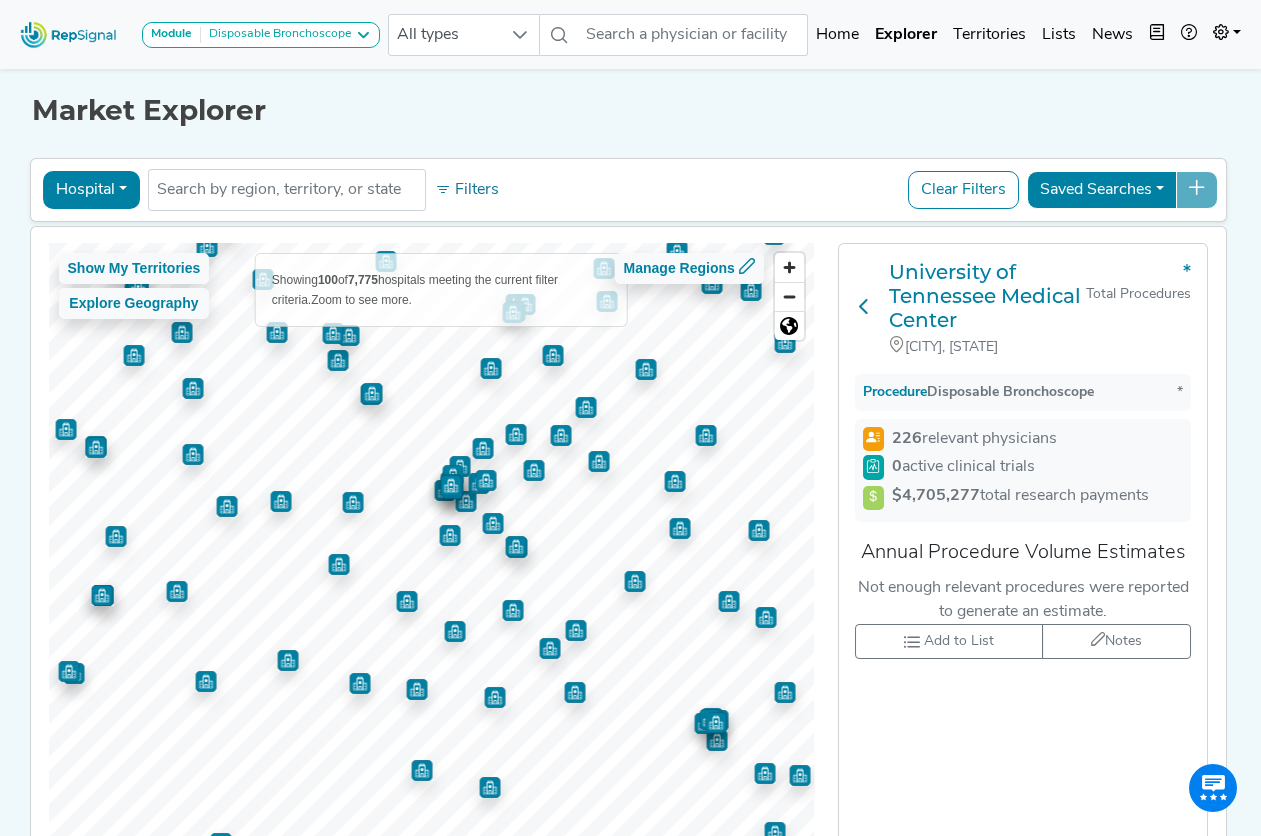 click at bounding box center [864, 306] 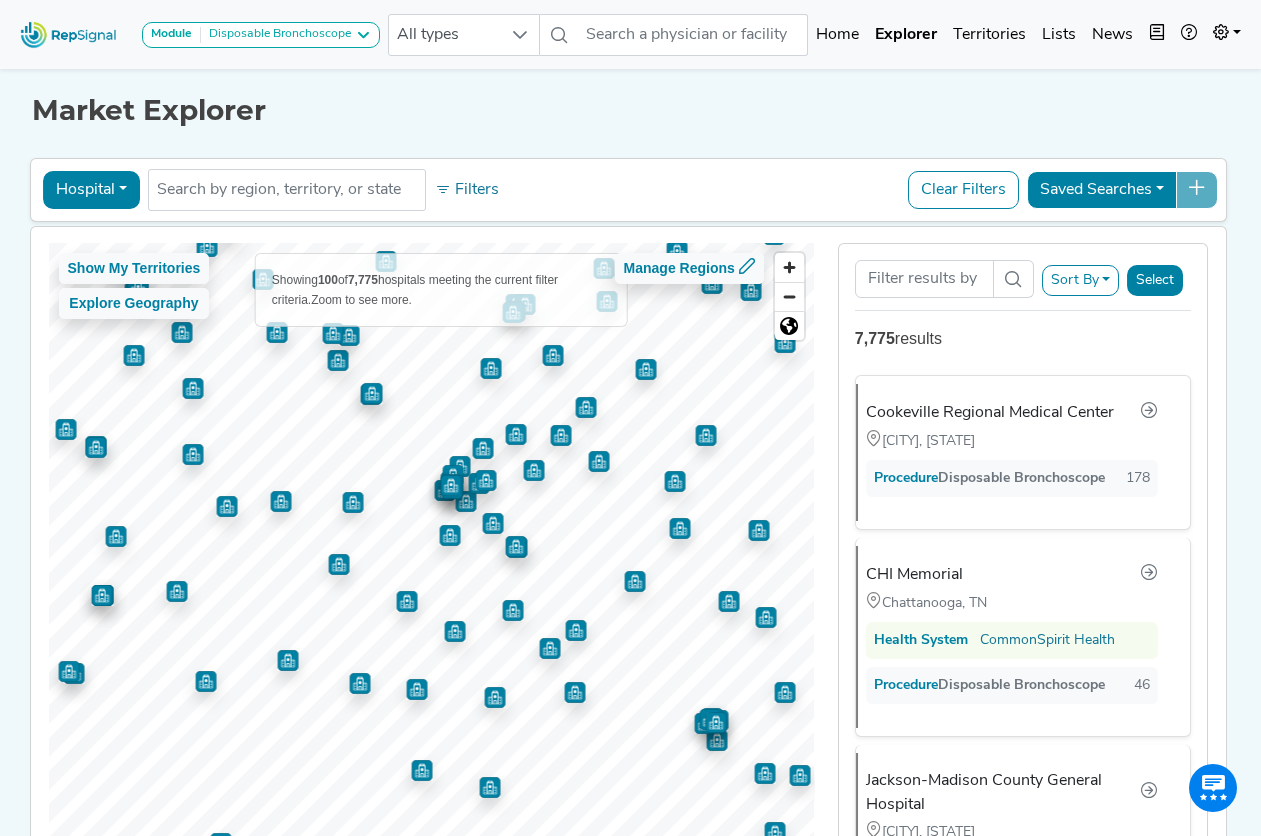 click on "Sort By" at bounding box center [1081, 280] 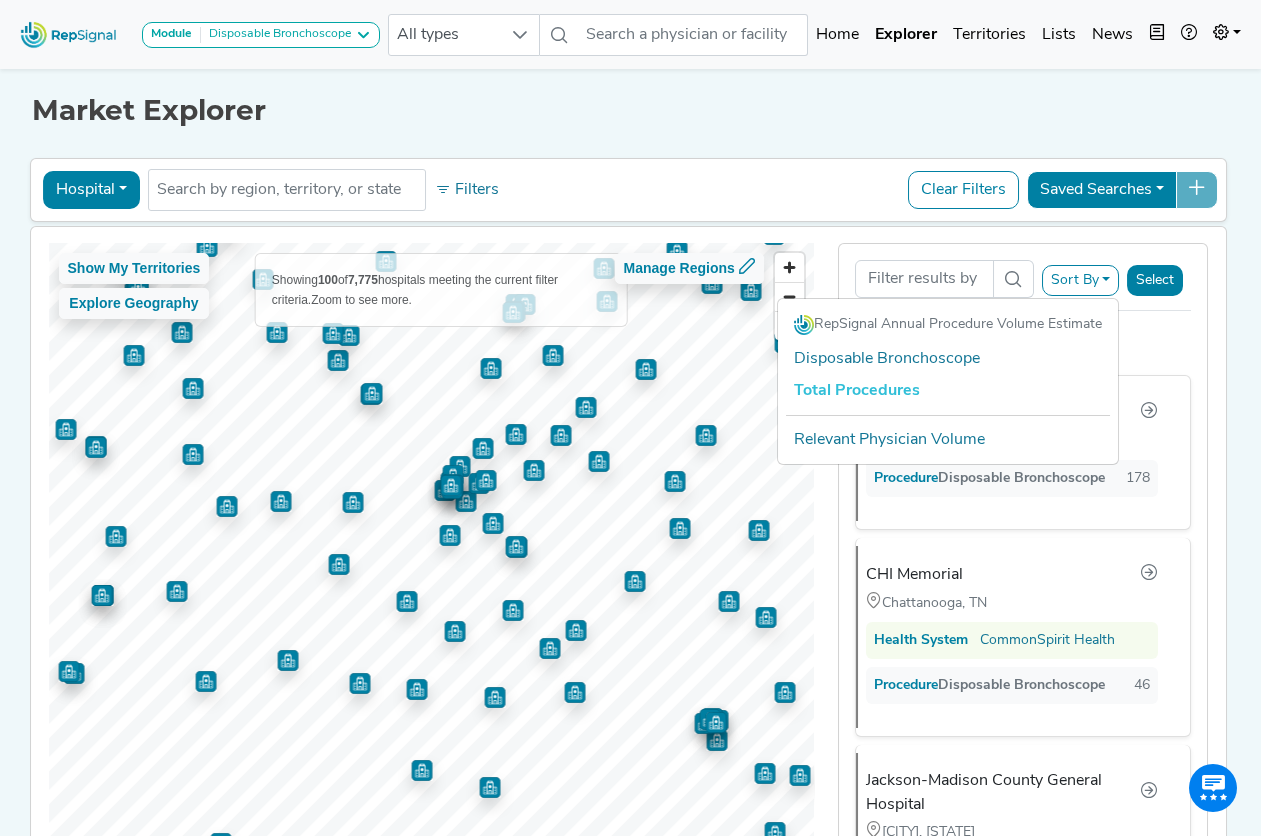 click on "7,775  results" at bounding box center [1023, 339] 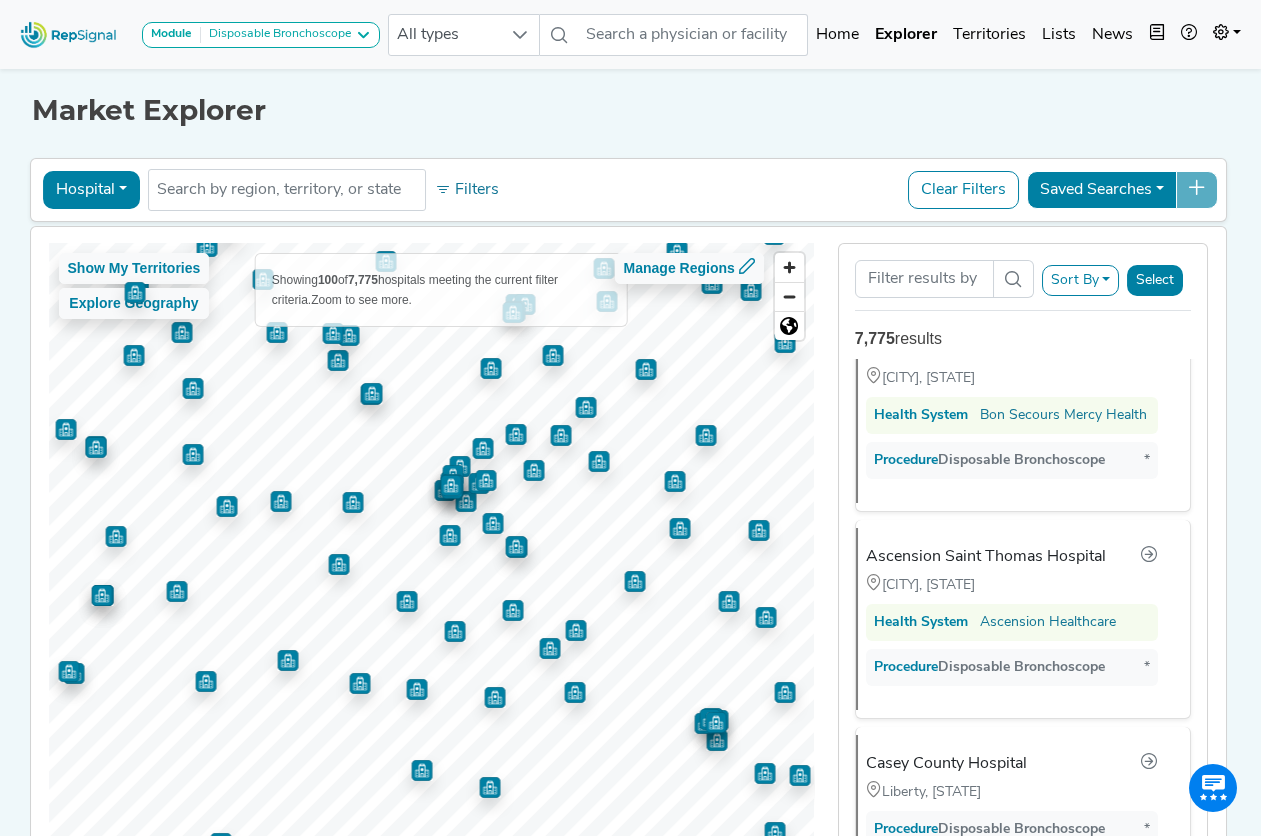 scroll, scrollTop: 900, scrollLeft: 0, axis: vertical 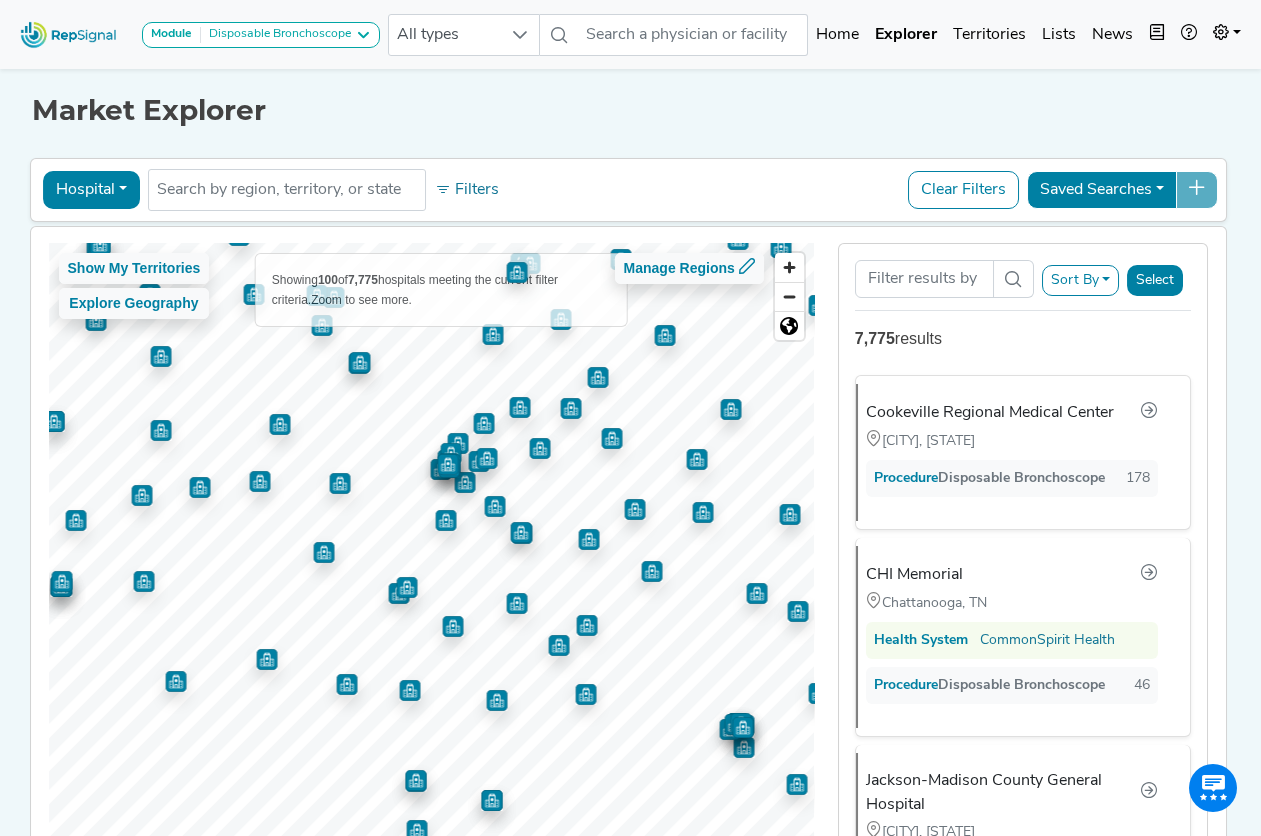 click 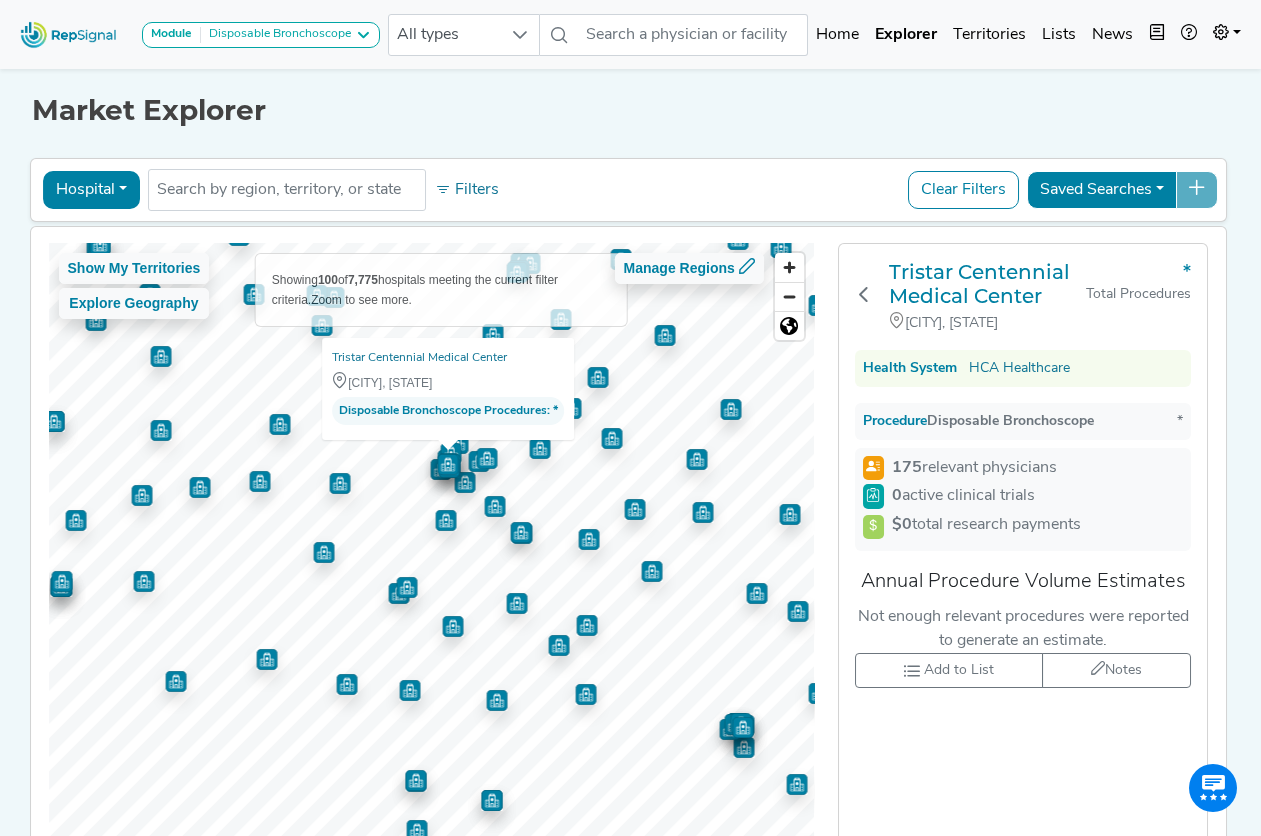 click 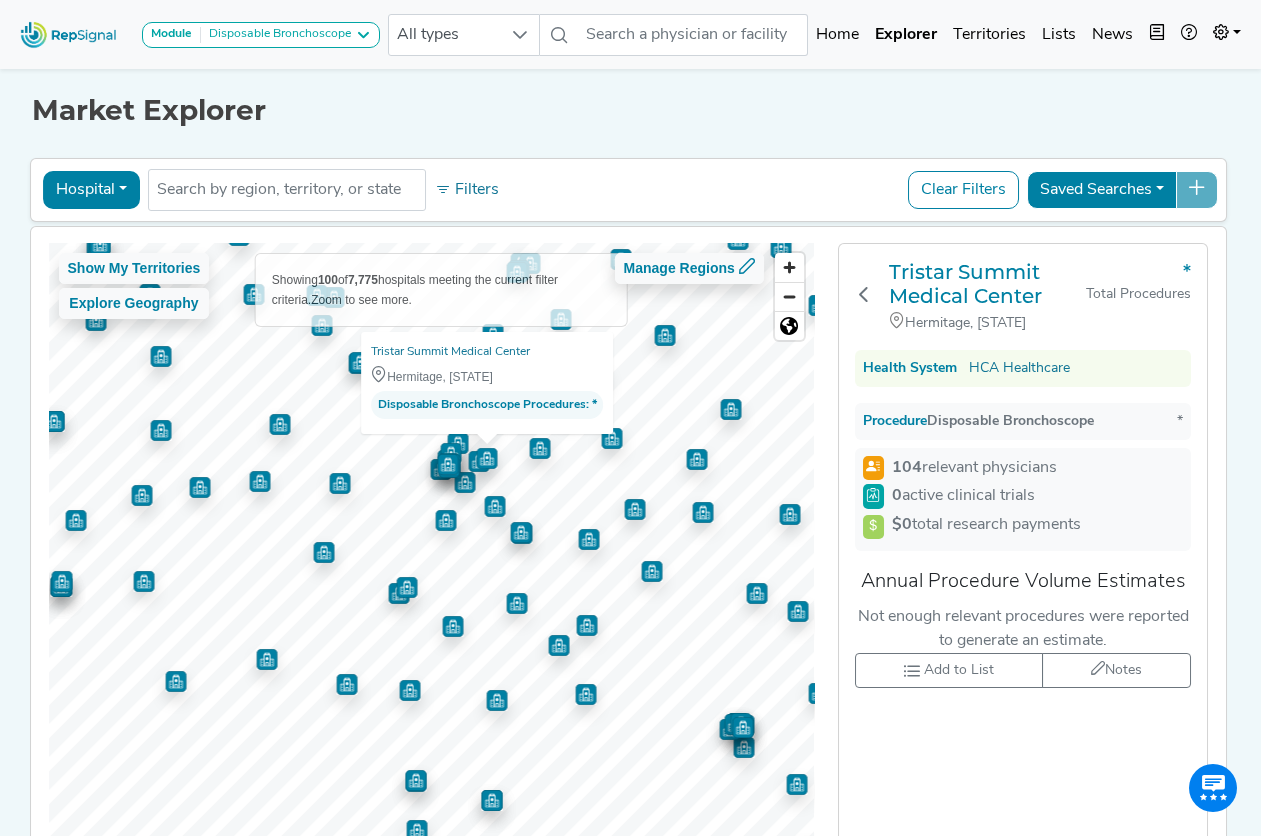 click 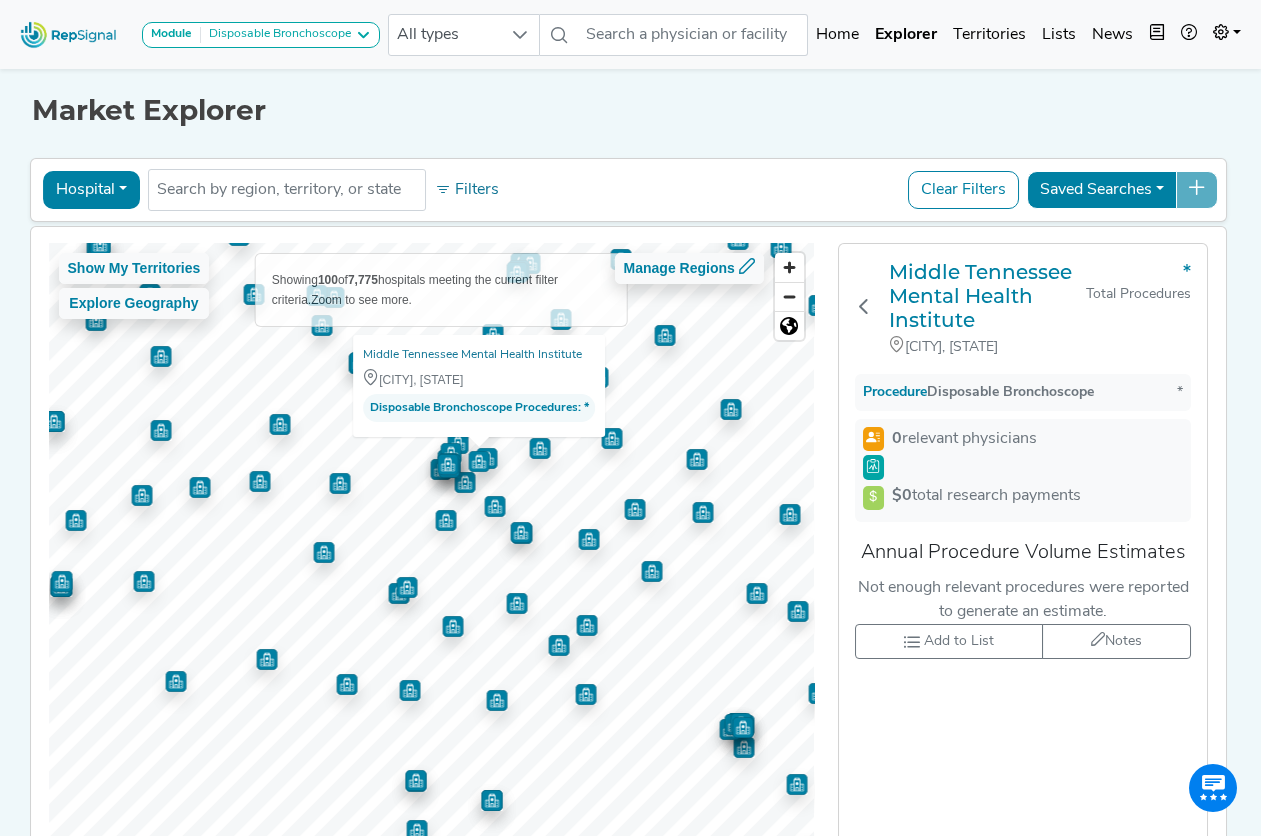 click 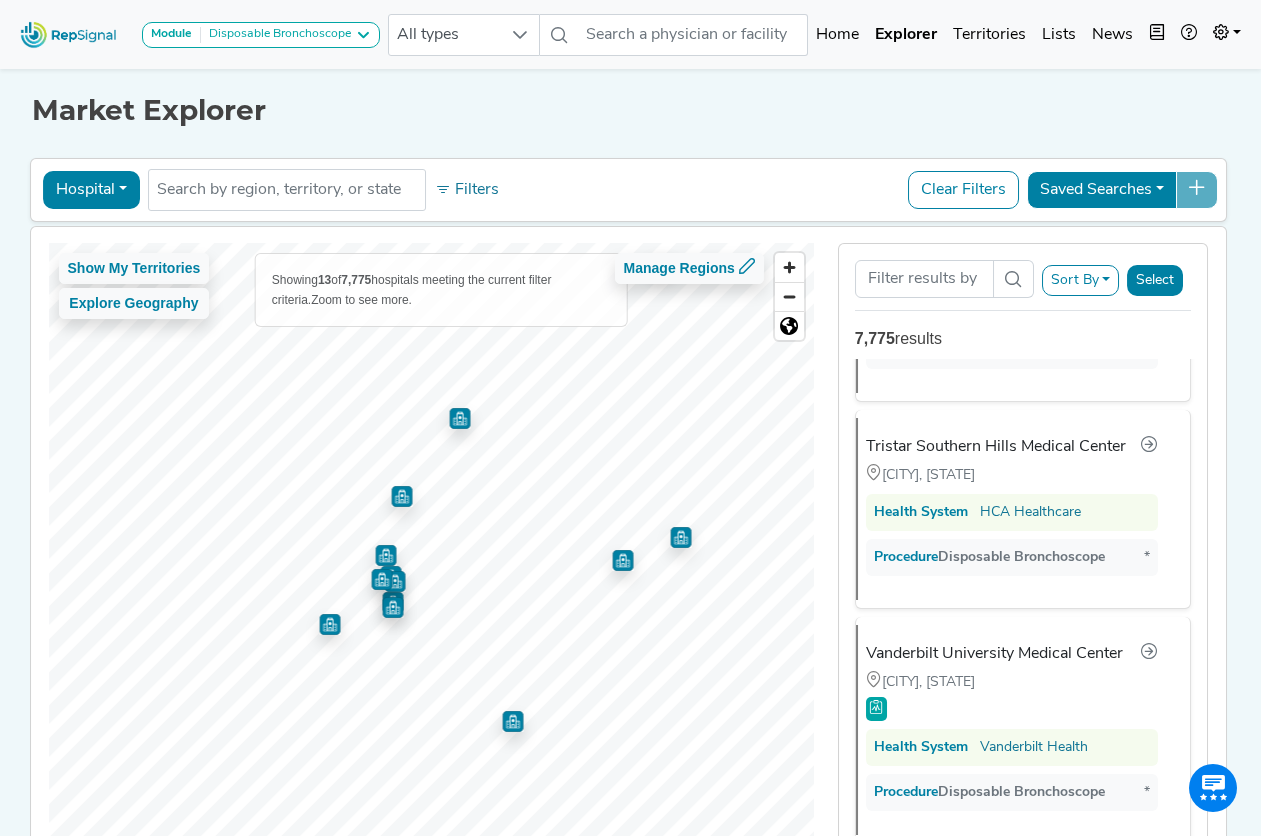 scroll, scrollTop: 2267, scrollLeft: 0, axis: vertical 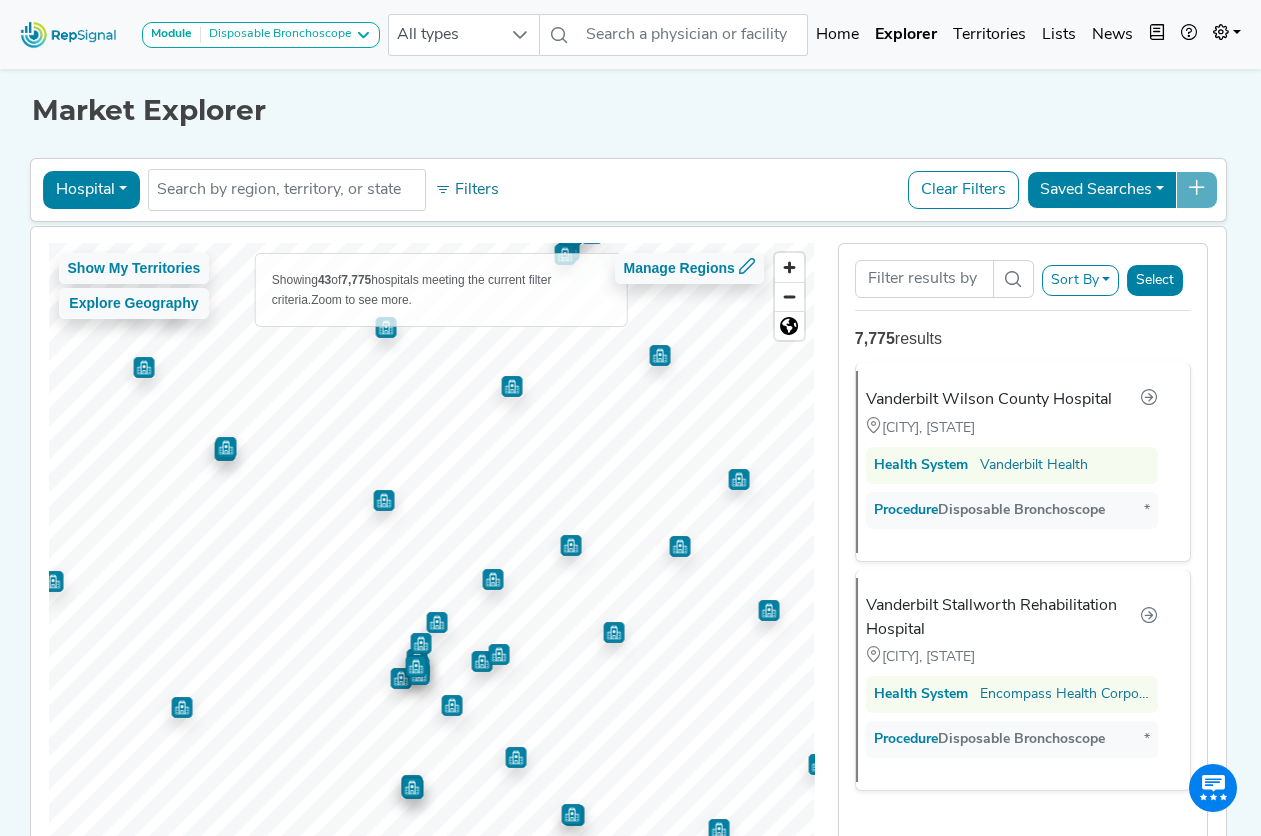 click on "[ORGANIZATION] [CITY], [STATE] Health System [ORGANIZATION] Procedure Disposable Bronchoscope * [ORGANIZATION] [CITY], [STATE] Health System [ORGANIZATION] Procedure Disposable Bronchoscope * [ORGANIZATION] [CITY], [STATE] Health System [ORGANIZATION] Procedure Disposable Bronchoscope * [ORGANIZATION] [CITY], [STATE] Health System [ORGANIZATION] Procedure Disposable Bronchoscope * [ORGANIZATION] [CITY], [STATE] Health System [ORGANIZATION] Procedure Disposable Bronchoscope * [ORGANIZATION] [CITY], [STATE] Health System [ORGANIZATION] Procedure Disposable Bronchoscope * [ORGANIZATION] [CITY], [STATE] Health System [ORGANIZATION] Procedure Disposable Bronchoscope * [ORGANIZATION] [CITY], [STATE] Health System [ORGANIZATION] Procedure Disposable Bronchoscope * [ORGANIZATION] [CITY], [STATE] Health System [ORGANIZATION] Procedure Disposable Bronchoscope * * * * * *" at bounding box center (1023, 2538) 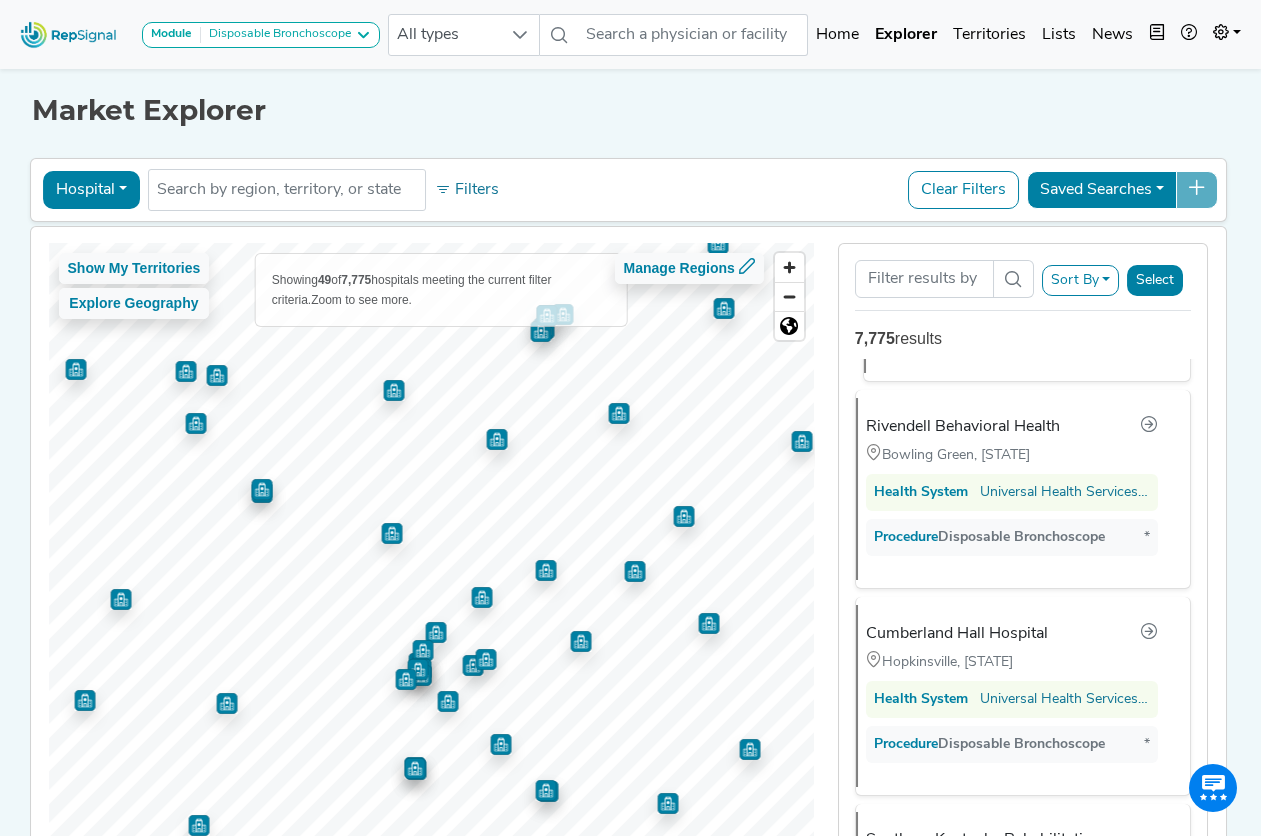scroll, scrollTop: 0, scrollLeft: 0, axis: both 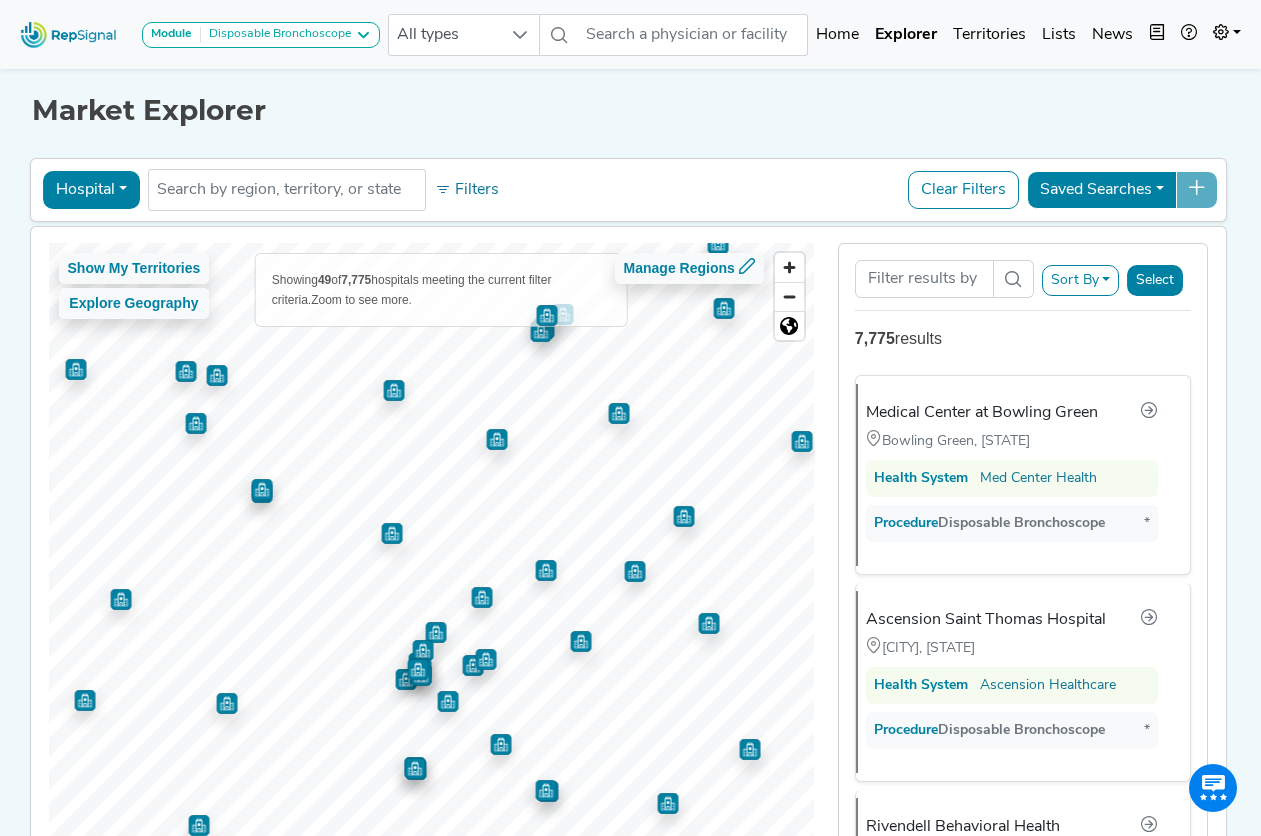 click on "Market Explorer" 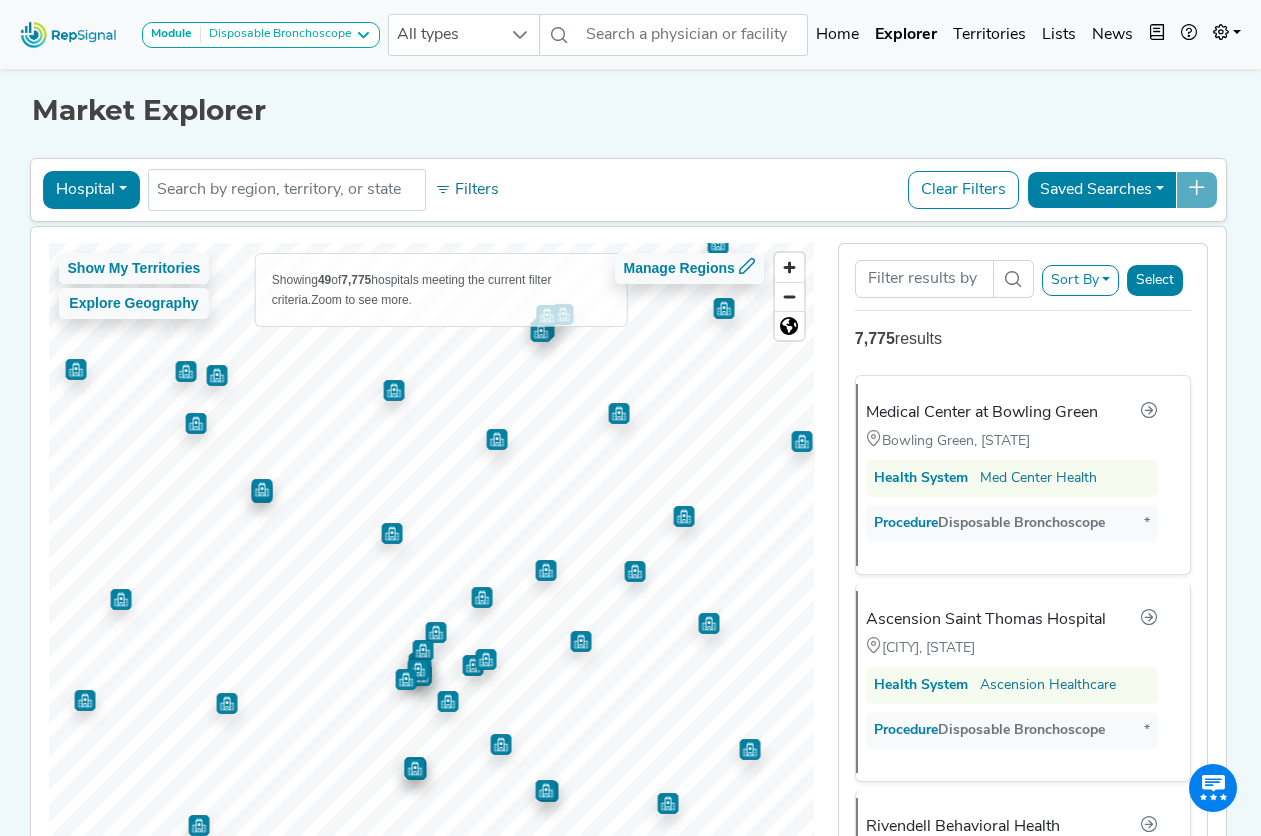 click on "Market Explorer Hospital Physician Hospital ASC Office Health System No results found  Filters   Clear Filters  Saved Searches Show My Territories Explore Geography  Showing  49  of  7,775  hospitals meeting the current filter criteria.   Zoom to see more.   Manage Regions  © Mapbox   © OpenStreetMap   Improve this map  Sort By   RepSignal Annual Procedure Volume Estimate  Disposable Bronchoscope  Total Procedures  Relevant Physician Volume Select 7,775  results  Medical Center at Bowling Green  Bowling Green, [STATE]   Health System  Med Center Health  Procedure   Disposable Bronchoscope  * Ascension Saint Thomas Hospital  Nashville, [STATE]   Health System  Ascension Healthcare  Procedure   Disposable Bronchoscope  * Rivendell Behavioral Health  Bowling Green, [STATE]   Health System  Universal Health Services, Inc.  Procedure   Disposable Bronchoscope  * Cumberland Hall Hospital  Hopkinsville, [STATE]   Health System  Universal Health Services, Inc.  Procedure   Disposable Bronchoscope  *  Bowling Green, [STATE]   Health System" 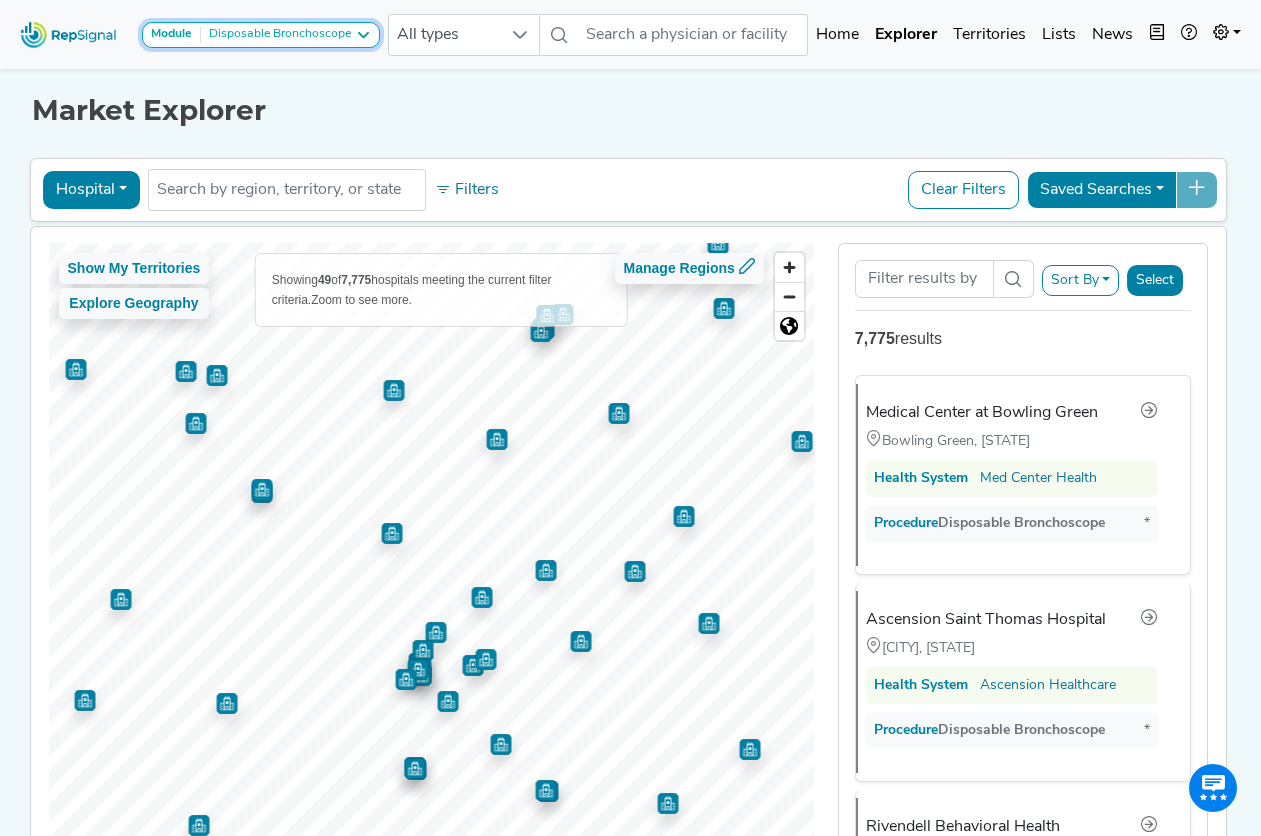 click on "Module Disposable Bronchoscope" at bounding box center (261, 35) 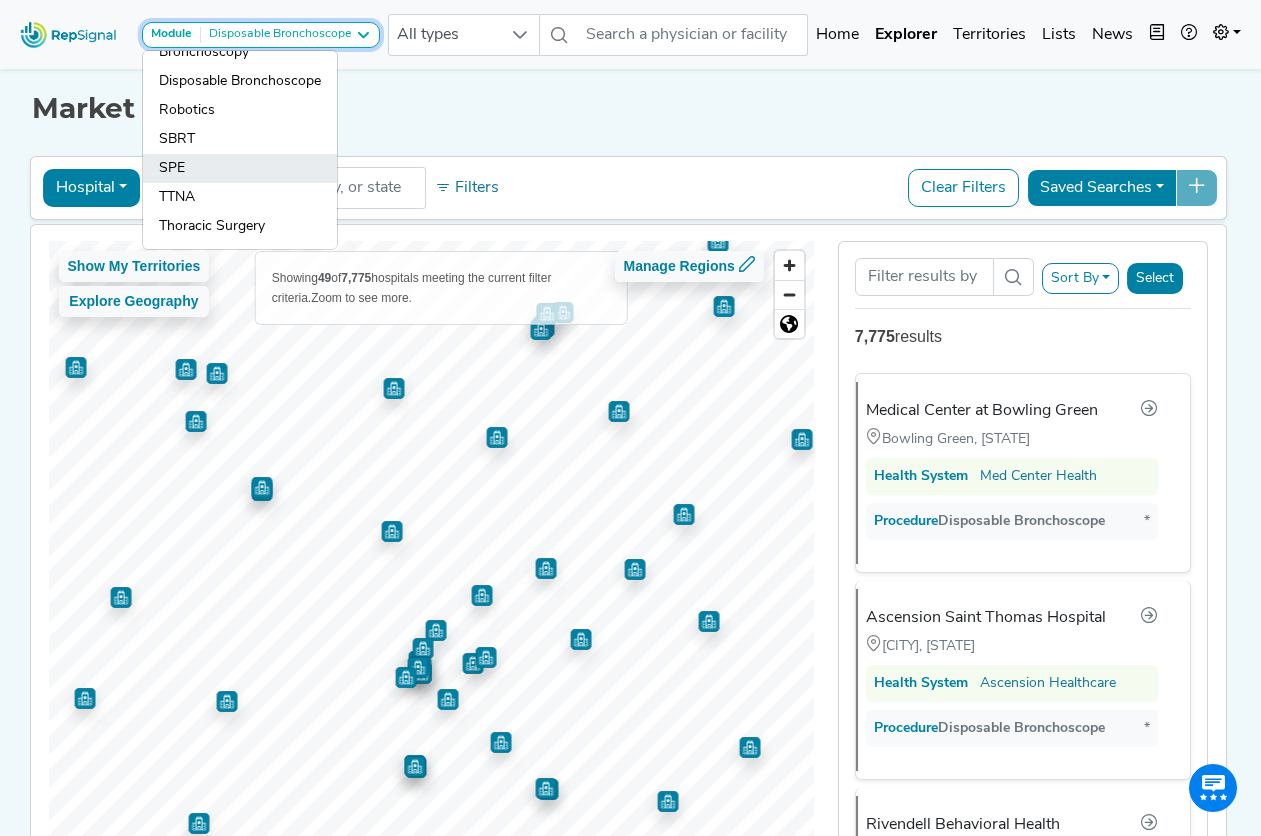 scroll, scrollTop: 0, scrollLeft: 0, axis: both 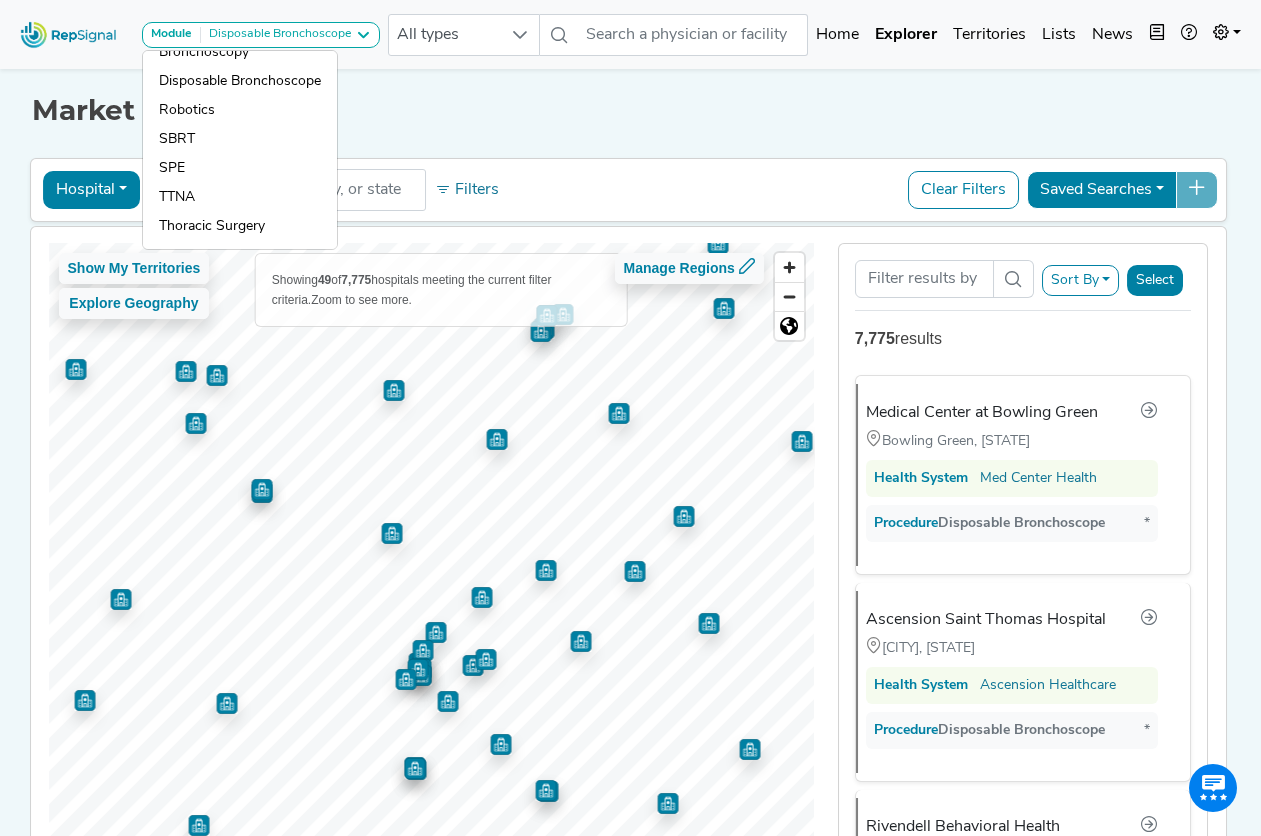 click on "Hospital Physician Hospital ASC Office Health System No results found  Filters   Clear Filters  Saved Searches" at bounding box center (629, 190) 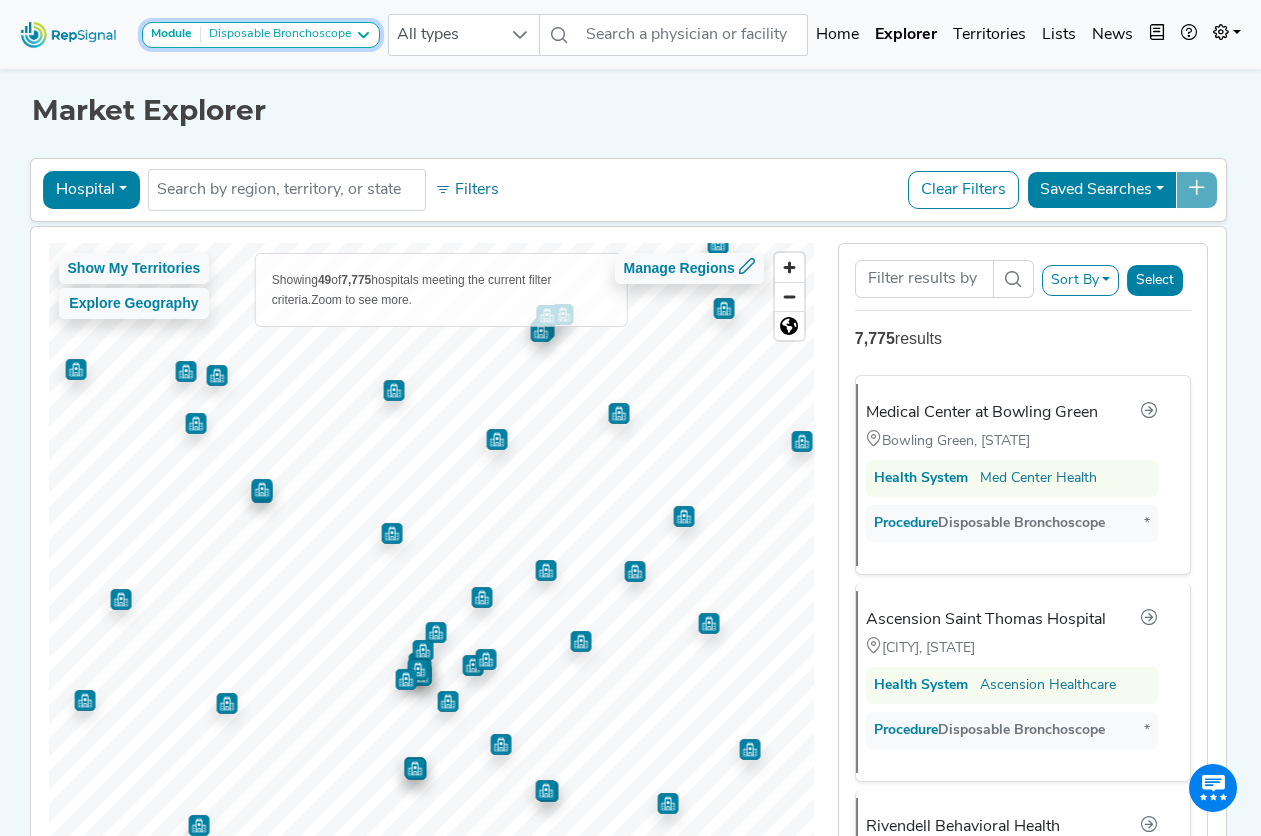 click on "Disposable Bronchoscope" at bounding box center (276, 35) 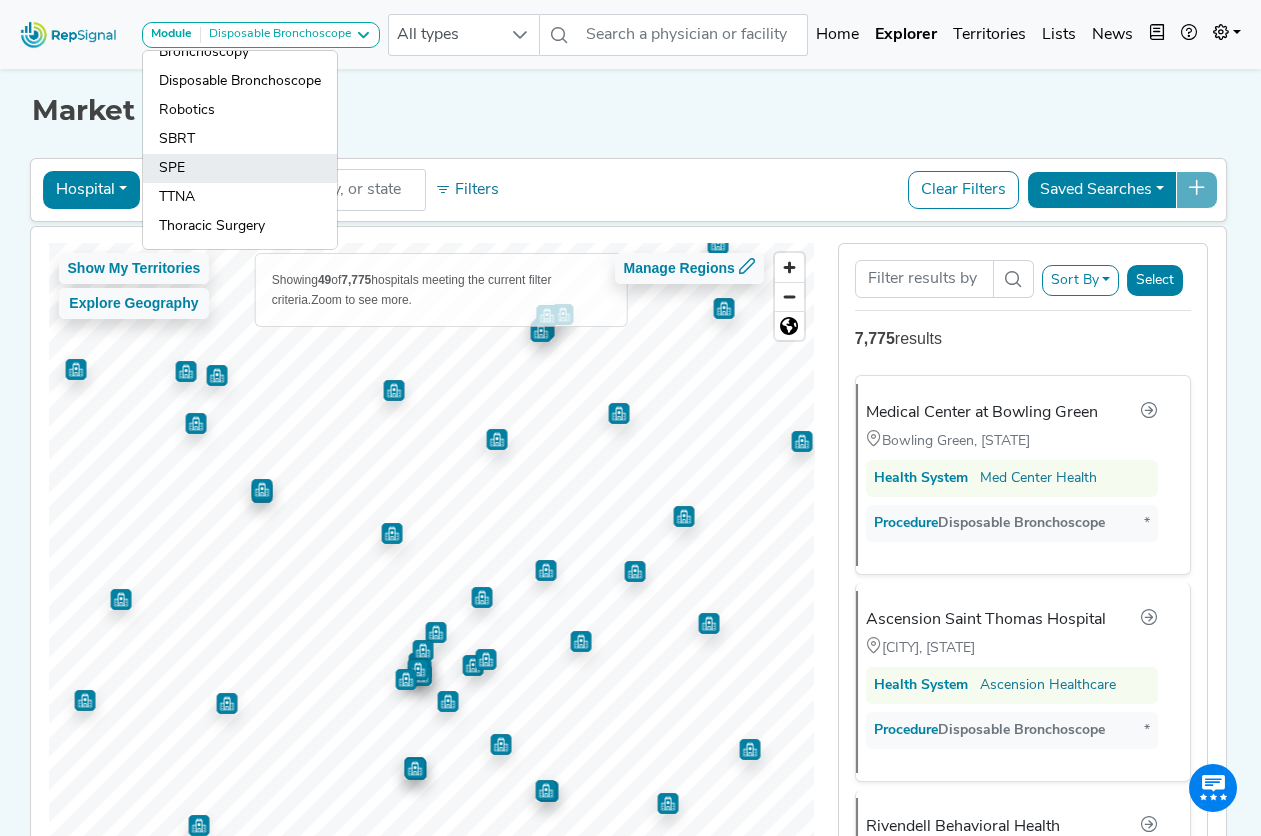 click on "SPE" 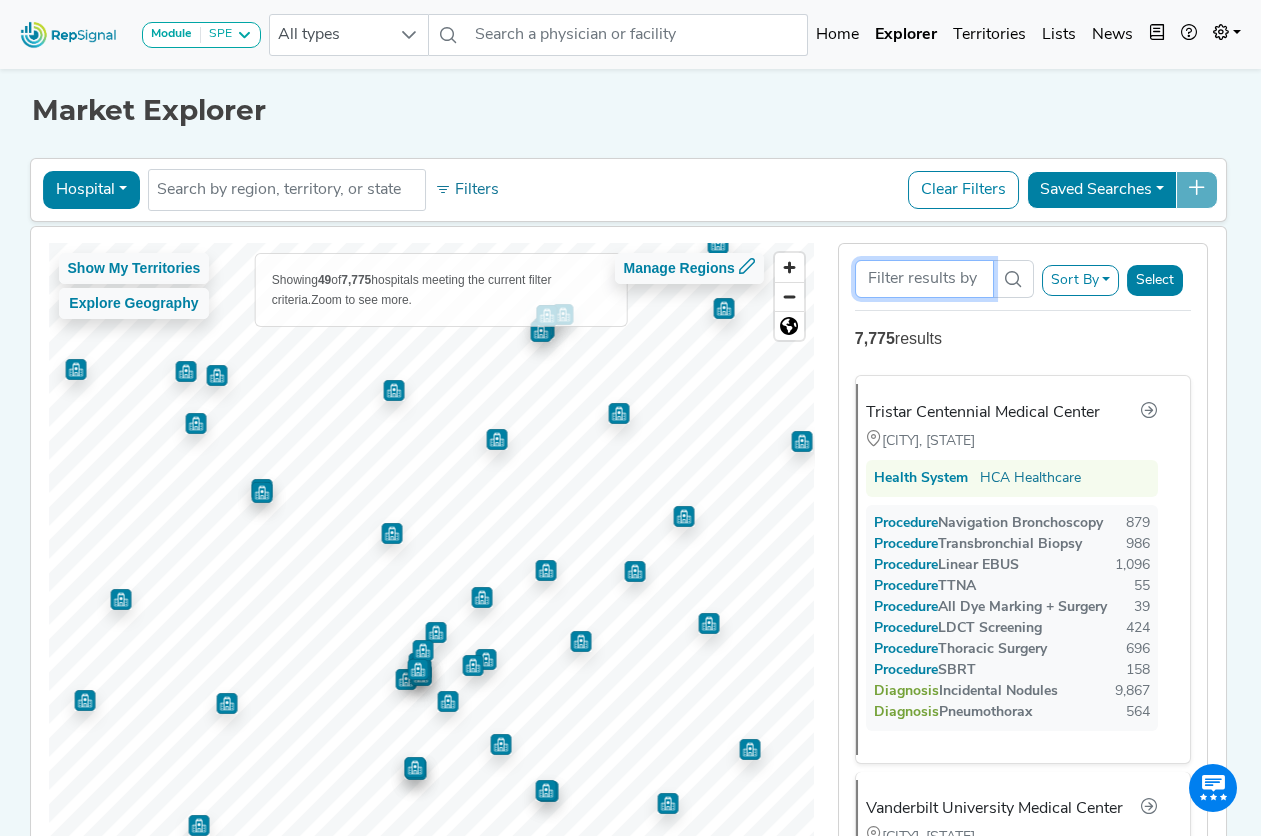 click at bounding box center [924, 279] 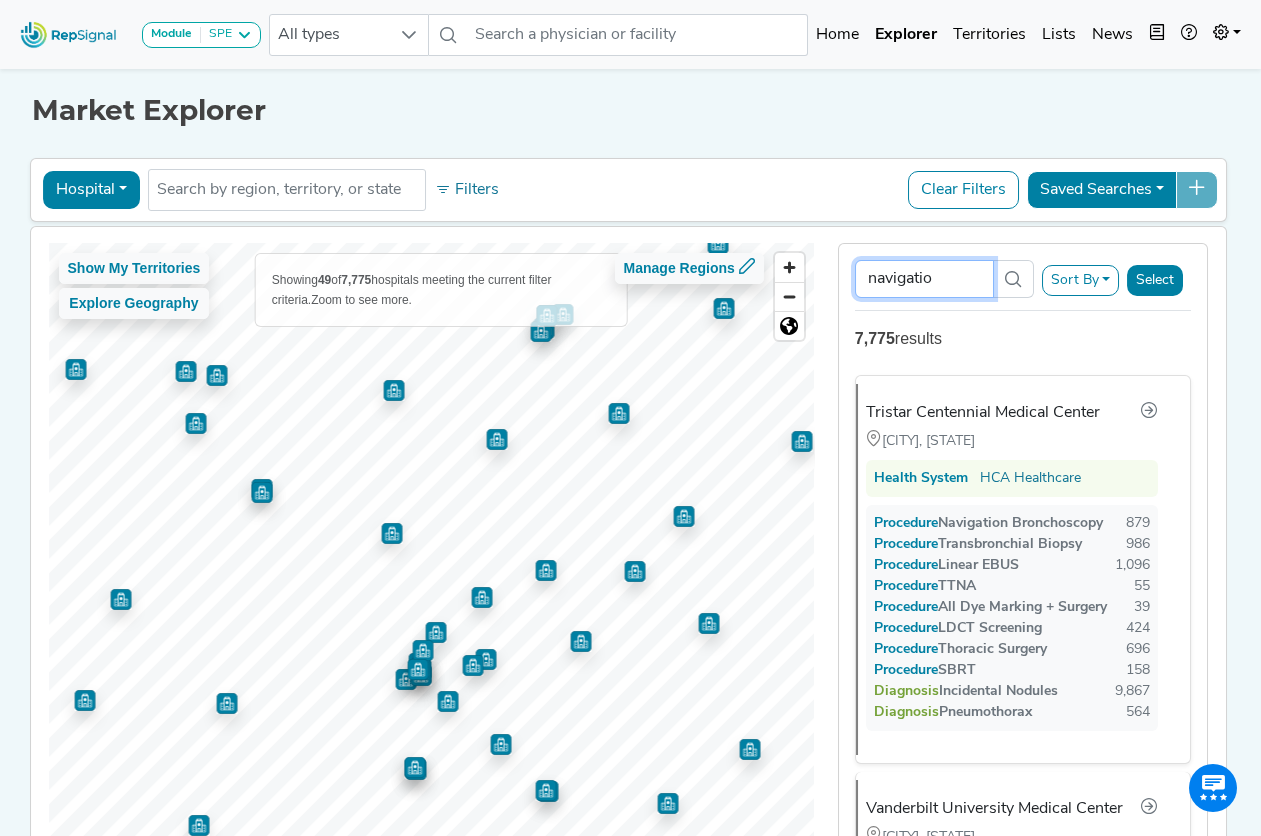 type on "navigation" 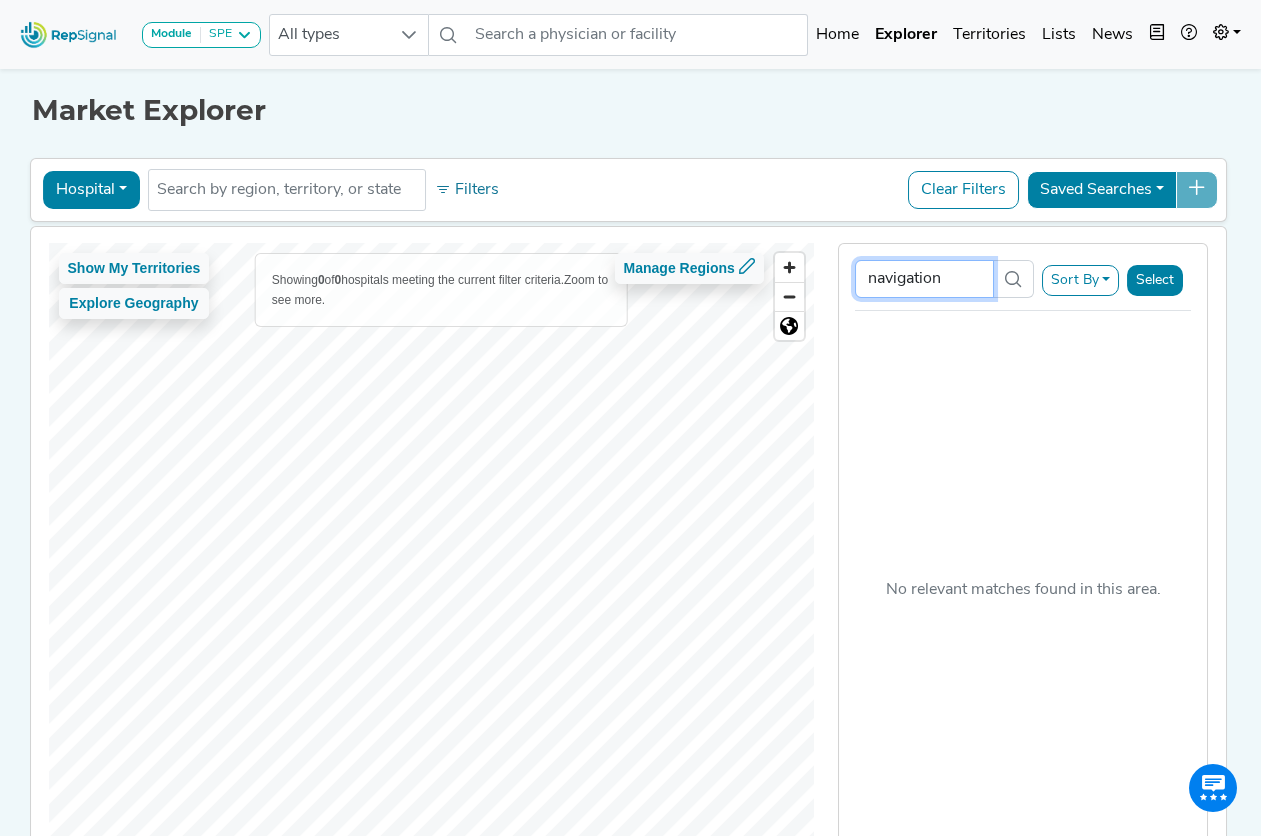 drag, startPoint x: 952, startPoint y: 280, endPoint x: 852, endPoint y: 282, distance: 100.02 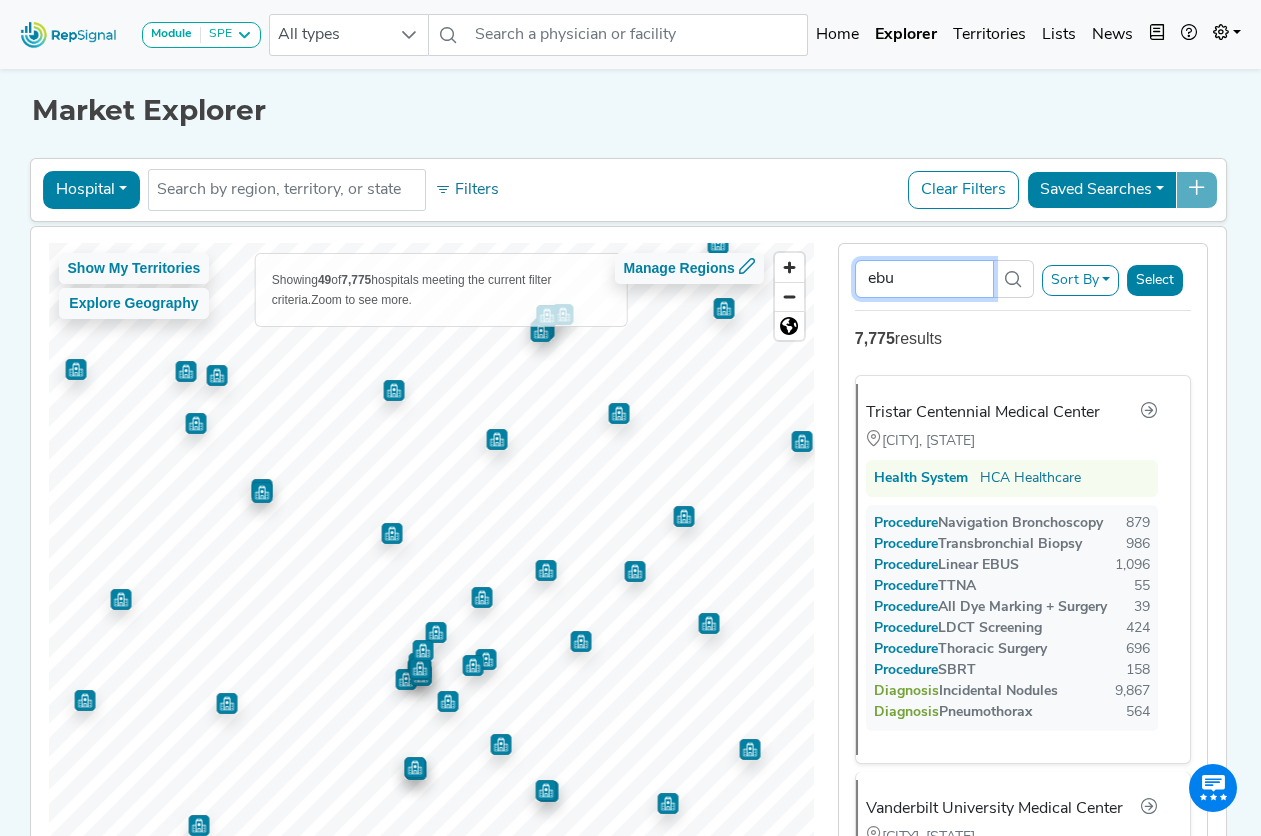 type on "ebus" 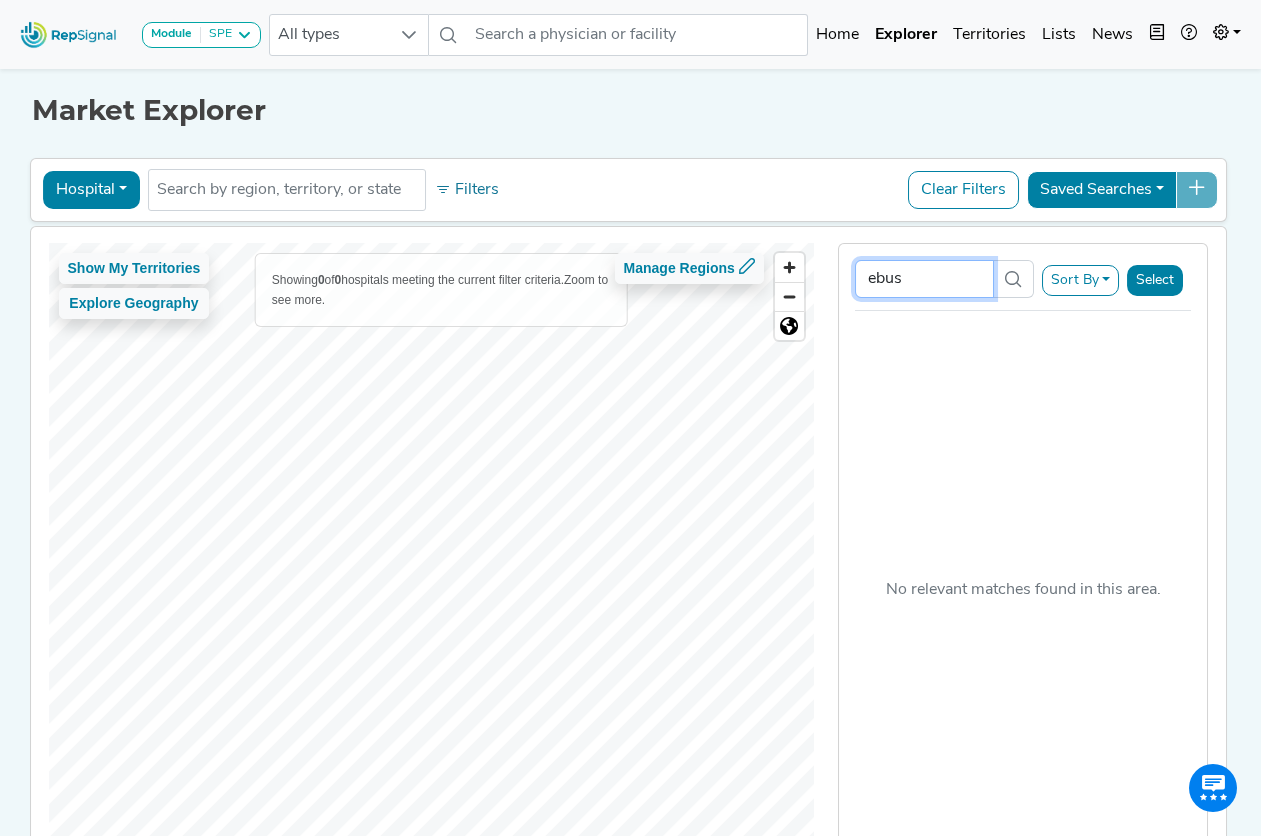 click on "Market Explorer Hospital Physician Hospital ASC Office Health System No results found Filters Clear Filters Saved Searches Show My Territories Explore Geography Showing 100 of 7,775 hospitals meeting the current filter criteria. Zoom to see more. Manage Regions © Mapbox © OpenStreetMap Improve this map Sort By RepSignal Annual Procedure Volume Estimate Navigation Bronchoscopy Transbronchial Biopsy Linear EBUS TTNA All Dye Marking + Surgery LDCT Screening Thoracic Surgery SBRT Total Procedures Incidental Nodules Pneumothorax Total Diagnoses Relevant Physician Volume Select No relevant matches found in this area." at bounding box center [629, 556] 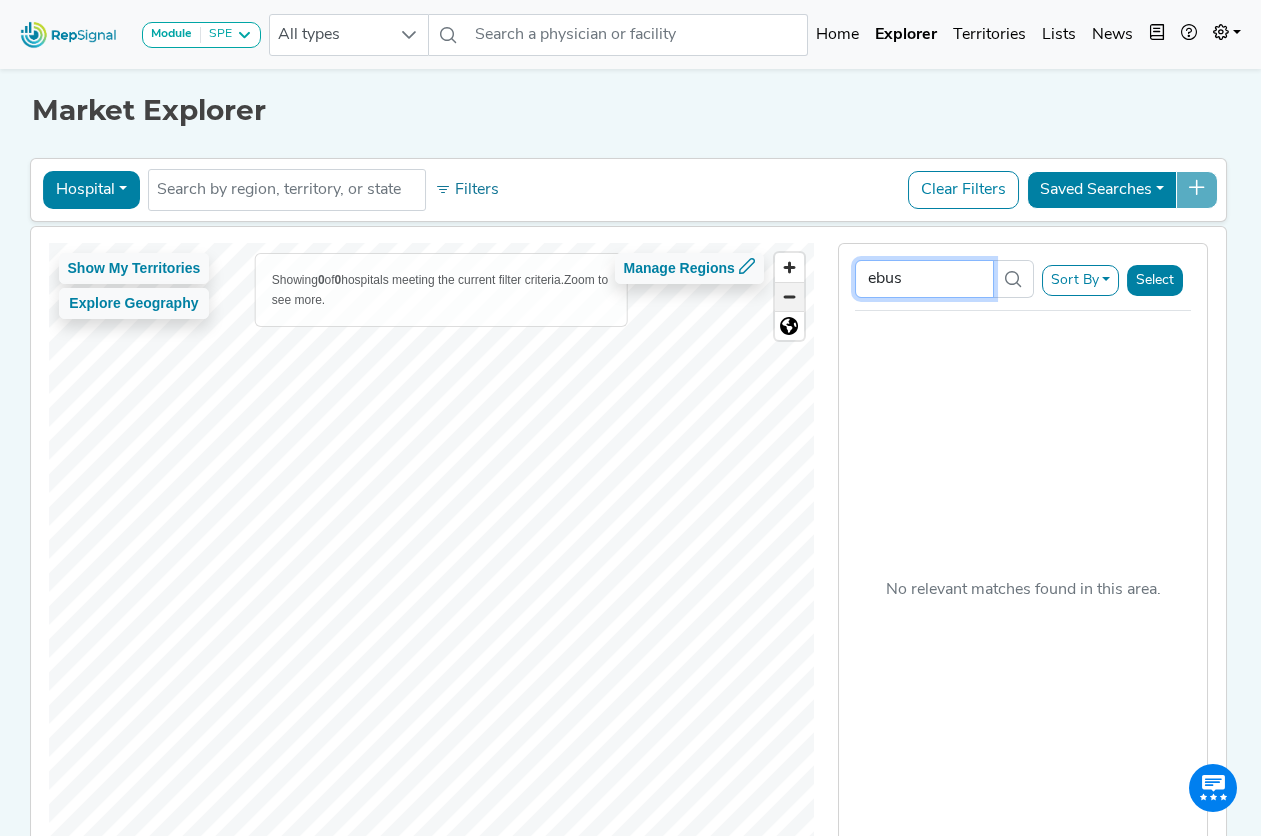 type 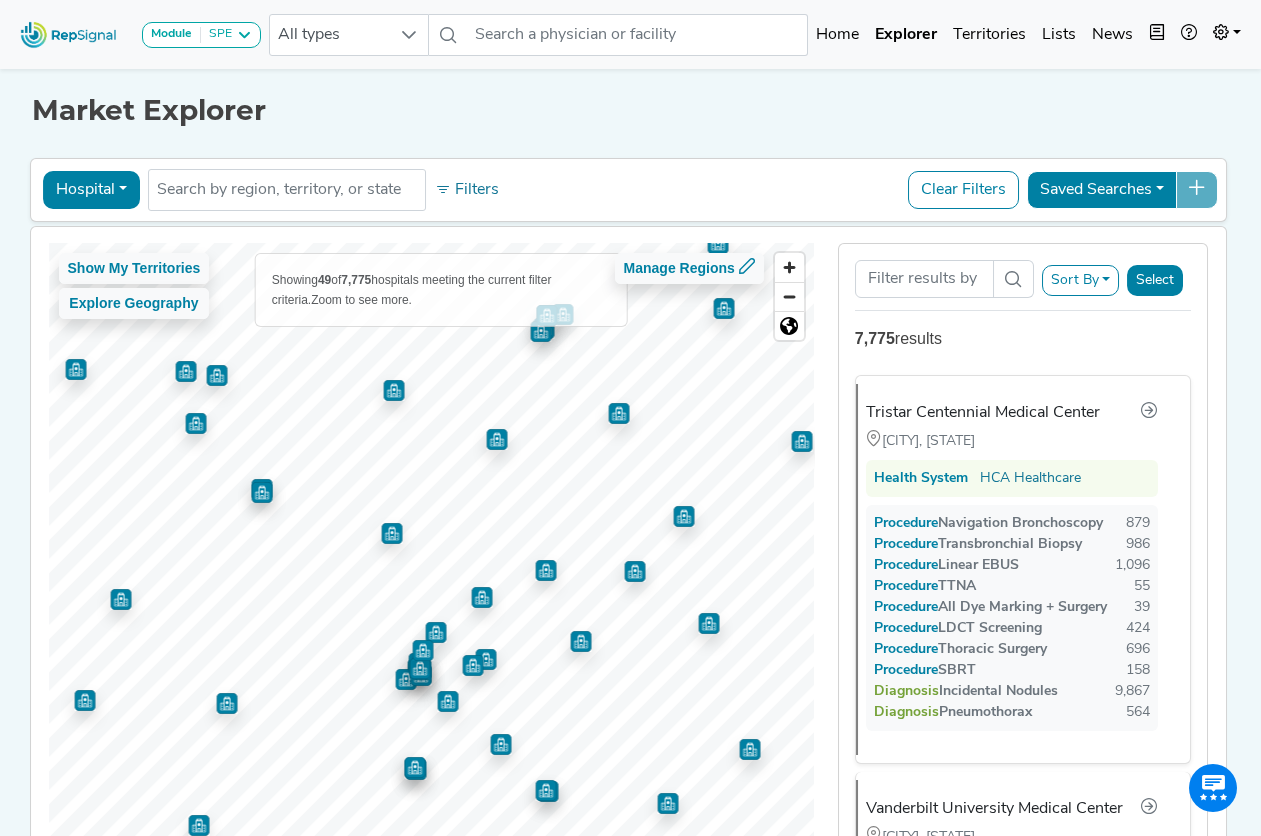 click on "Tristar Centennial Medical Center  Nashville, [STATE]   Health System  HCA Healthcare  Procedure   Navigation Bronchoscopy  879  Procedure   Transbronchial Biopsy  986  Procedure   Linear EBUS  1,096  Procedure   TTNA  55  Procedure   All Dye Marking + Surgery  39  Procedure   LDCT Screening  424  Procedure   Thoracic Surgery  696  Procedure   SBRT  158  Diagnosis   Incidental Nodules  9,867  Diagnosis   Pneumothorax  564 Vanderbilt University Medical Center  Nashville, [STATE]   Health System  Vanderbilt Health  Procedure   Navigation Bronchoscopy  321  Procedure   Transbronchial Biopsy  700  Procedure   Linear EBUS  371  Procedure   TTNA  35  Procedure   All Dye Marking + Surgery  *  Procedure   LDCT Screening  24 63  SBRT" at bounding box center [1023, 556] 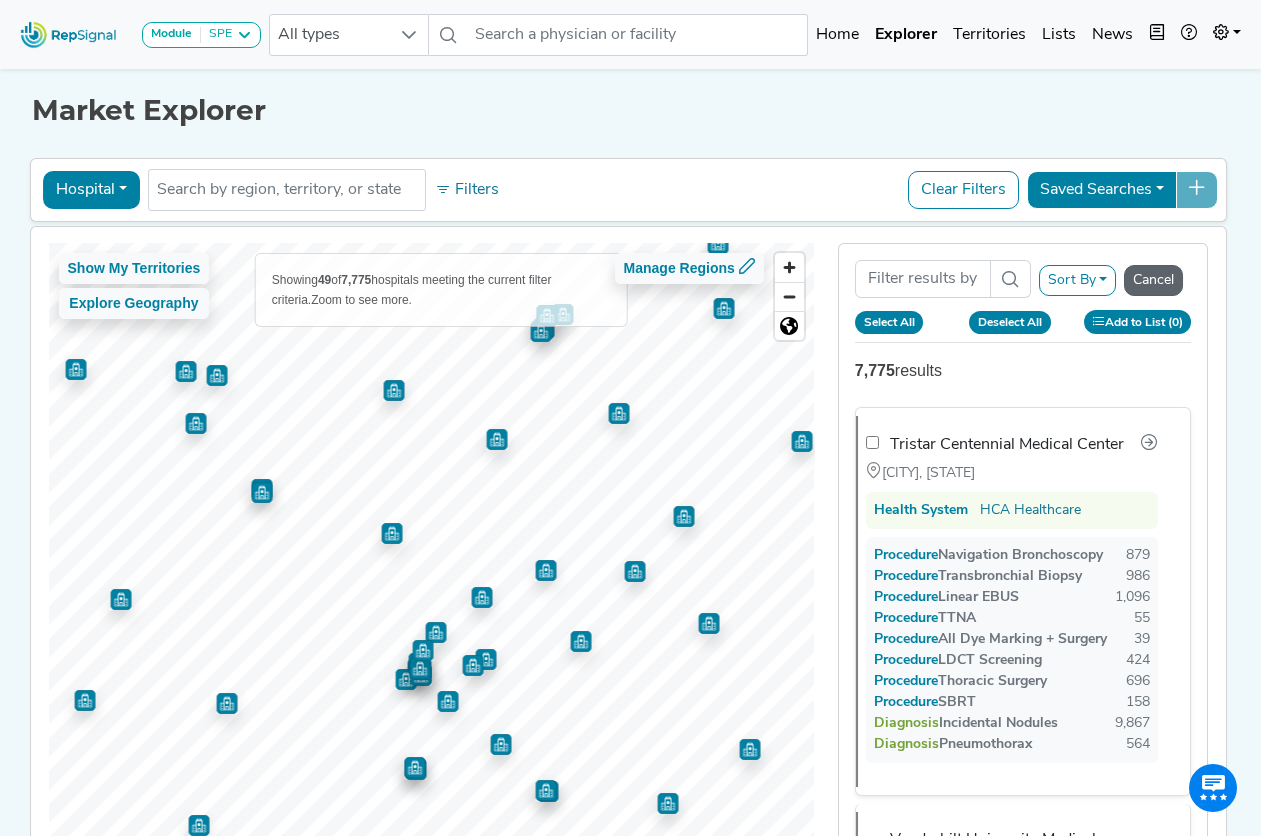 click on "Cancel" 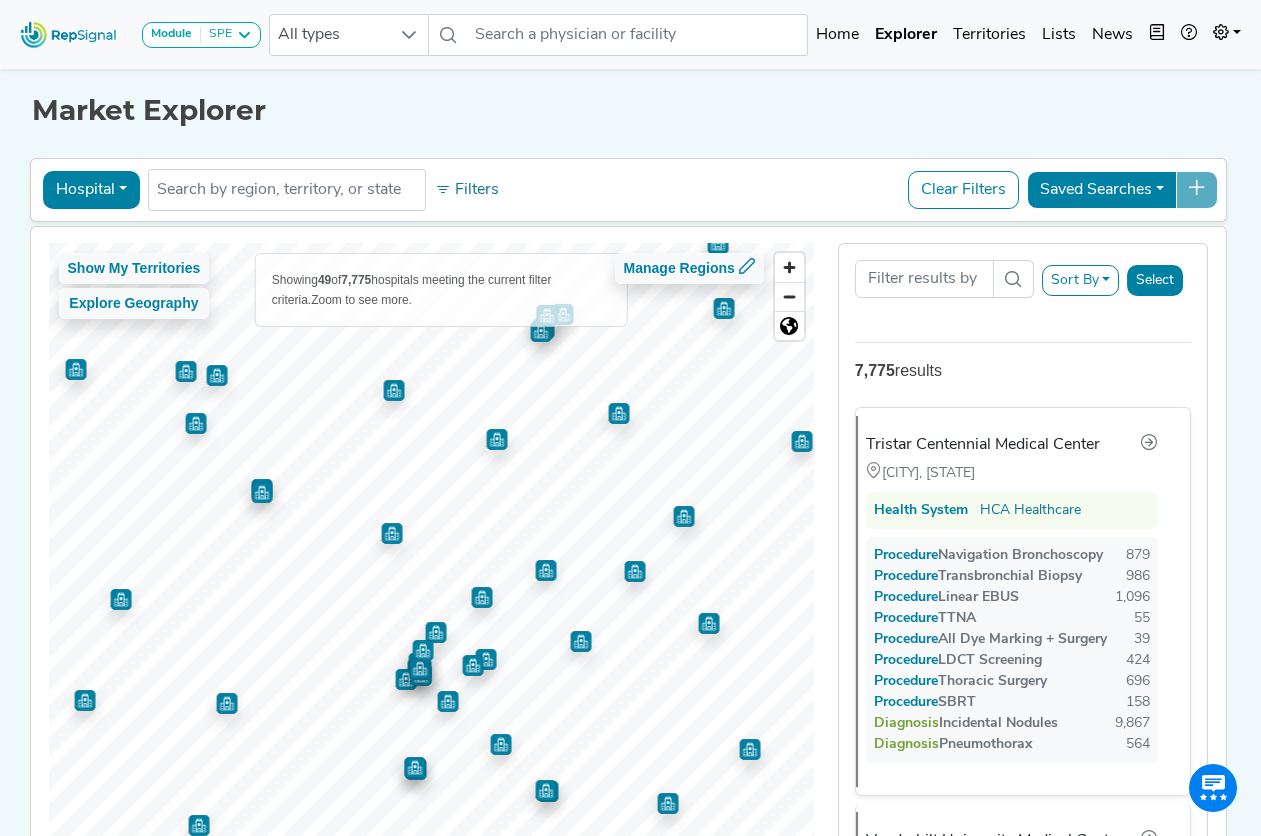 click on "Sort By" at bounding box center (1081, 280) 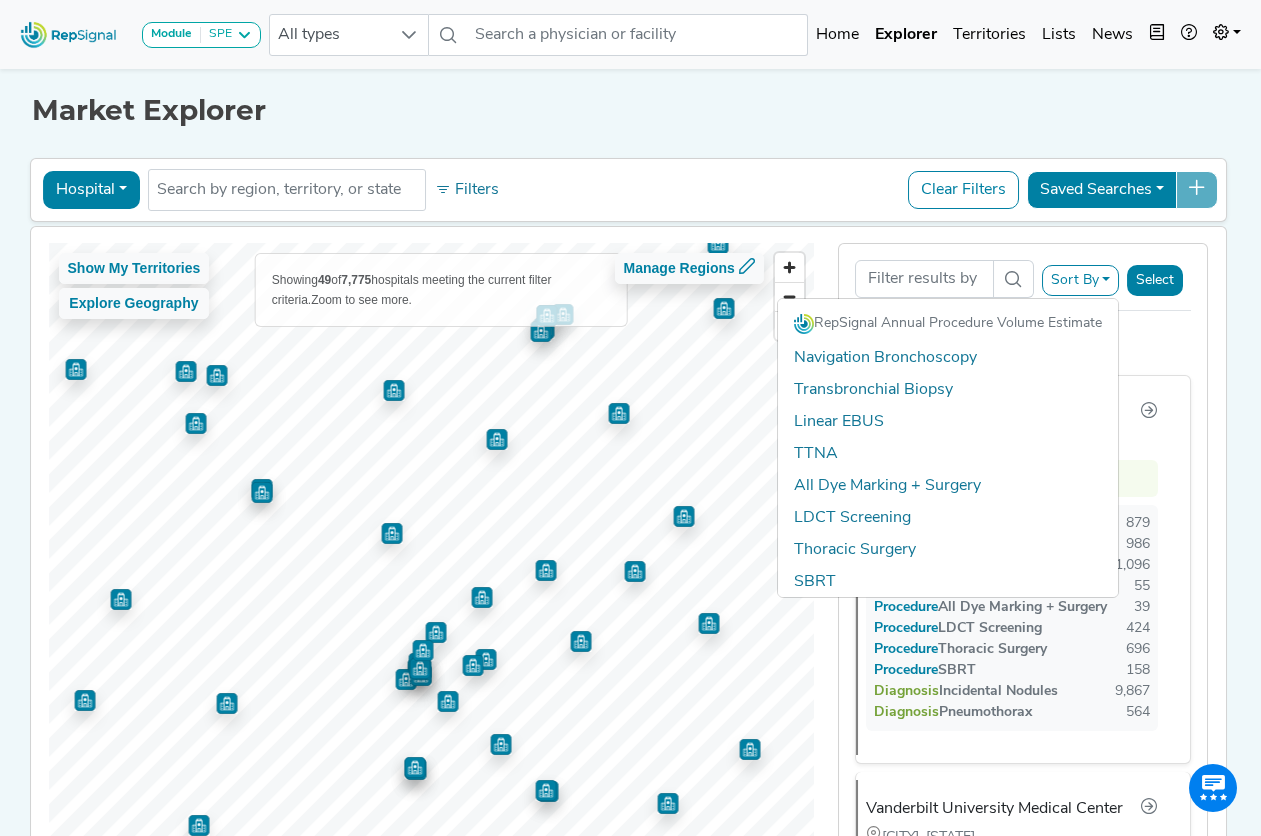 scroll, scrollTop: 0, scrollLeft: 0, axis: both 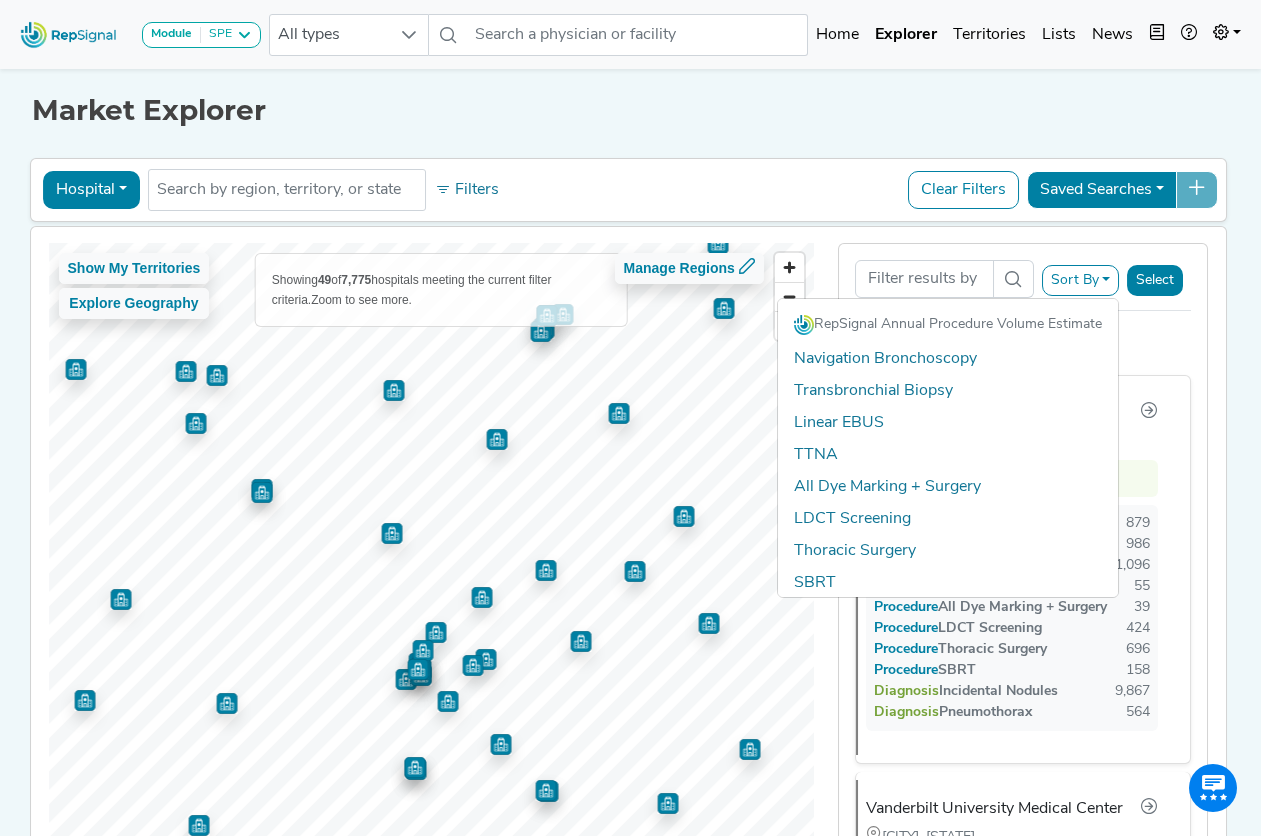 click on "Tristar Centennial Medical Center  Nashville, [STATE]   Health System  HCA Healthcare  Procedure   Navigation Bronchoscopy  879  Procedure   Transbronchial Biopsy  986  Procedure   Linear EBUS  1,096  Procedure   TTNA  55  Procedure   All Dye Marking + Surgery  39  Procedure   LDCT Screening  424  Procedure   Thoracic Surgery  696  Procedure   SBRT  158  Diagnosis   Incidental Nodules  9,867  Diagnosis   Pneumothorax  564 Vanderbilt University Medical Center  Nashville, [STATE]   Health System  Vanderbilt Health  Procedure   Navigation Bronchoscopy  321  Procedure   Transbronchial Biopsy  700  Procedure   Linear EBUS  371  Procedure   TTNA  35  Procedure   All Dye Marking + Surgery  *  Procedure   LDCT Screening  24 63  SBRT" at bounding box center (1023, 556) 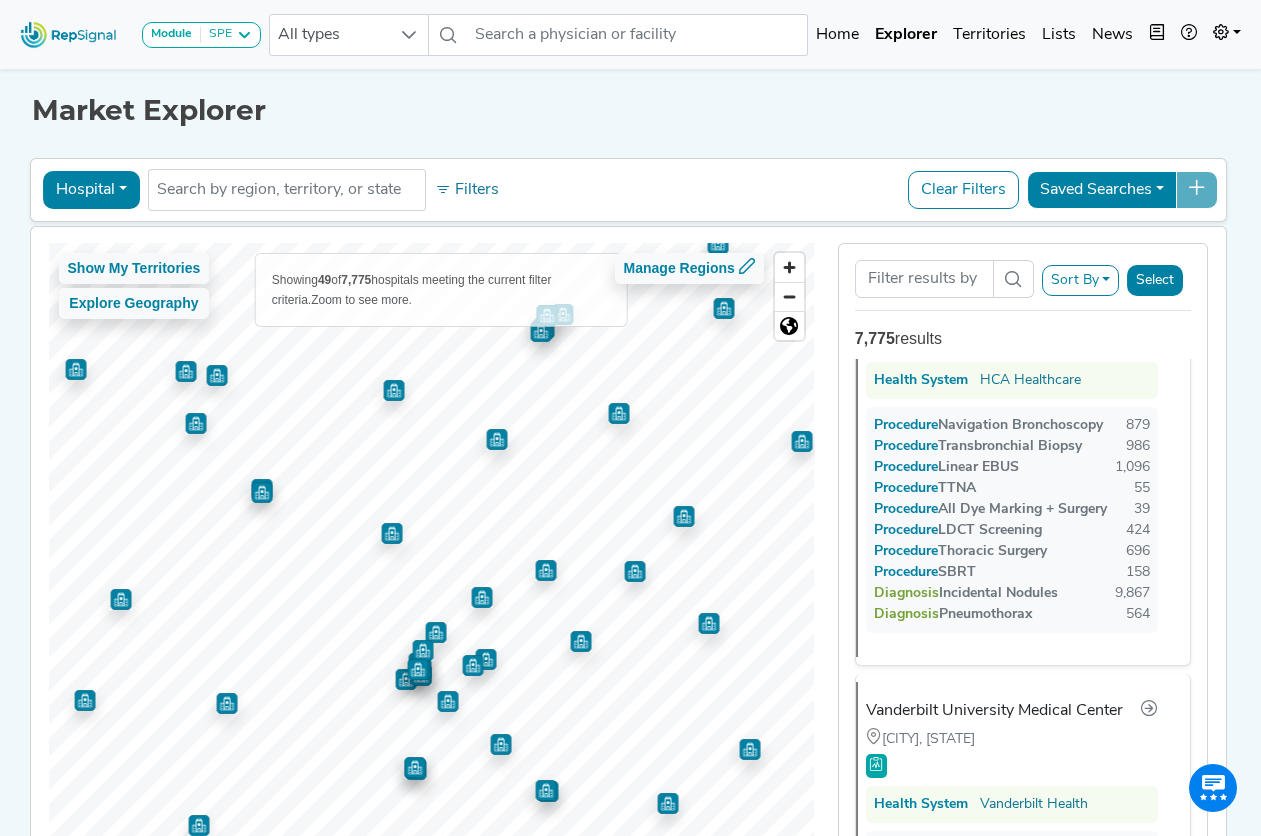scroll, scrollTop: 0, scrollLeft: 0, axis: both 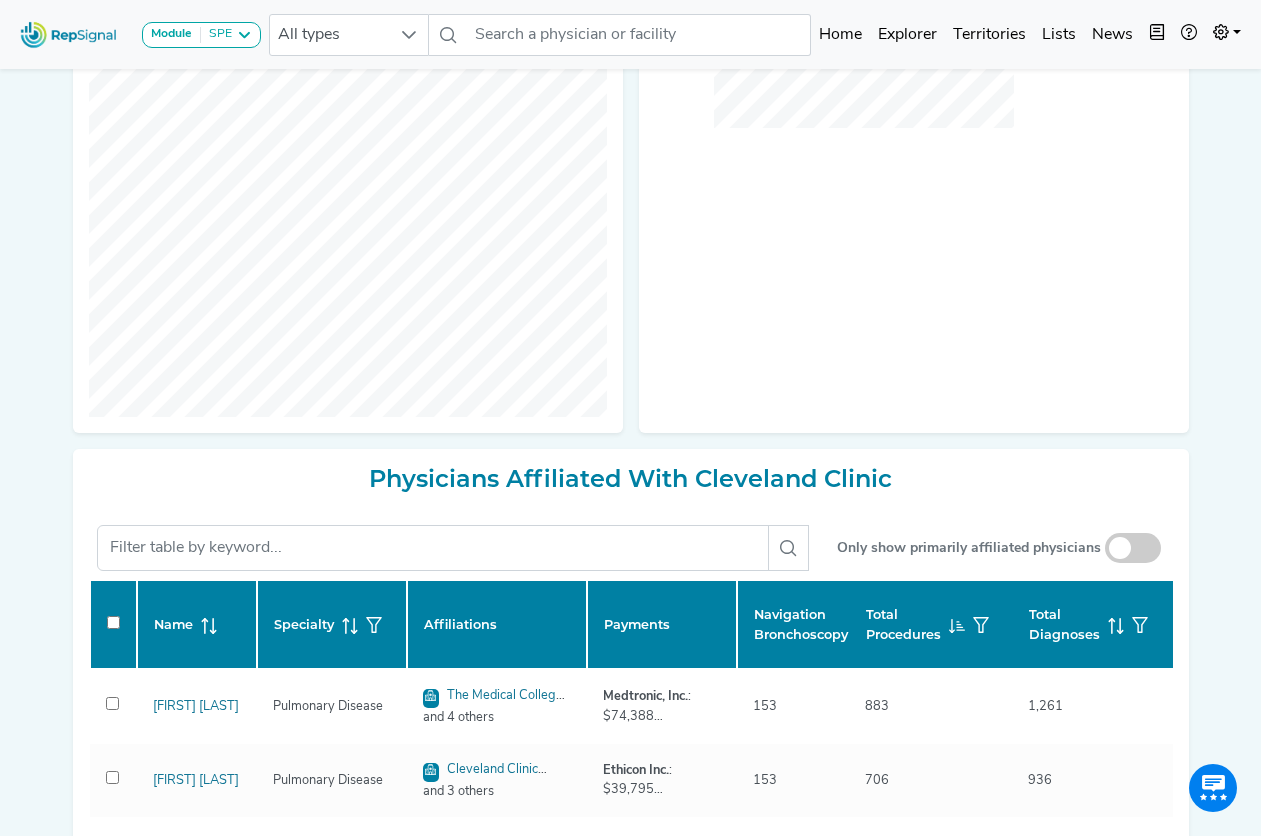 click on "Patient Diagnoses" at bounding box center (448, -107) 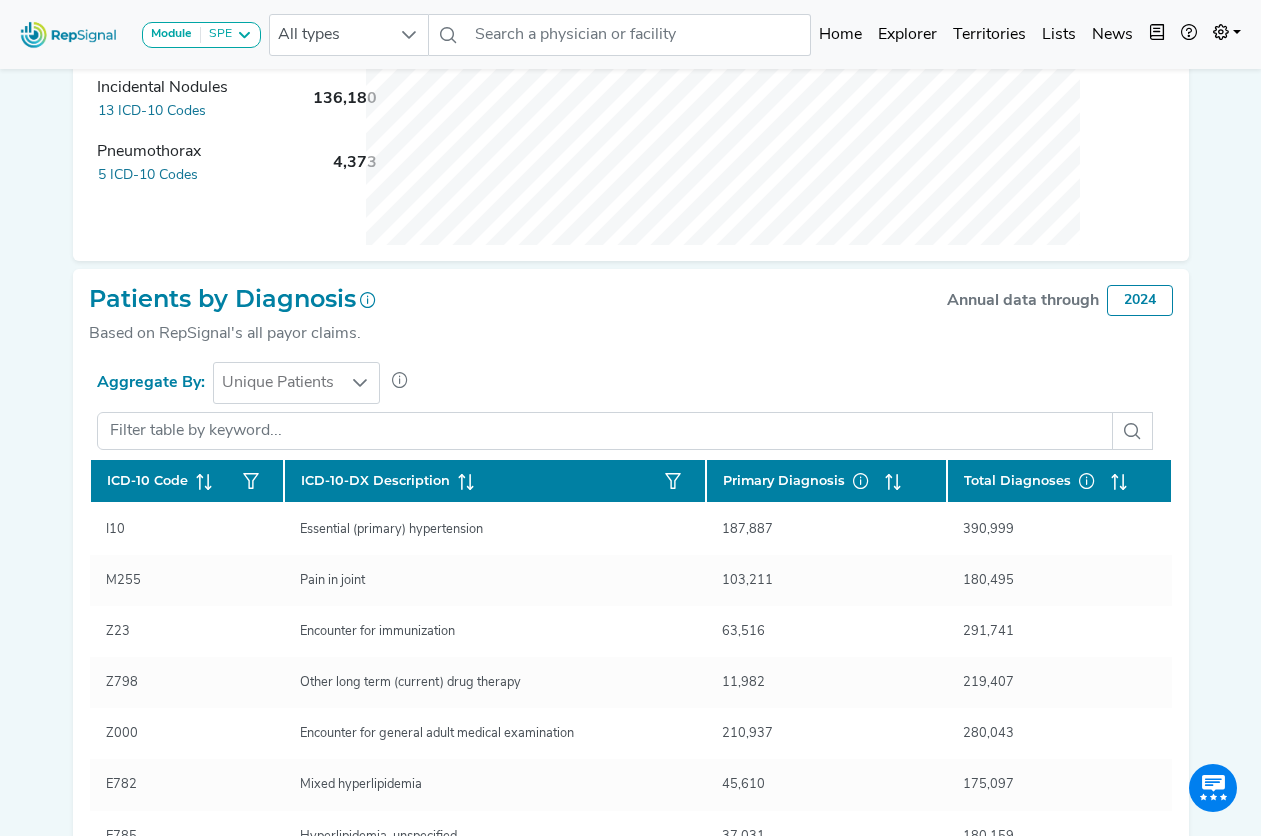 click on "13 ICD-10 Codes" at bounding box center (152, 111) 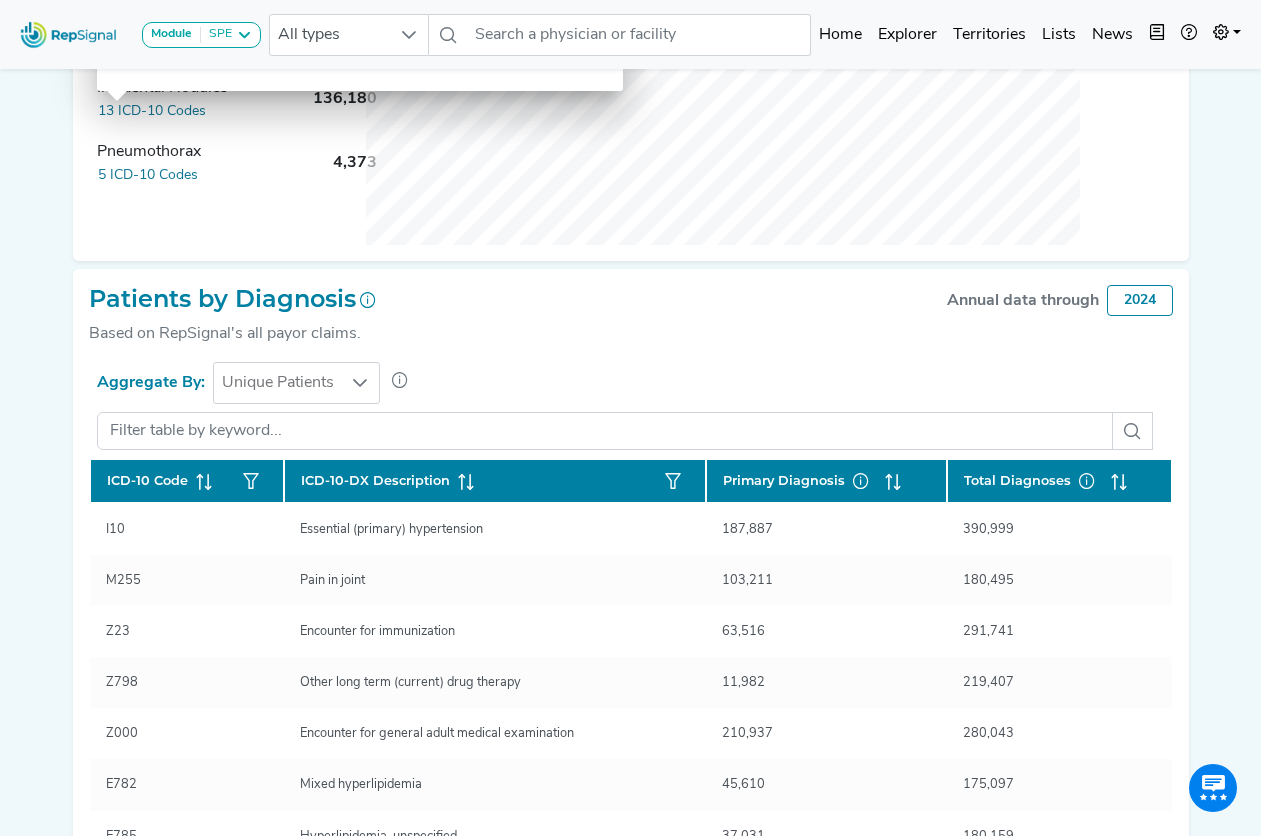 scroll, scrollTop: 0, scrollLeft: 0, axis: both 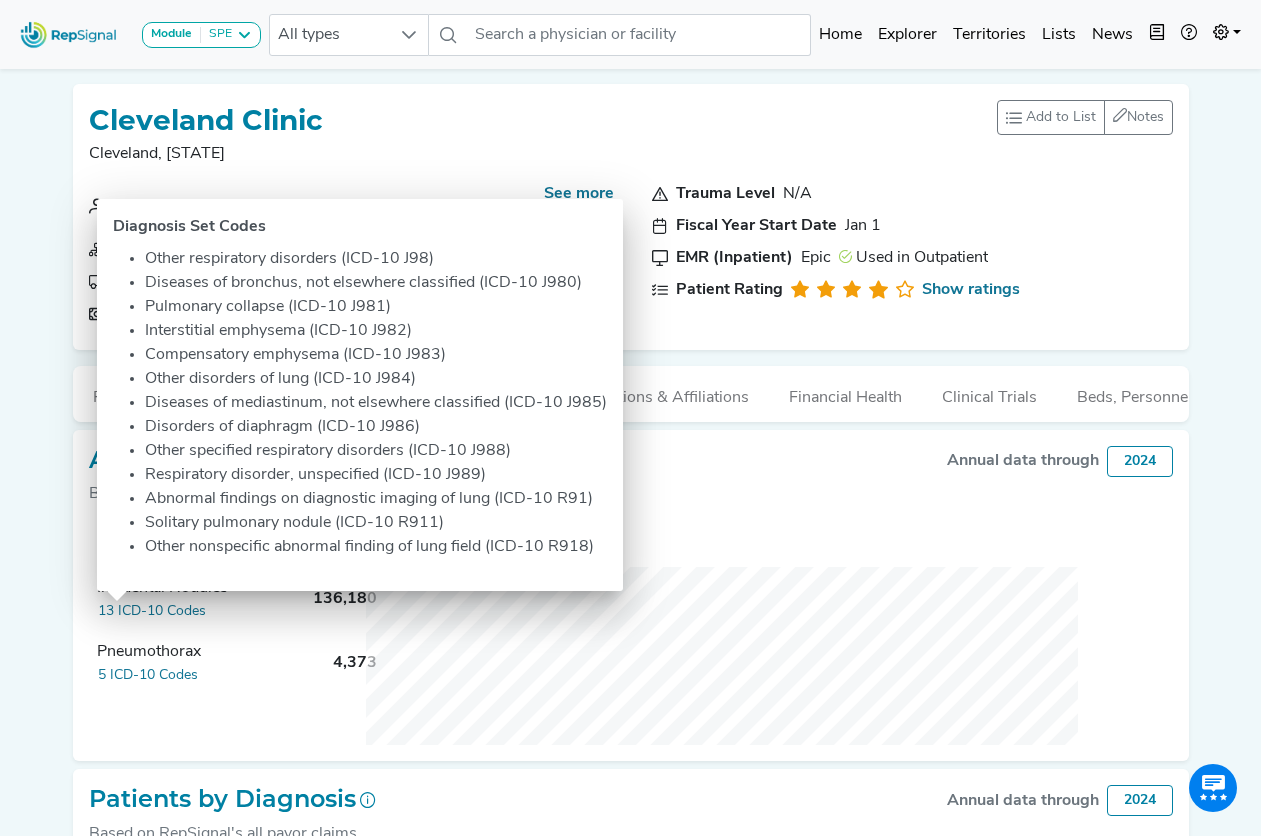 click on "Module SPE Bronchoscopy Disposable Bronchoscope Robotics SBRT SPE TTNA Thoracic Surgery All types No results found  Home   Explorer   Territories   Lists   News  new notes My Account Logout" 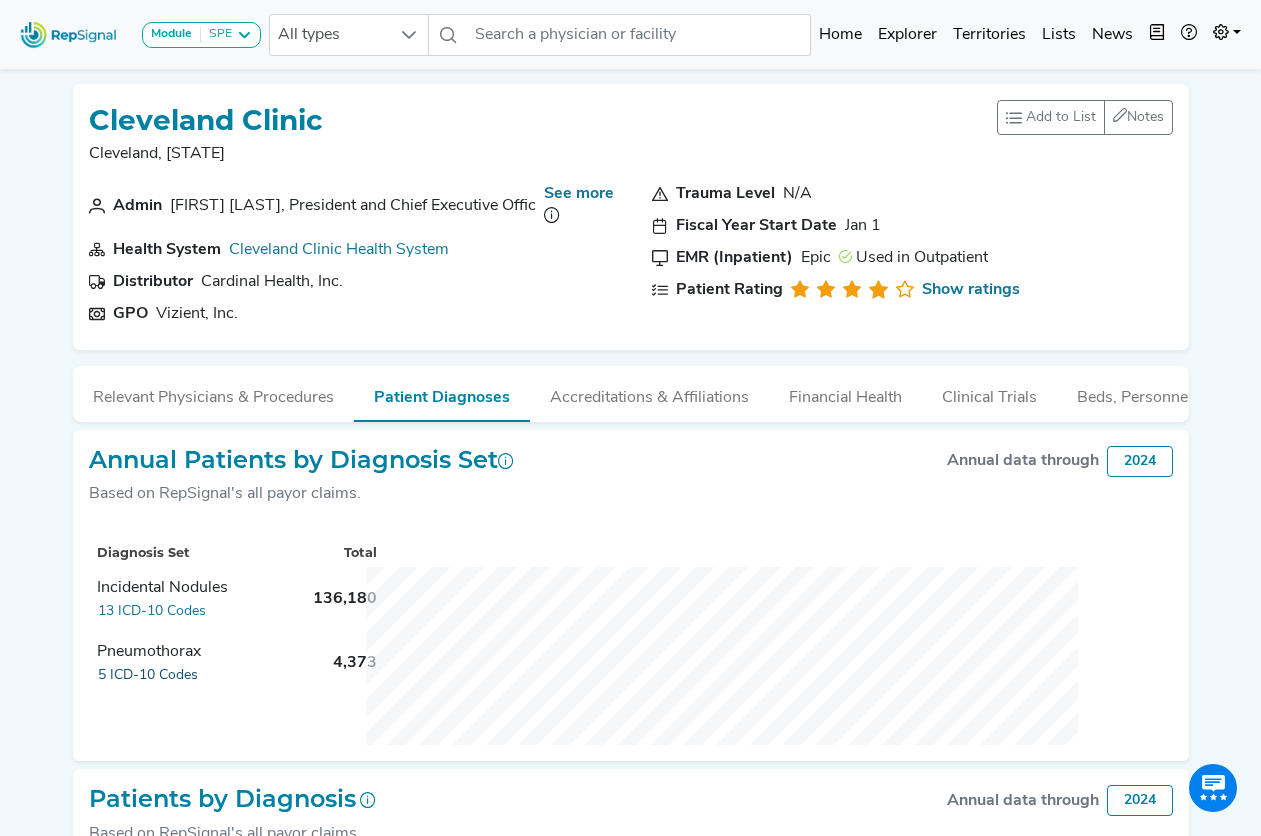 click on "5 ICD-10 Codes" at bounding box center (148, 675) 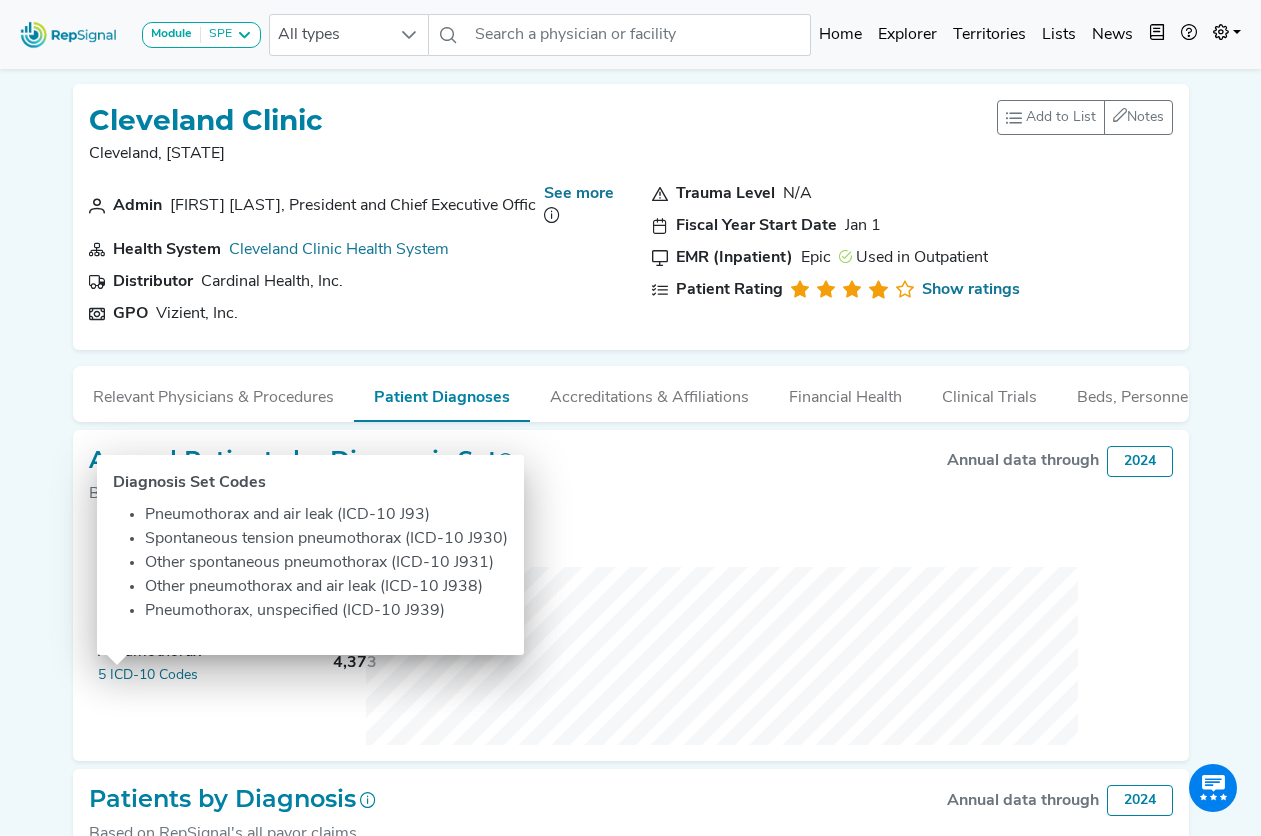 click on "Module SPE Bronchoscopy Disposable Bronchoscope Robotics SBRT SPE TTNA Thoracic Surgery All types No results found  Home   Explorer   Territories   Lists   News  new notes My Account Logout Cleveland Clinic Cleveland, OH  Add to List  Recent Lists: Starred Hospitals  Create New List   Save   Notes  0  unread notes Admin Tomislav Mihaljevic, President and Chief Executive Officer  See more  Health System Cleveland Clinic Health System Distributor Cardinal Health, Inc. GPO Vizient, Inc. Trauma Level N/A Fiscal Year Start Date Jan 1 EMR (Inpatient) Epic  Used in Outpatient  Patient Rating  Show ratings  NOTES ABOUT Cleveland Clinic Add Note Your note cannot be blank.   No results found  Post   No notes found. Get the ball rolling!  Delete Note  Are you sure you want to delete this note?   Delete   Cancel   Relevant Physicians & Procedures  Patient Diagnoses  Accreditations & Affiliations  Financial Health  Clinical Trials  Beds, Personnel, and ORs  Stays & Services  Target Procedure Volumes  Annual data through" at bounding box center [630, 810] 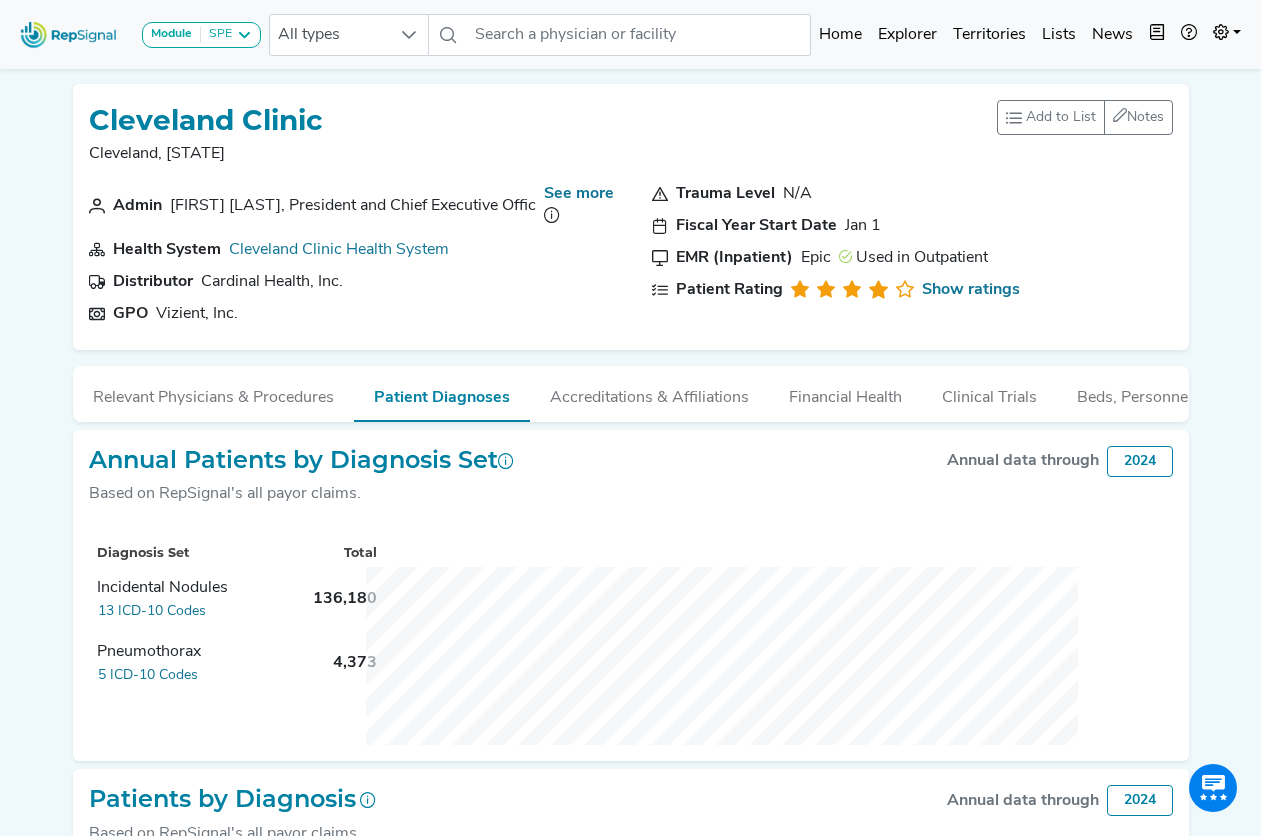 click on "Module SPE Bronchoscopy Disposable Bronchoscope Robotics SBRT SPE TTNA Thoracic Surgery All types No results found  Home   Explorer   Territories   Lists   News  new notes My Account Logout Cleveland Clinic Cleveland, OH  Add to List  Recent Lists: Starred Hospitals  Create New List   Save   Notes  0  unread notes Admin Tomislav Mihaljevic, President and Chief Executive Officer  See more  Health System Cleveland Clinic Health System Distributor Cardinal Health, Inc. GPO Vizient, Inc. Trauma Level N/A Fiscal Year Start Date Jan 1 EMR (Inpatient) Epic  Used in Outpatient  Patient Rating  Show ratings  NOTES ABOUT Cleveland Clinic Add Note Your note cannot be blank.   No results found  Post   No notes found. Get the ball rolling!  Delete Note  Are you sure you want to delete this note?   Delete   Cancel   Relevant Physicians & Procedures  Patient Diagnoses  Accreditations & Affiliations  Financial Health  Clinical Trials  Beds, Personnel, and ORs  Stays & Services  Target Procedure Volumes  Annual data through" at bounding box center (630, 810) 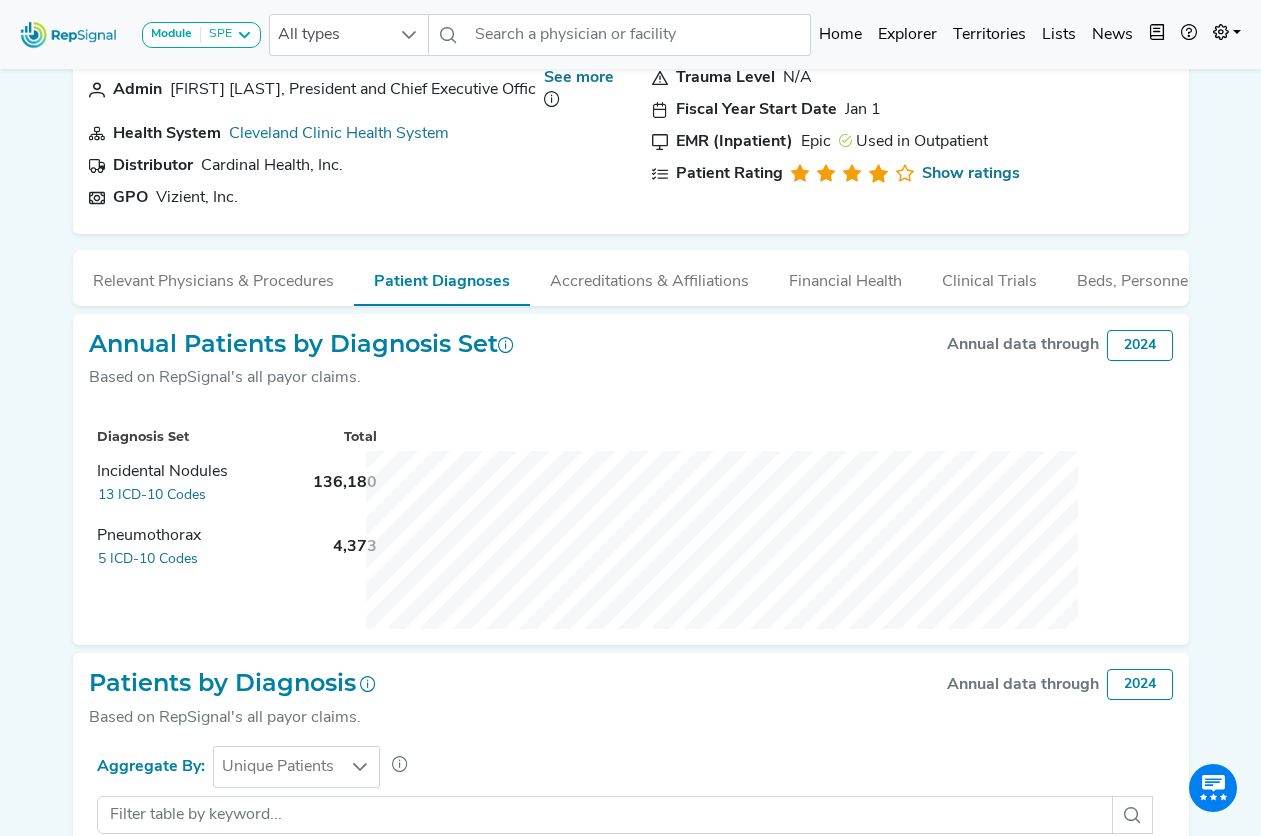 scroll, scrollTop: 100, scrollLeft: 0, axis: vertical 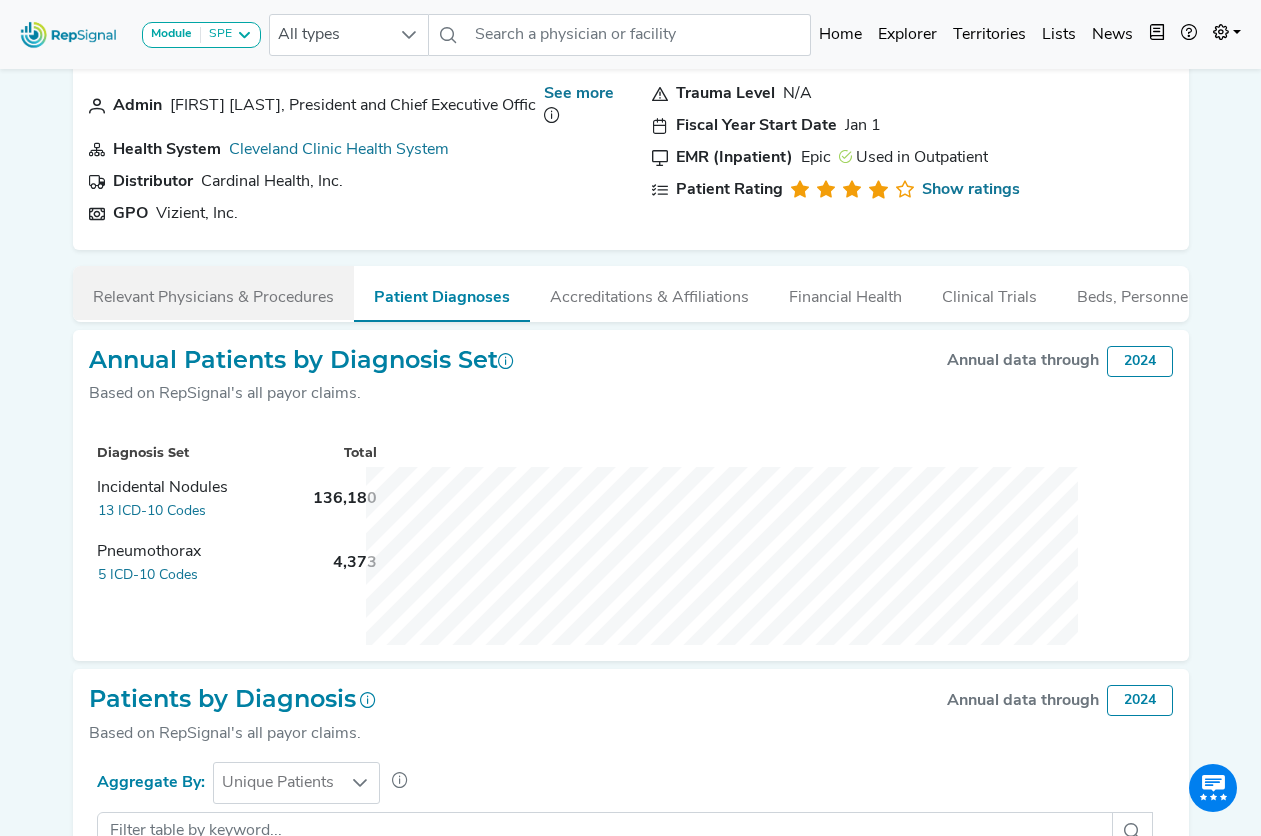 click on "Relevant Physicians & Procedures" at bounding box center (213, 293) 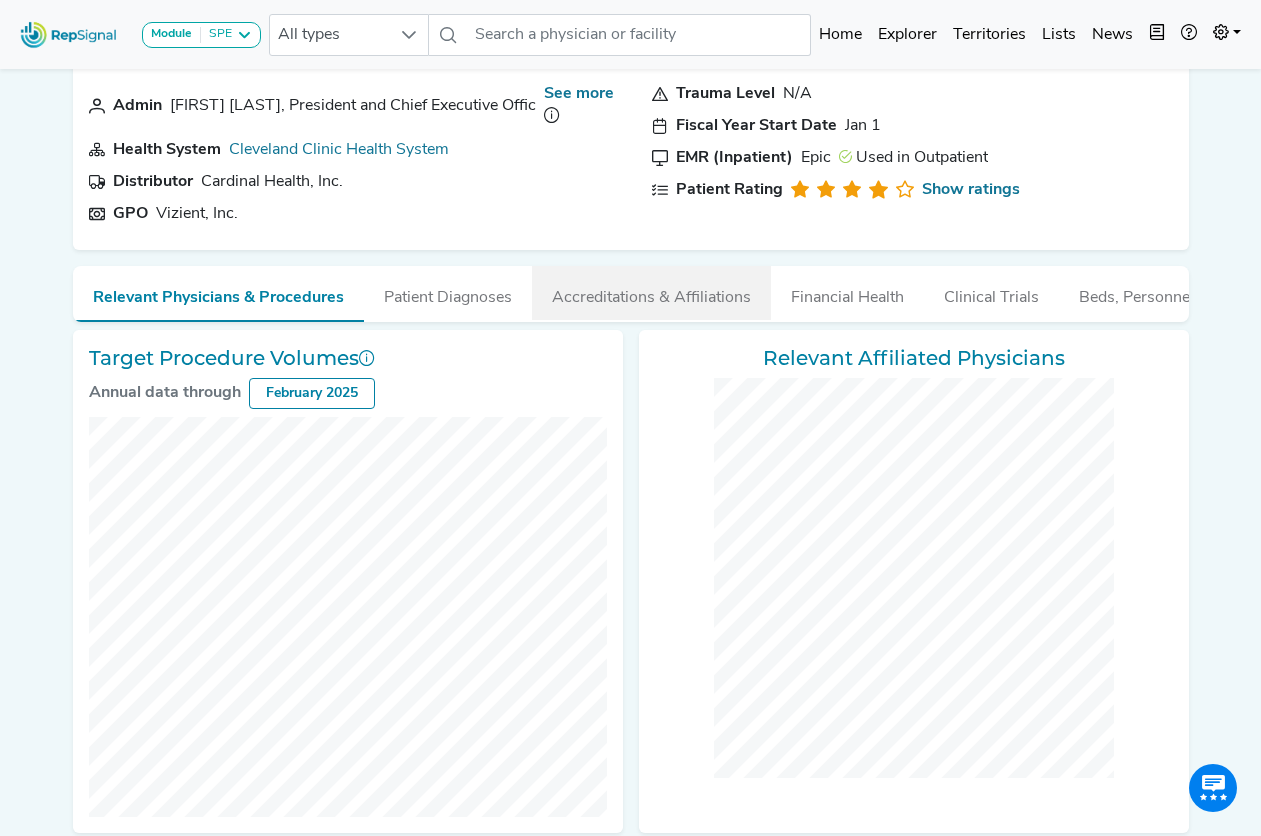 click on "Accreditations & Affiliations" at bounding box center [651, 293] 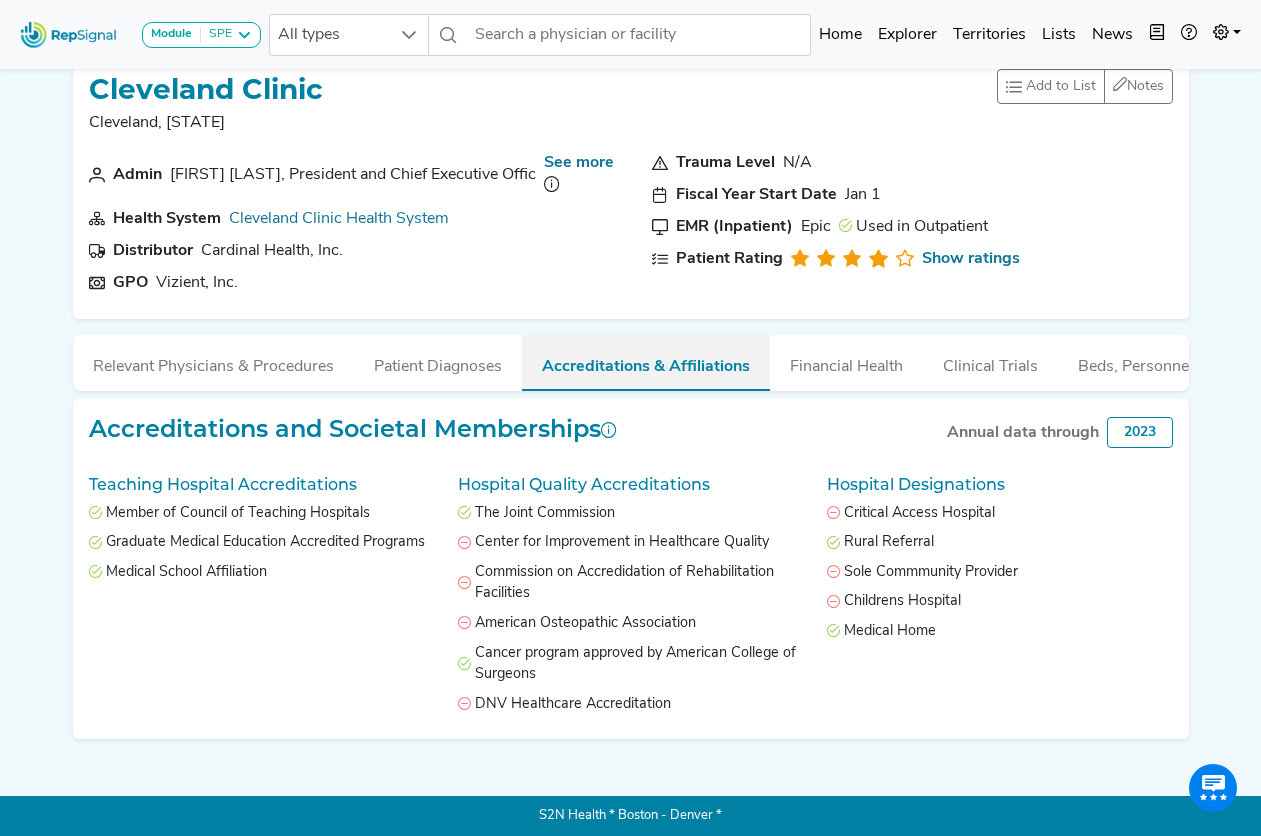 scroll, scrollTop: 43, scrollLeft: 0, axis: vertical 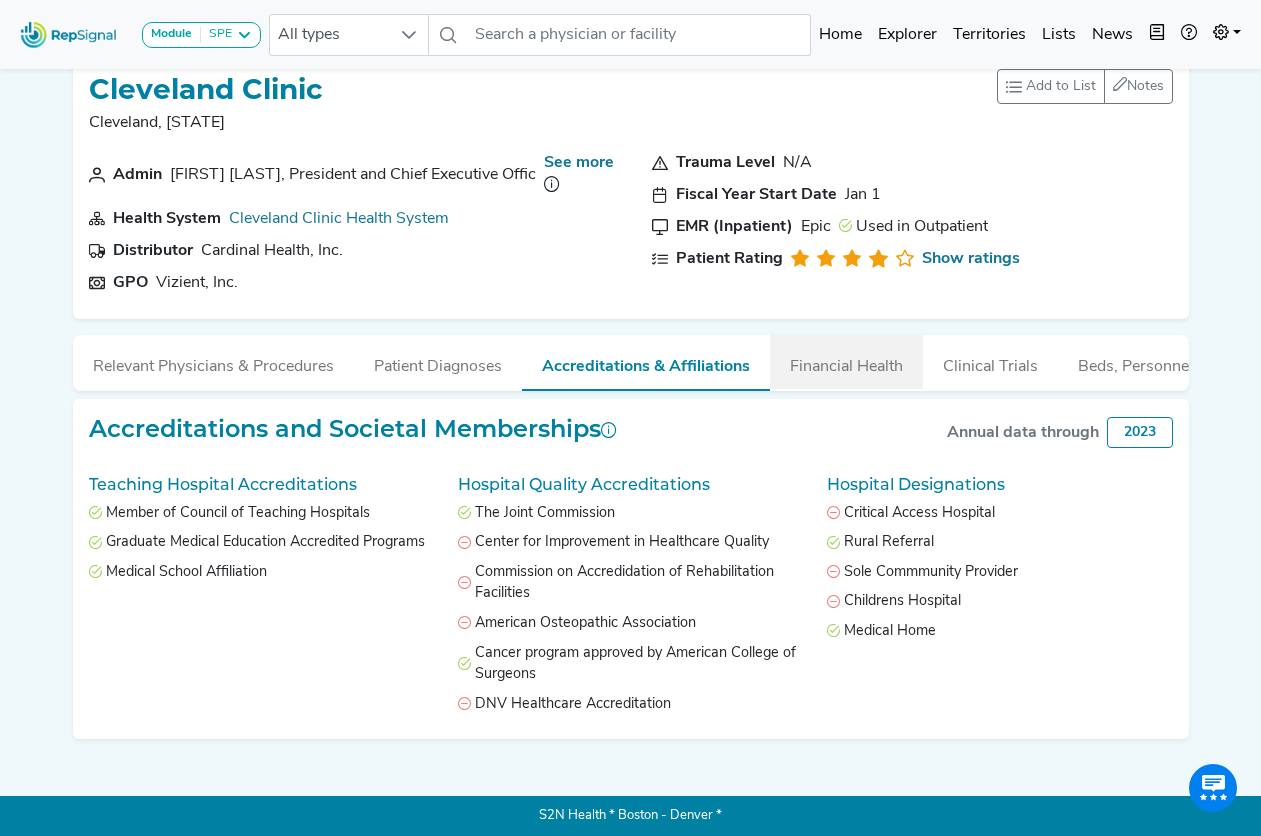 click on "Financial Health" at bounding box center (846, 362) 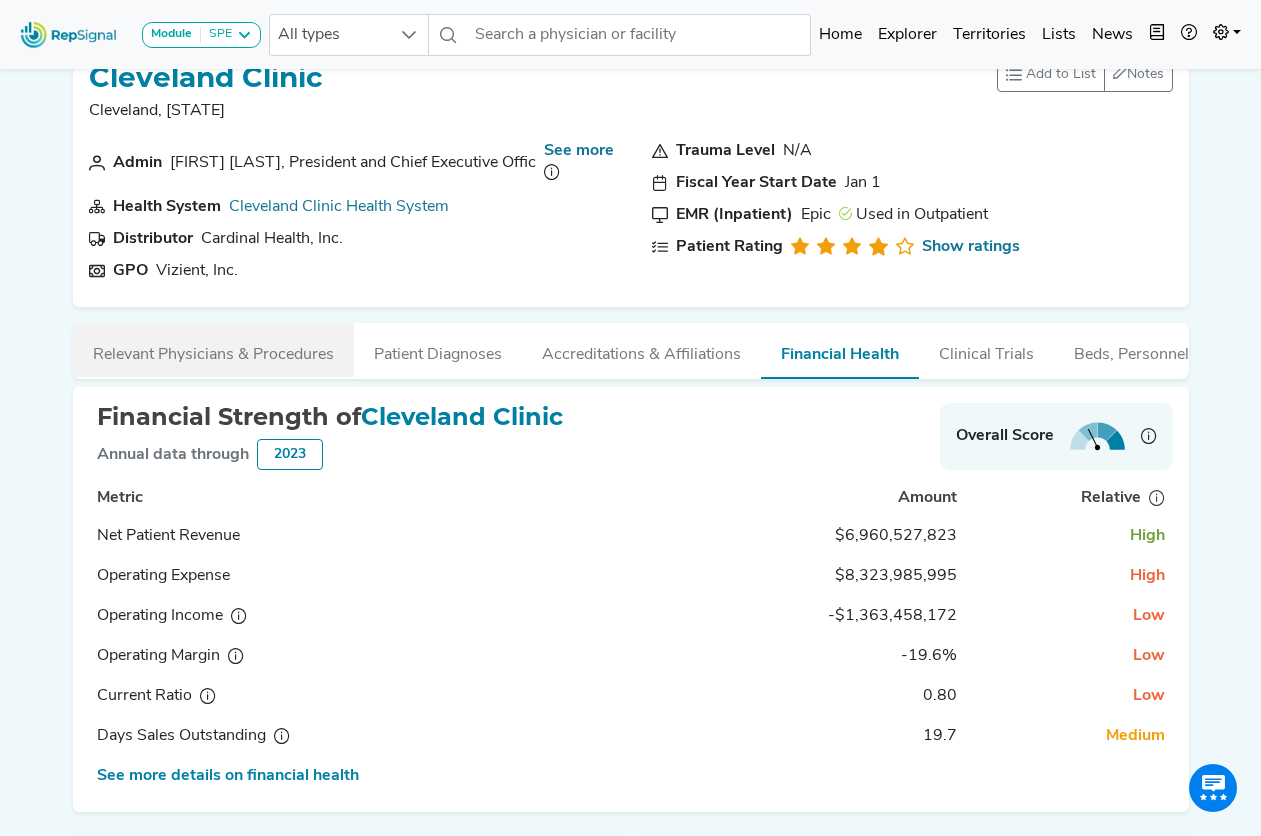 click on "Relevant Physicians & Procedures" at bounding box center (213, 350) 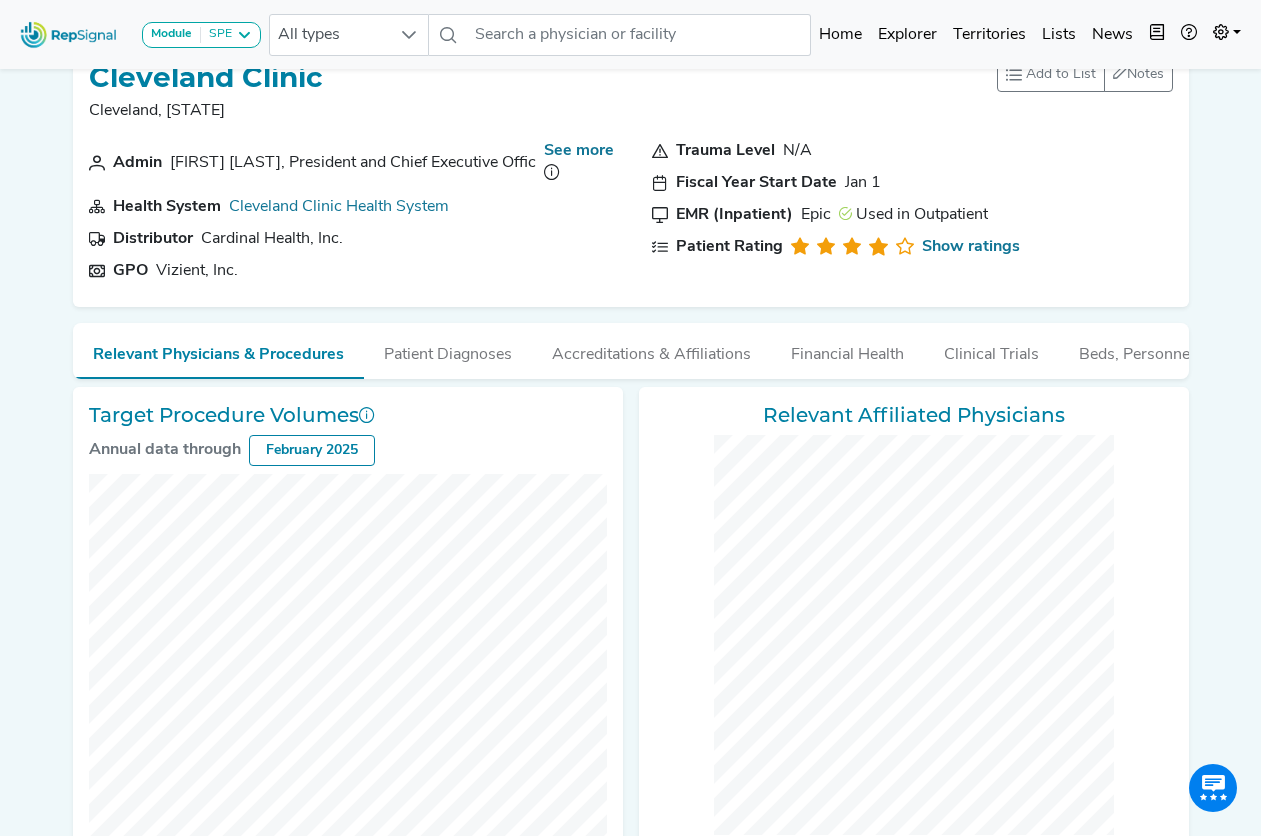 scroll, scrollTop: 543, scrollLeft: 0, axis: vertical 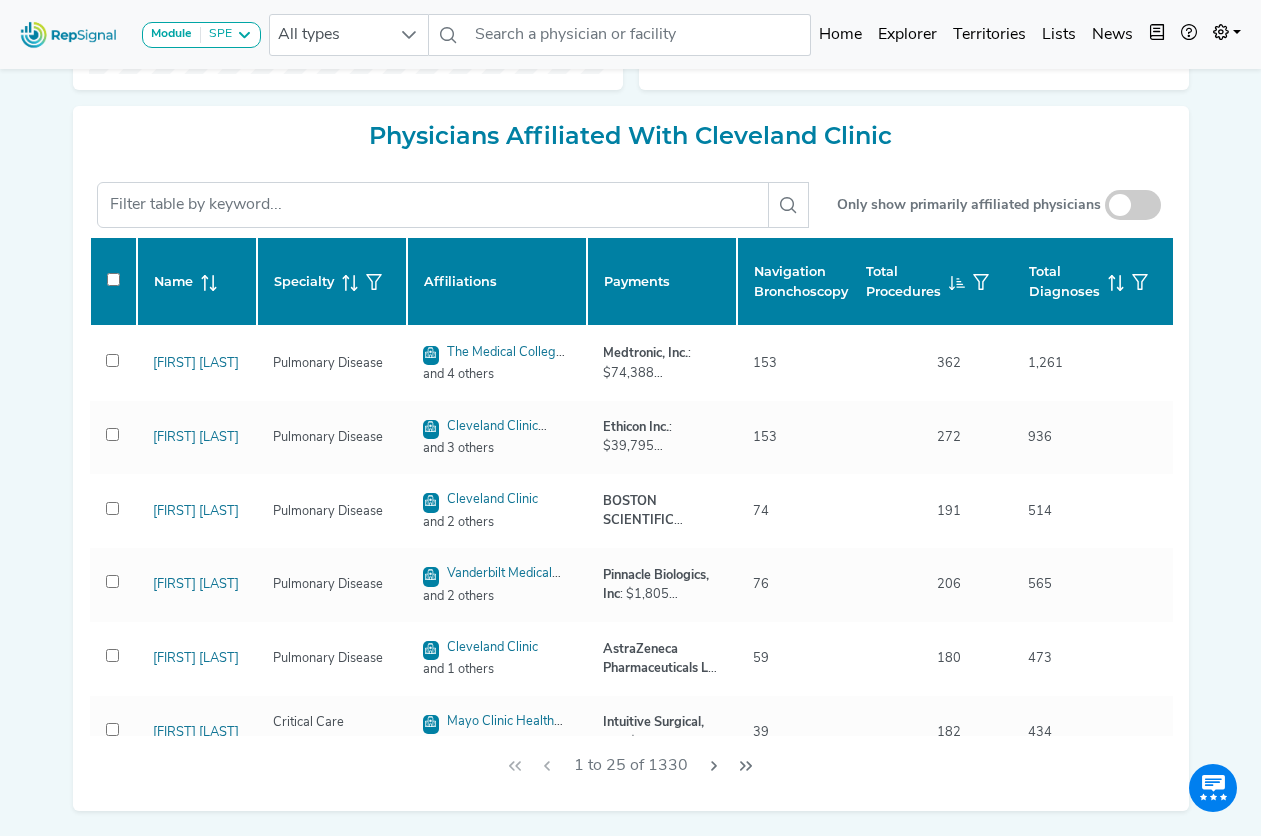 click on "Payments" 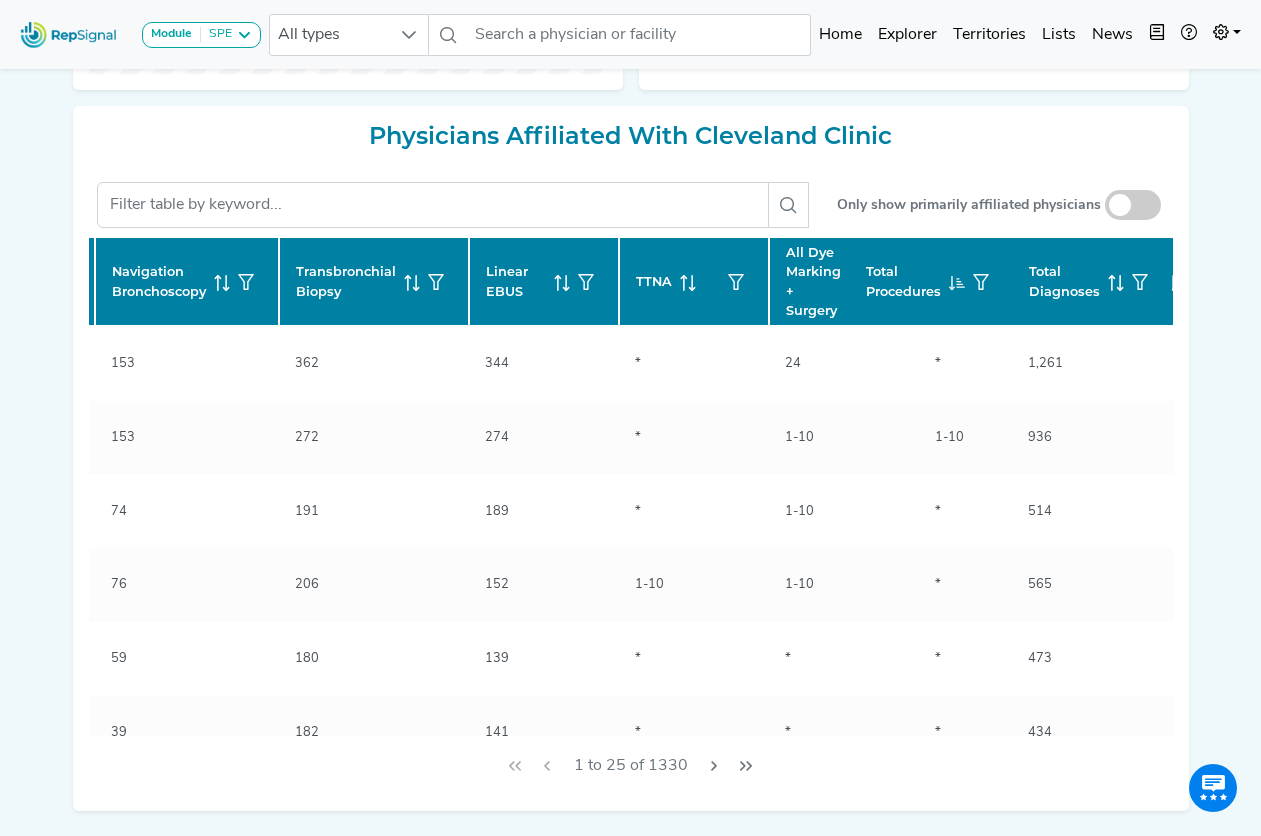 scroll, scrollTop: 0, scrollLeft: 0, axis: both 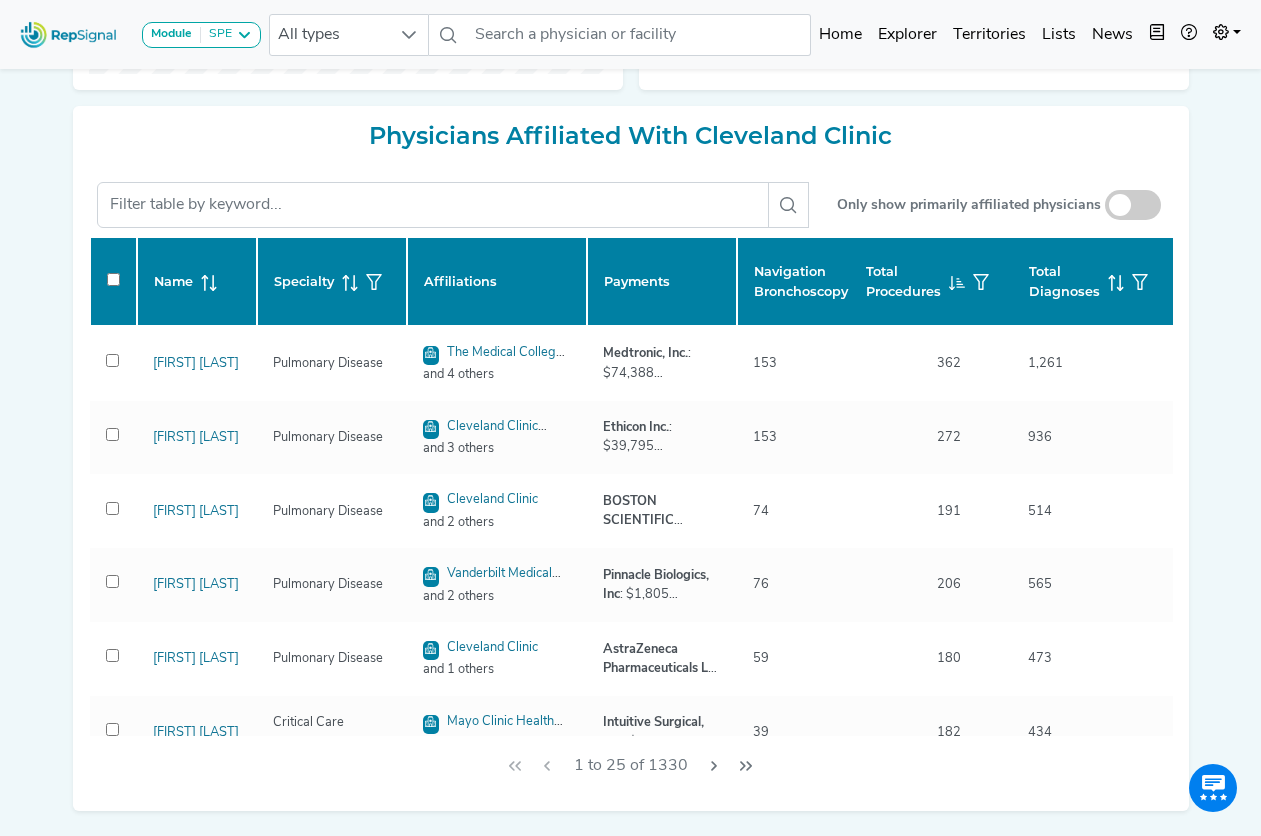 click at bounding box center [1133, 205] 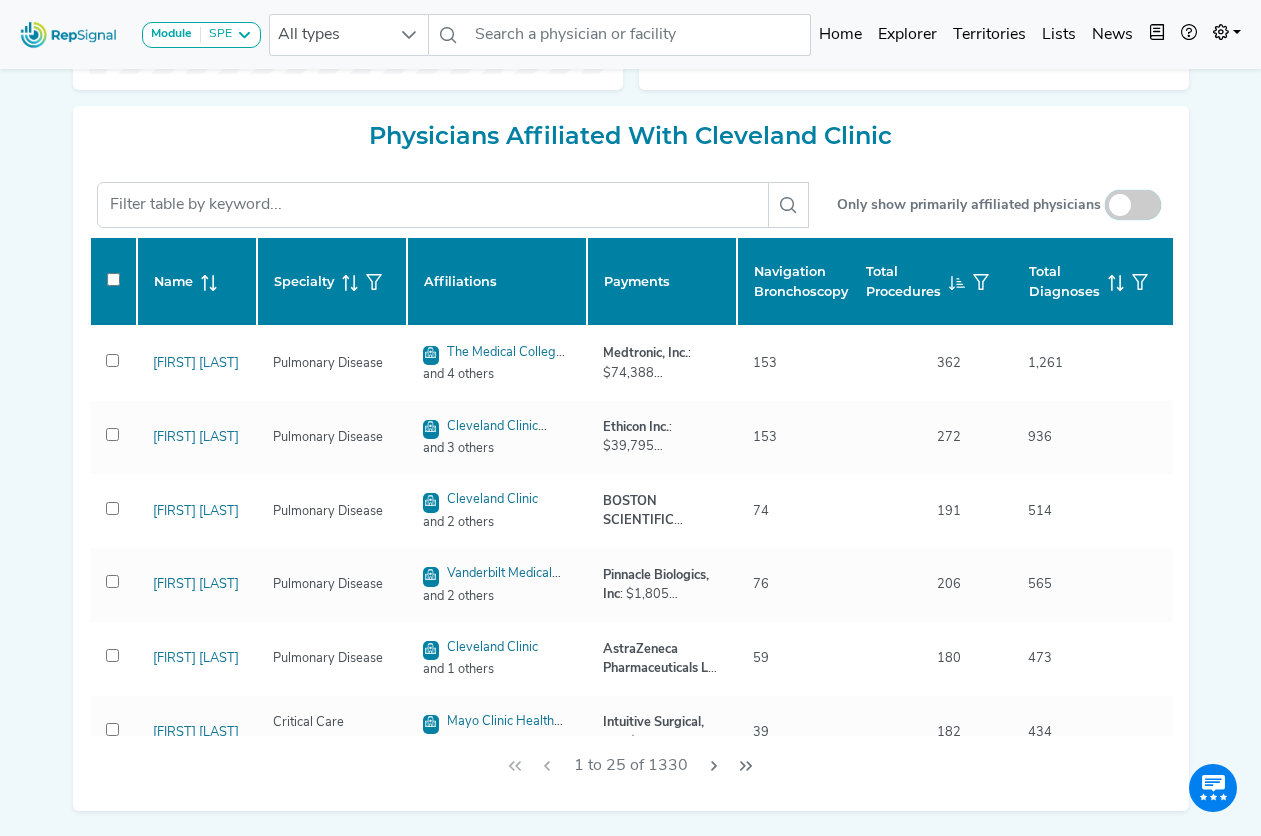 click at bounding box center [1133, 206] 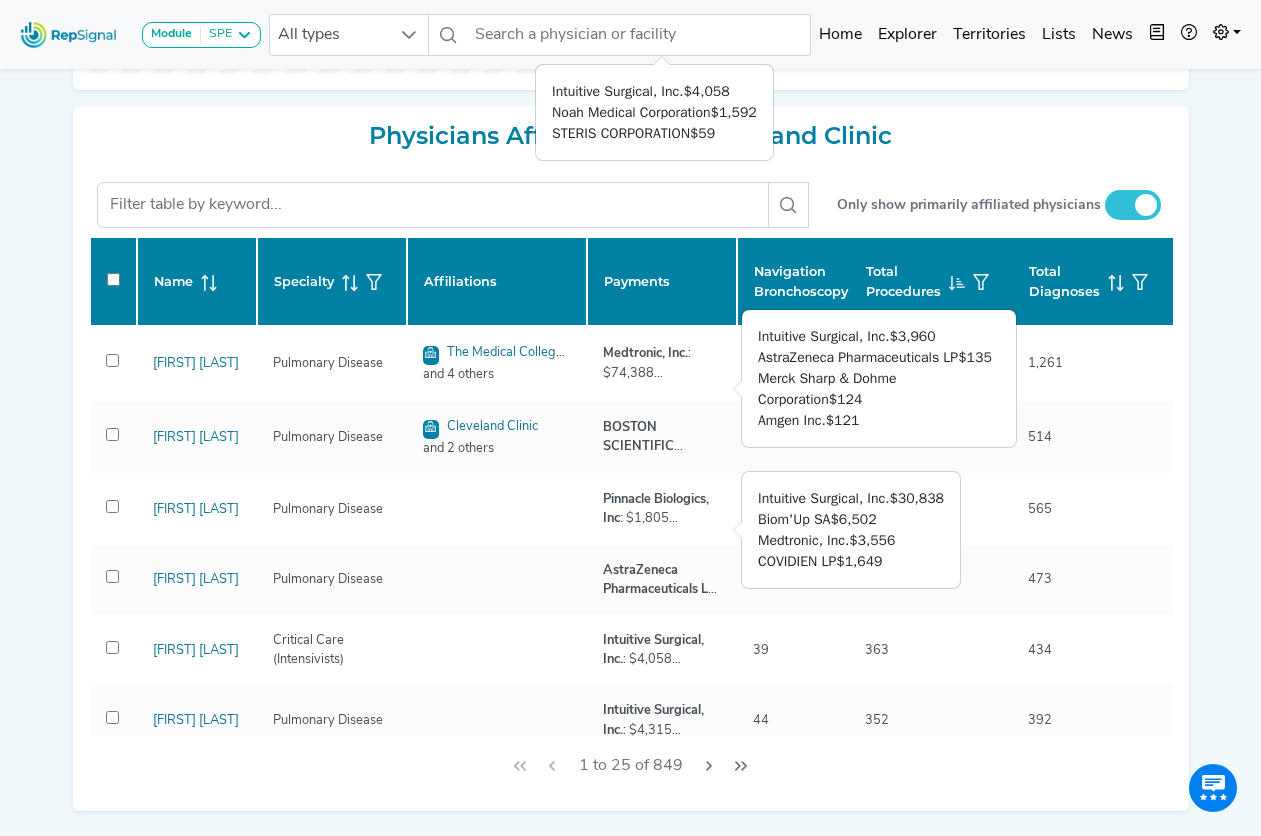 checkbox on "false" 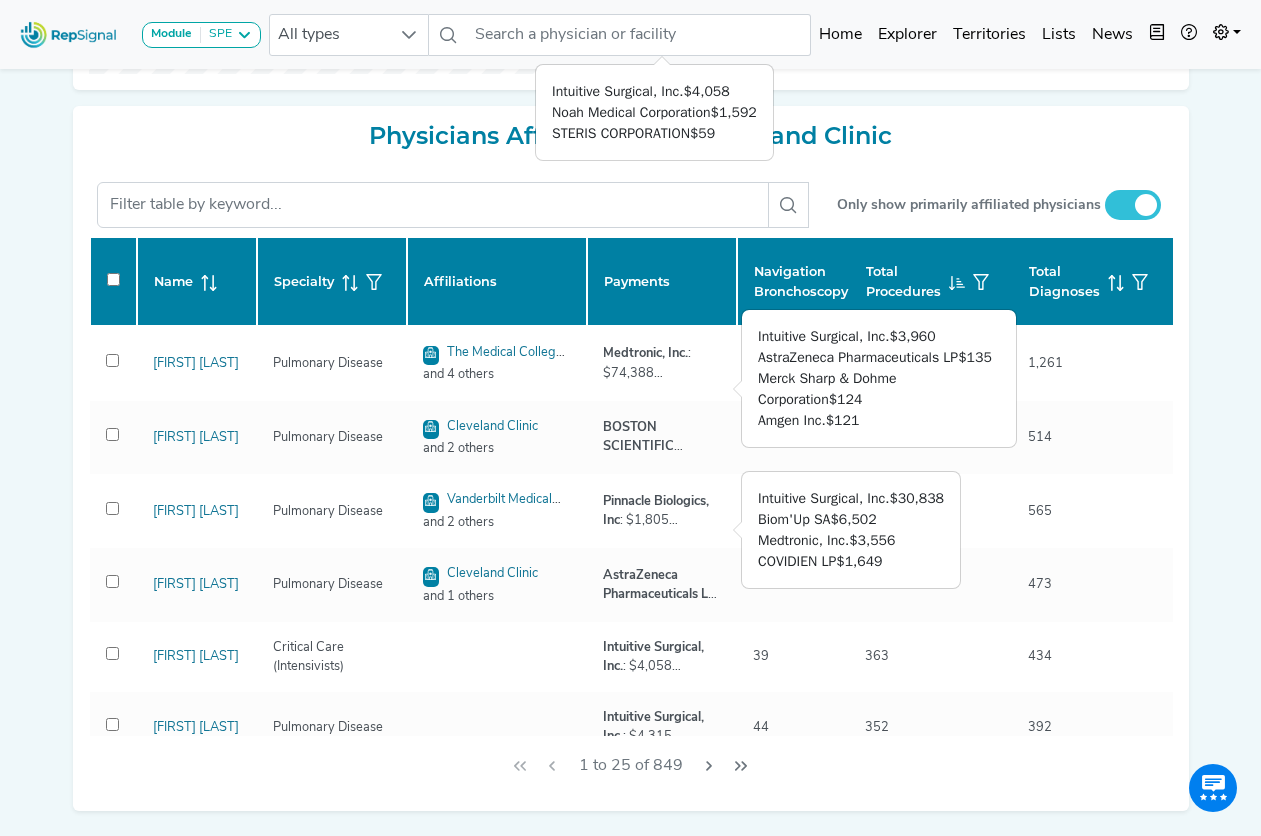 checkbox on "false" 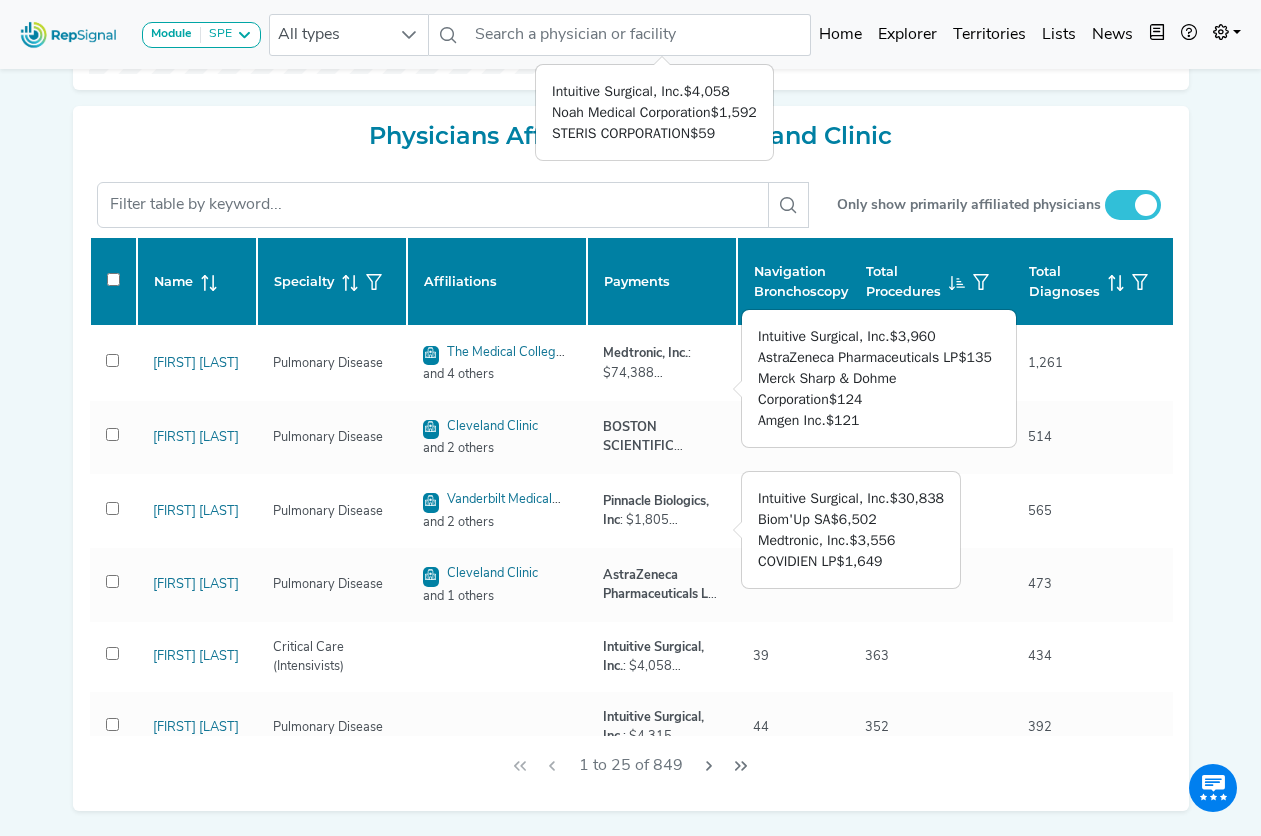 checkbox on "false" 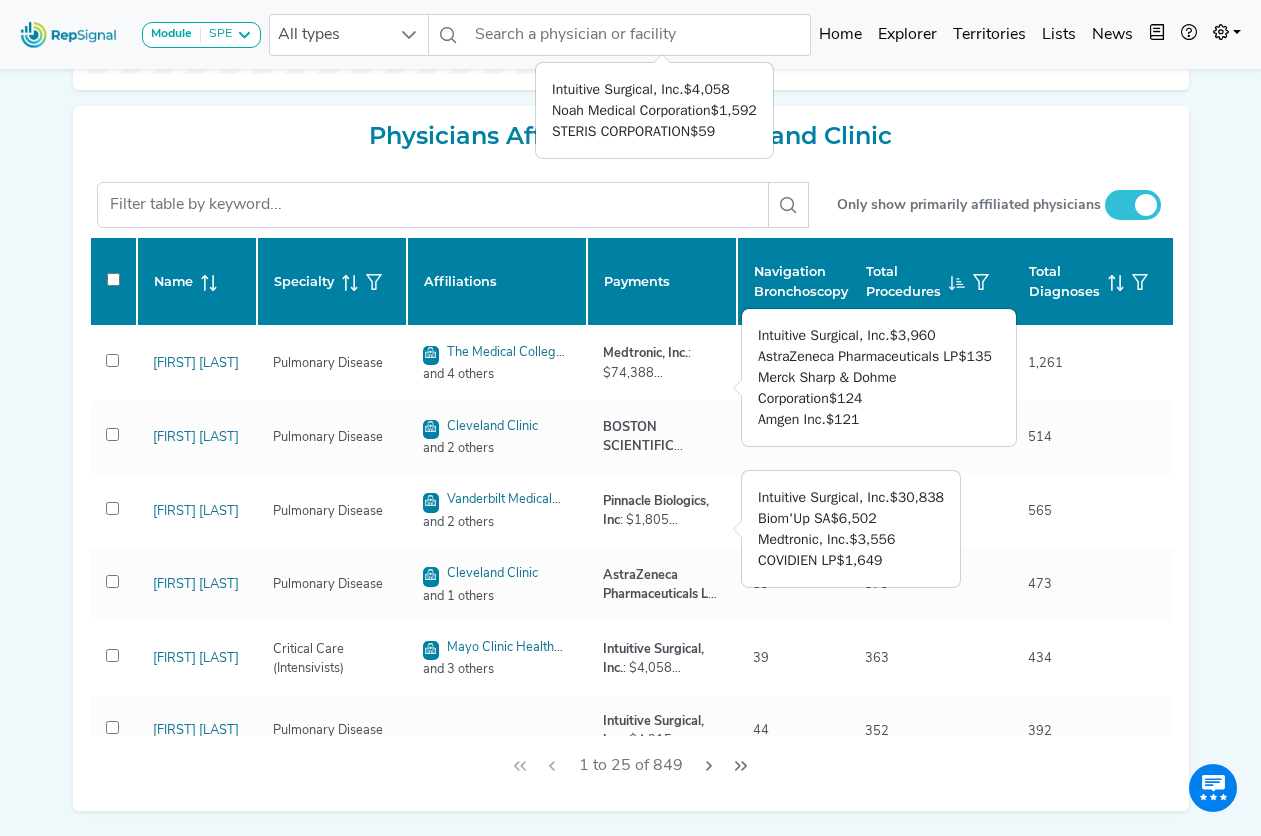 checkbox on "false" 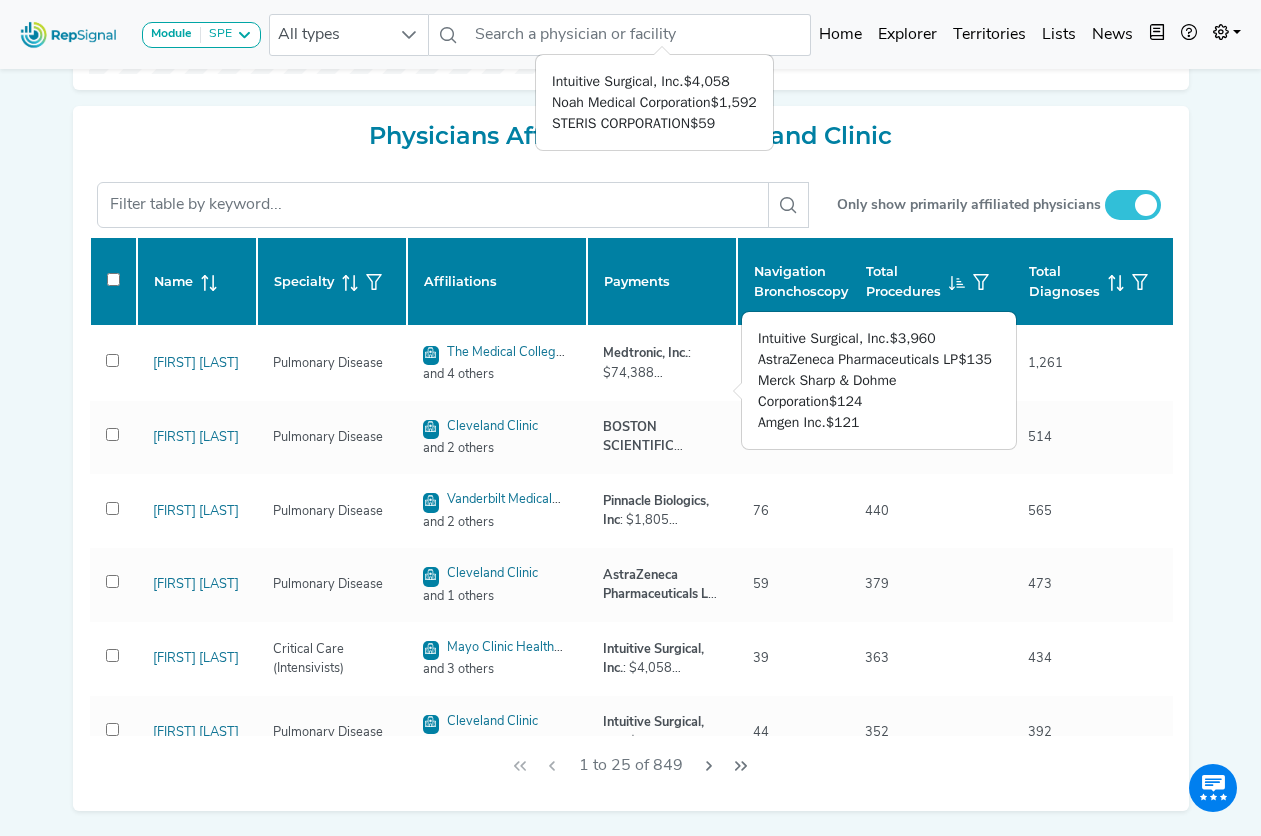 checkbox on "false" 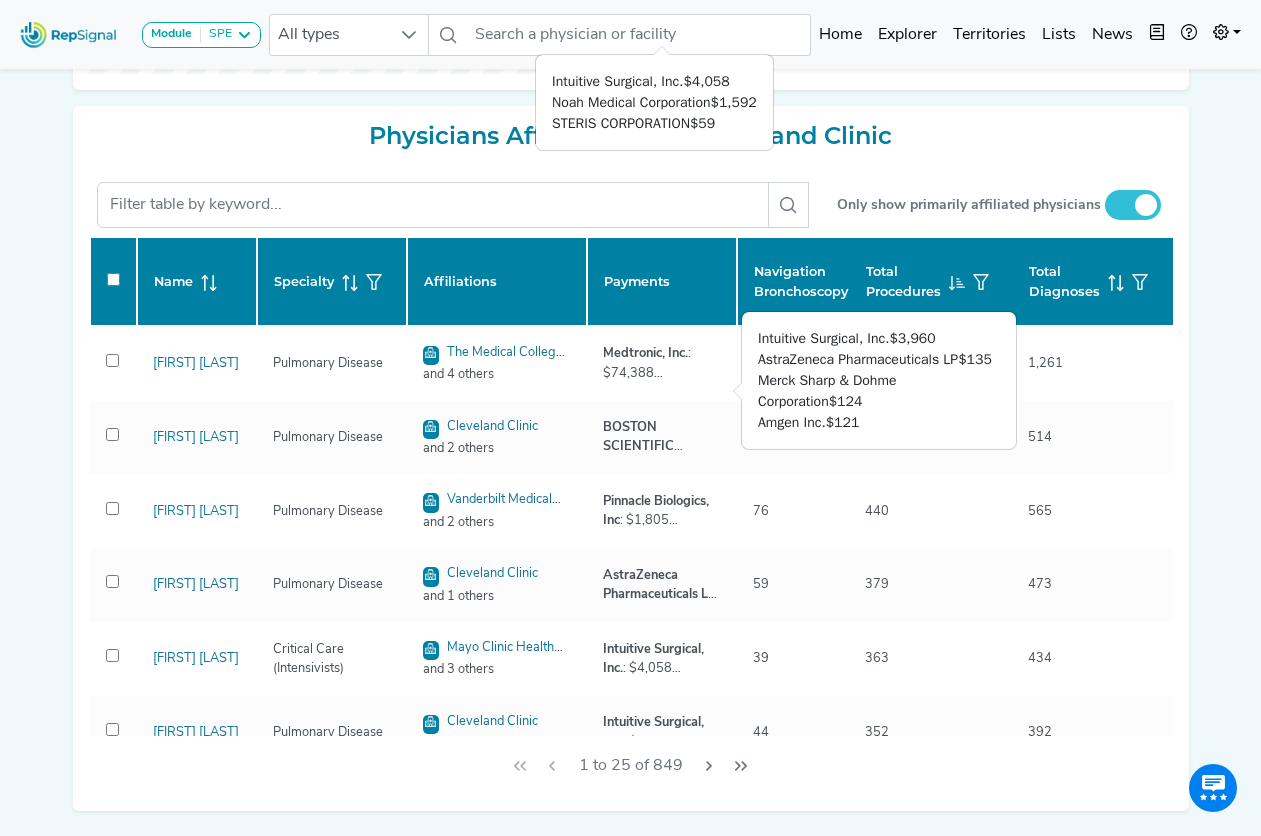 click on "Module SPE Bronchoscopy Disposable Bronchoscope Robotics SBRT SPE TTNA Thoracic Surgery All types No results found  Home   Explorer   Territories   Lists   News  new notes My Account Logout Cleveland Clinic Cleveland, OH  Add to List  Recent Lists: Starred Hospitals  Create New List   Save   Notes  0  unread notes Admin Tomislav Mihaljevic, President and Chief Executive Officer  See more  Health System Cleveland Clinic Health System Distributor Cardinal Health, Inc. GPO Vizient, Inc. Trauma Level N/A Fiscal Year Start Date Jan 1 EMR (Inpatient) Epic  Used in Outpatient  Patient Rating  Show ratings  NOTES ABOUT Cleveland Clinic Add Note Your note cannot be blank.   No results found  Post   No notes found. Get the ball rolling!  Delete Note  Are you sure you want to delete this note?   Delete   Cancel   Relevant Physicians & Procedures  Patient Diagnoses  Accreditations & Affiliations  Financial Health  Clinical Trials  Beds, Personnel, and ORs  Stays & Services  Target Procedure Volumes  Annual data through" at bounding box center [630, 28] 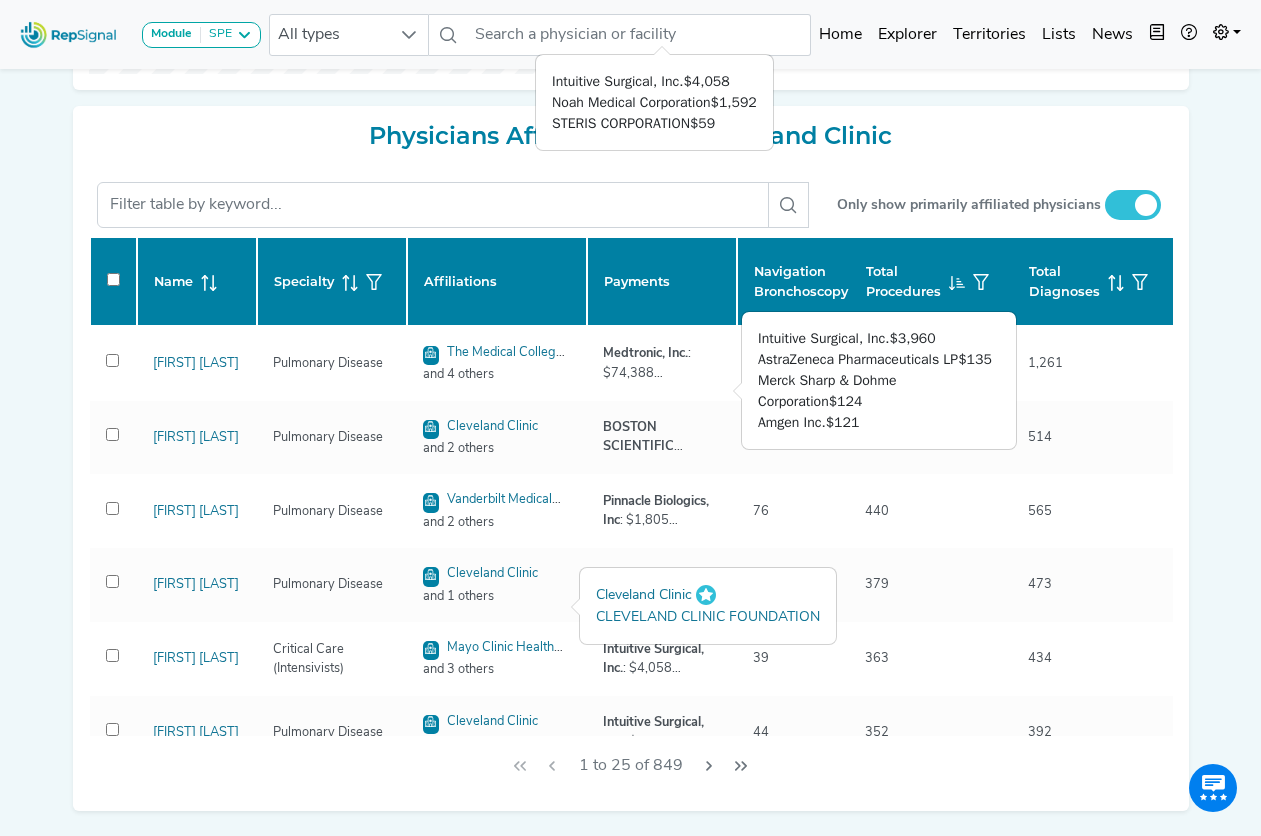 checkbox on "false" 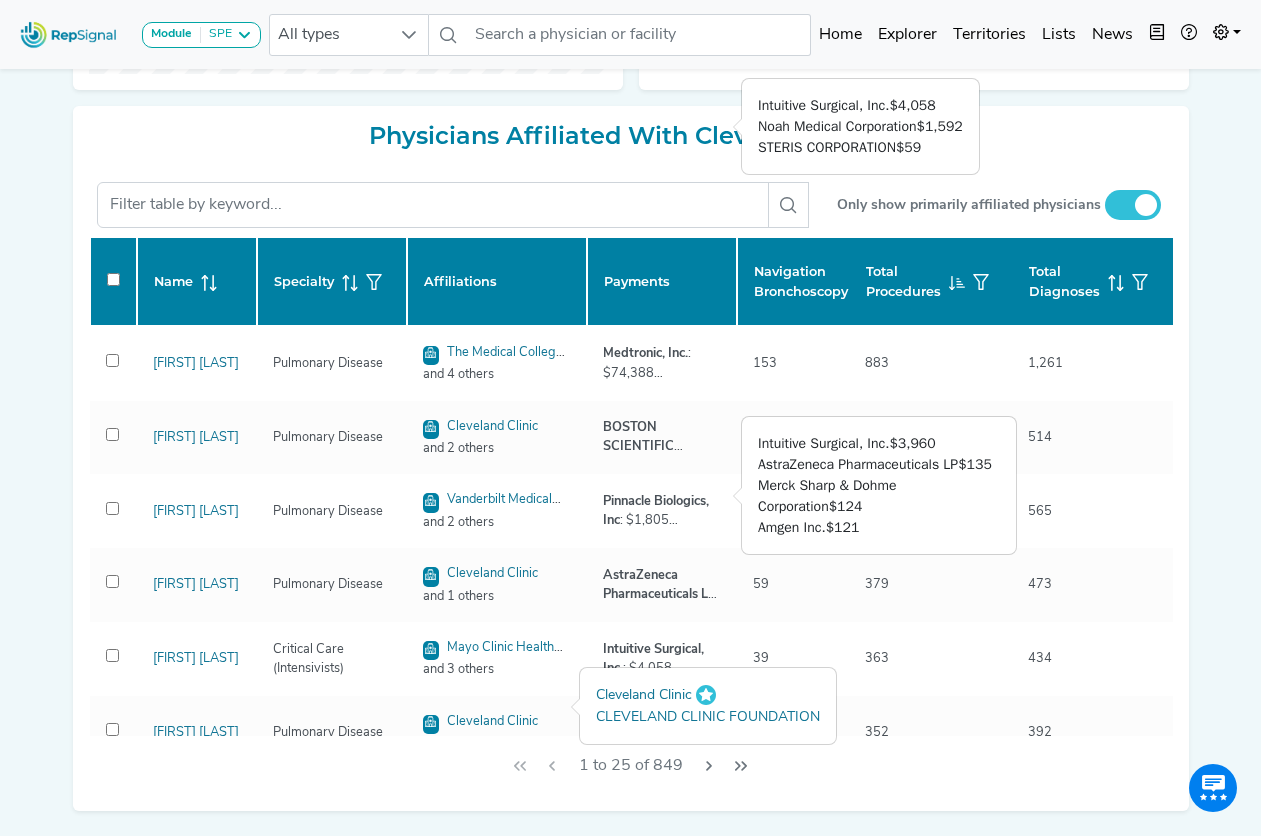 type 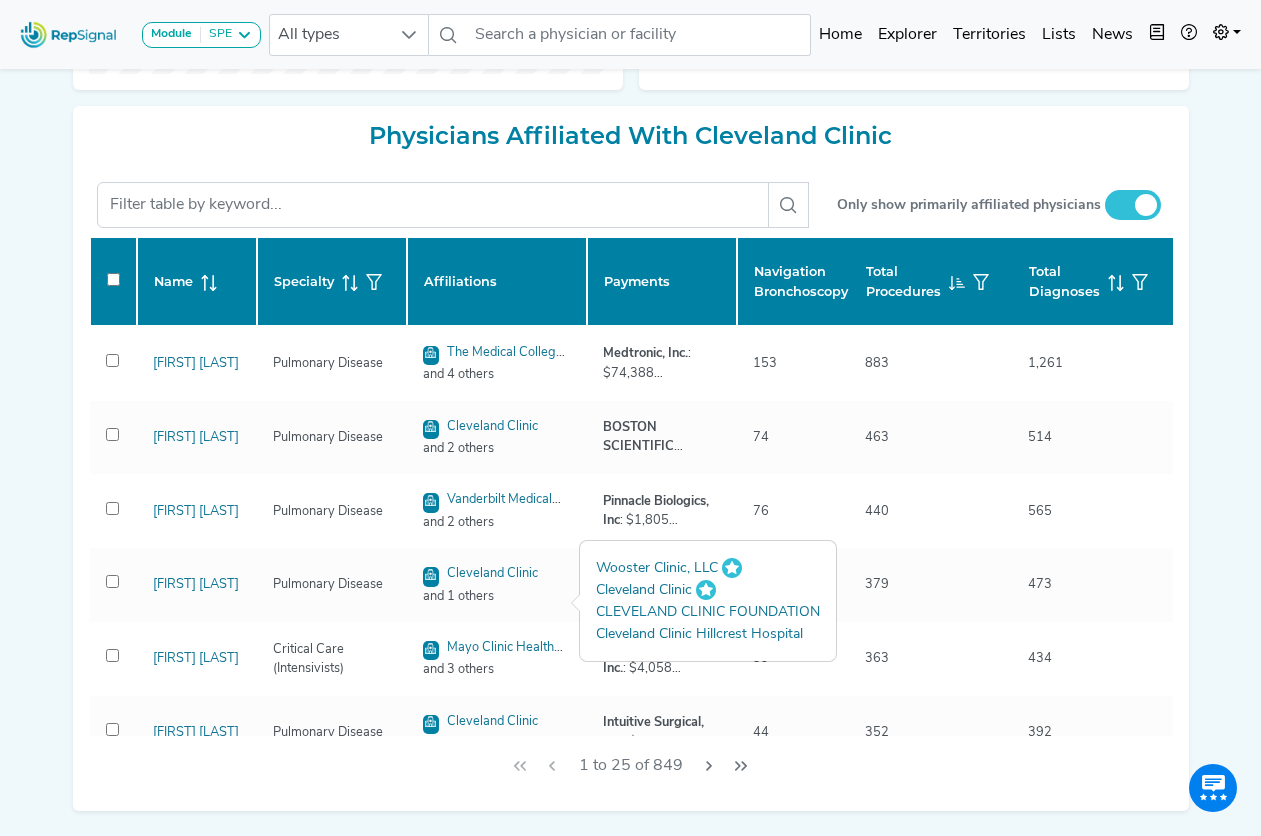 scroll, scrollTop: 897, scrollLeft: 0, axis: vertical 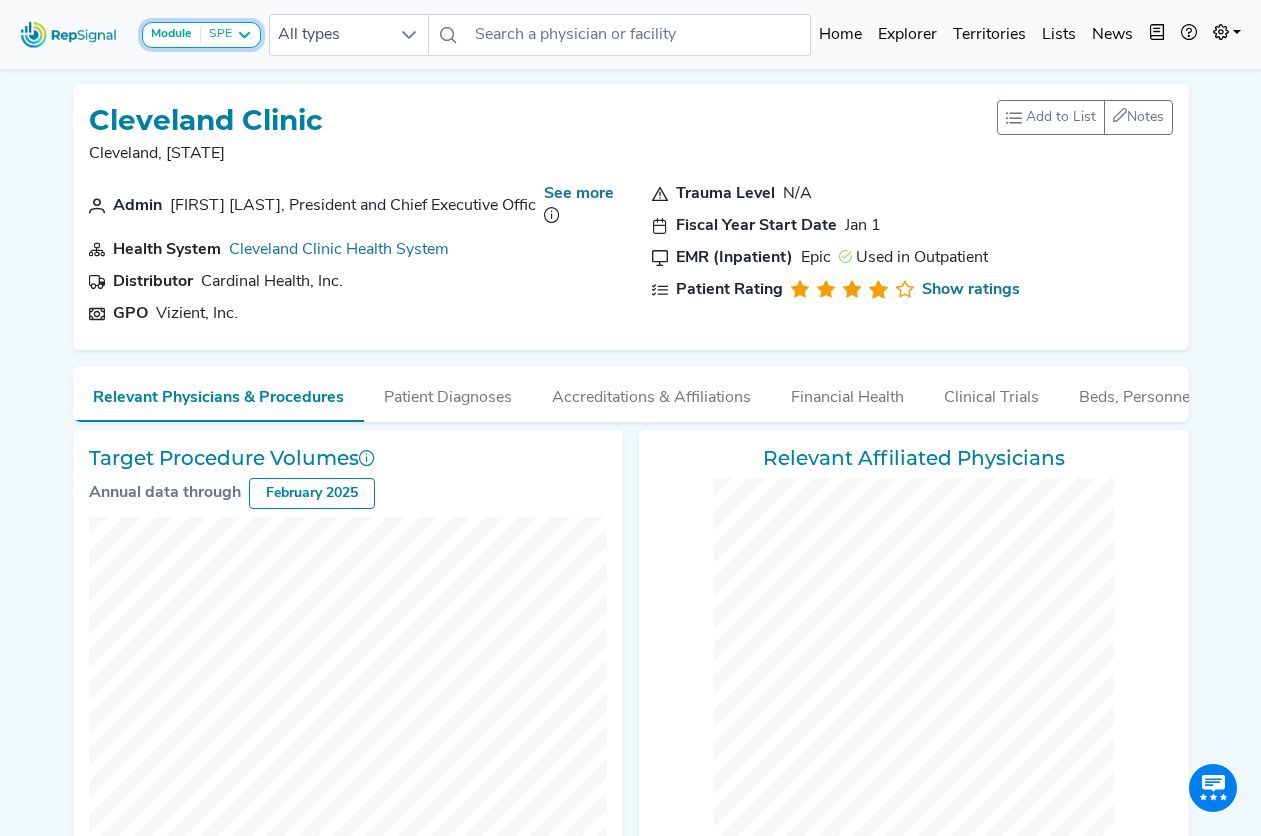 click on "SPE" at bounding box center [216, 35] 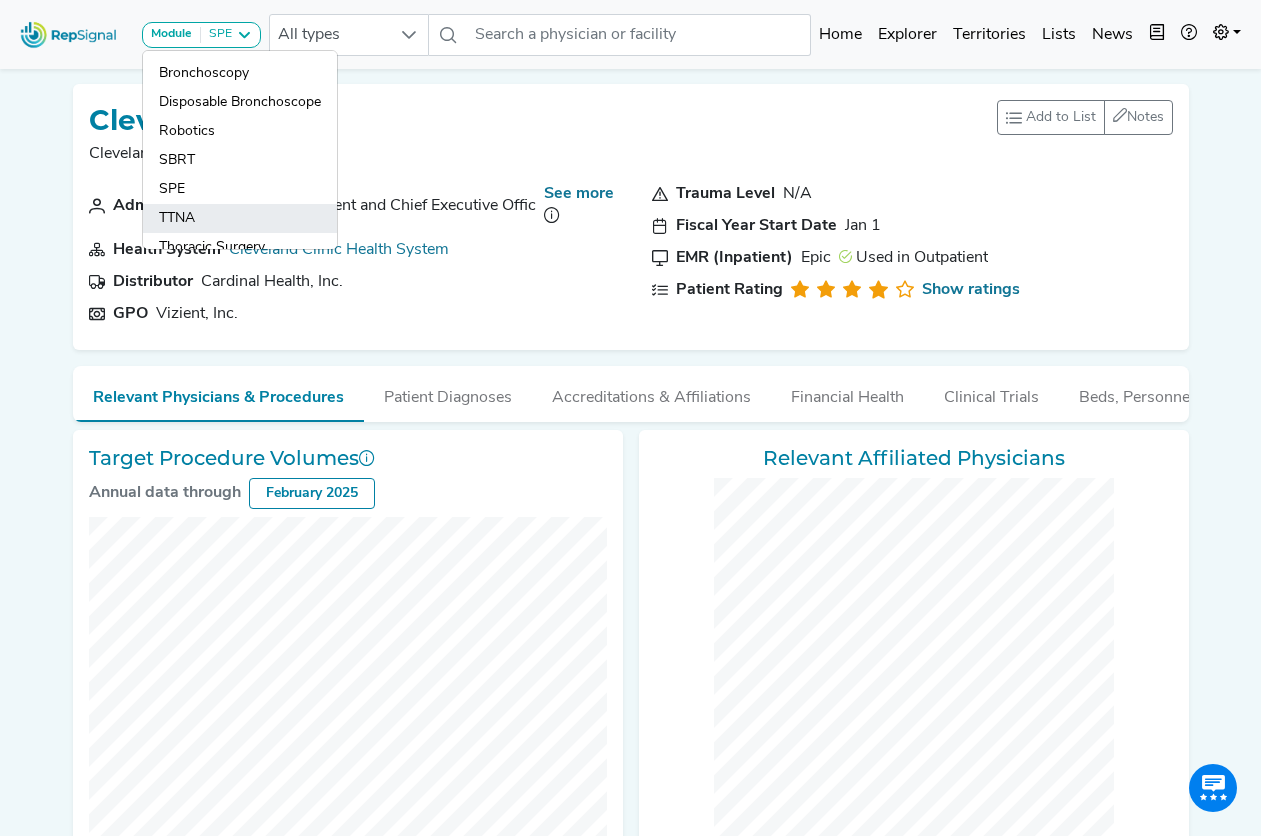 click on "TTNA" 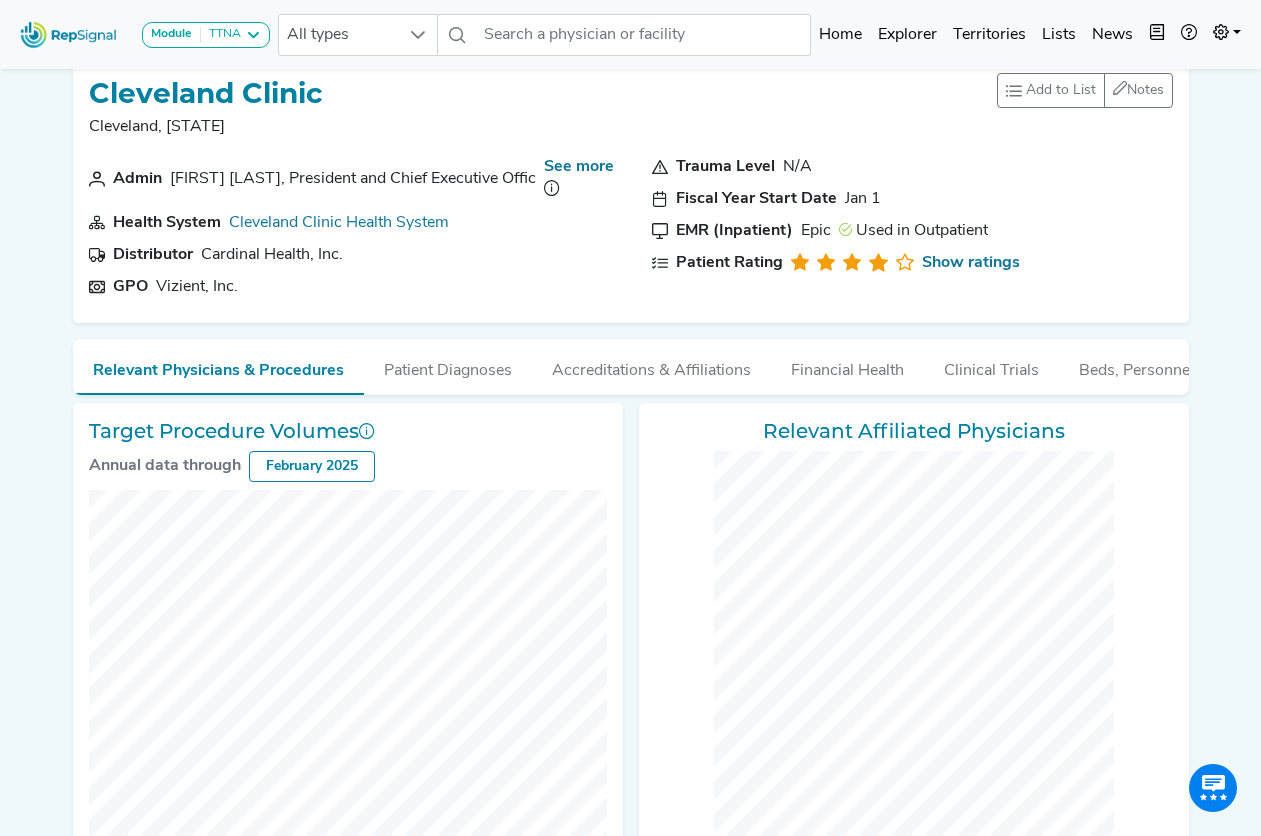scroll, scrollTop: 0, scrollLeft: 0, axis: both 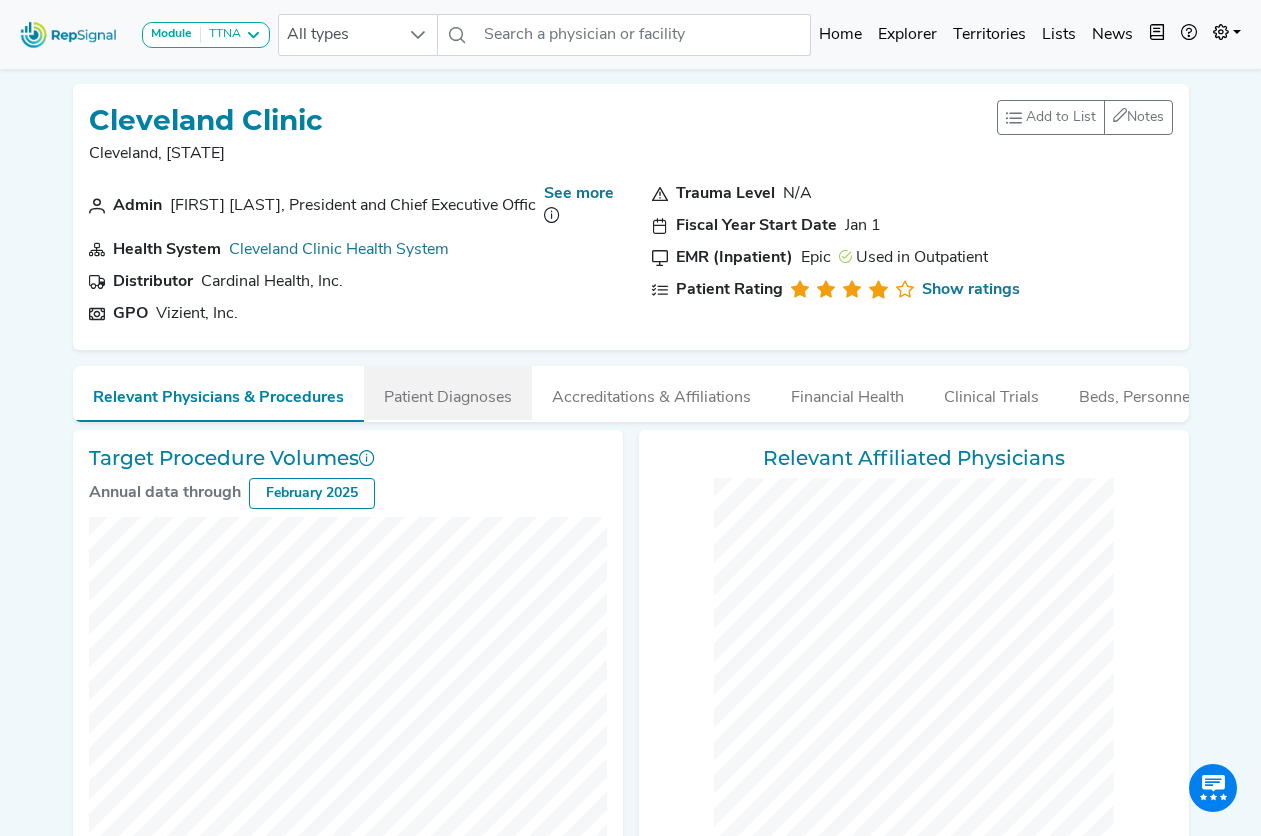 click on "Patient Diagnoses" at bounding box center (448, 393) 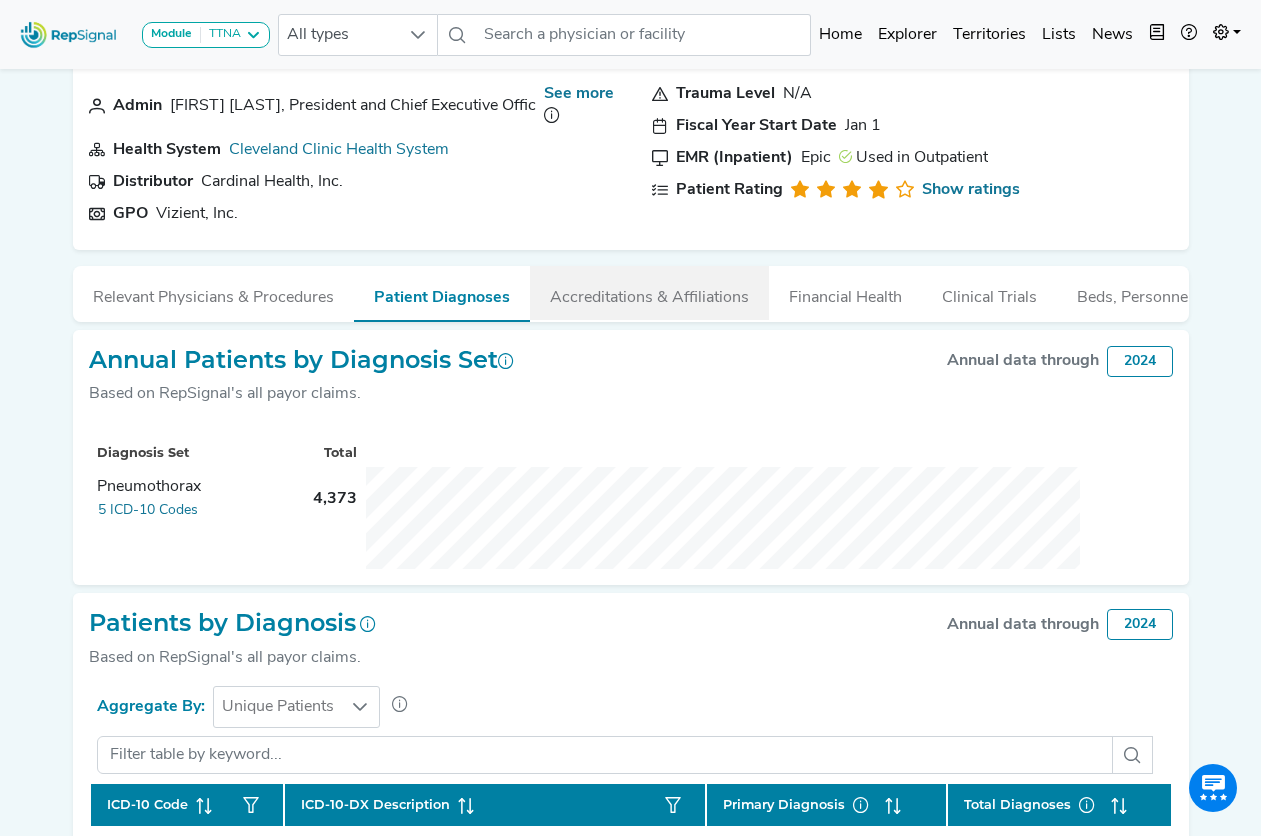 click on "Accreditations & Affiliations" at bounding box center (649, 293) 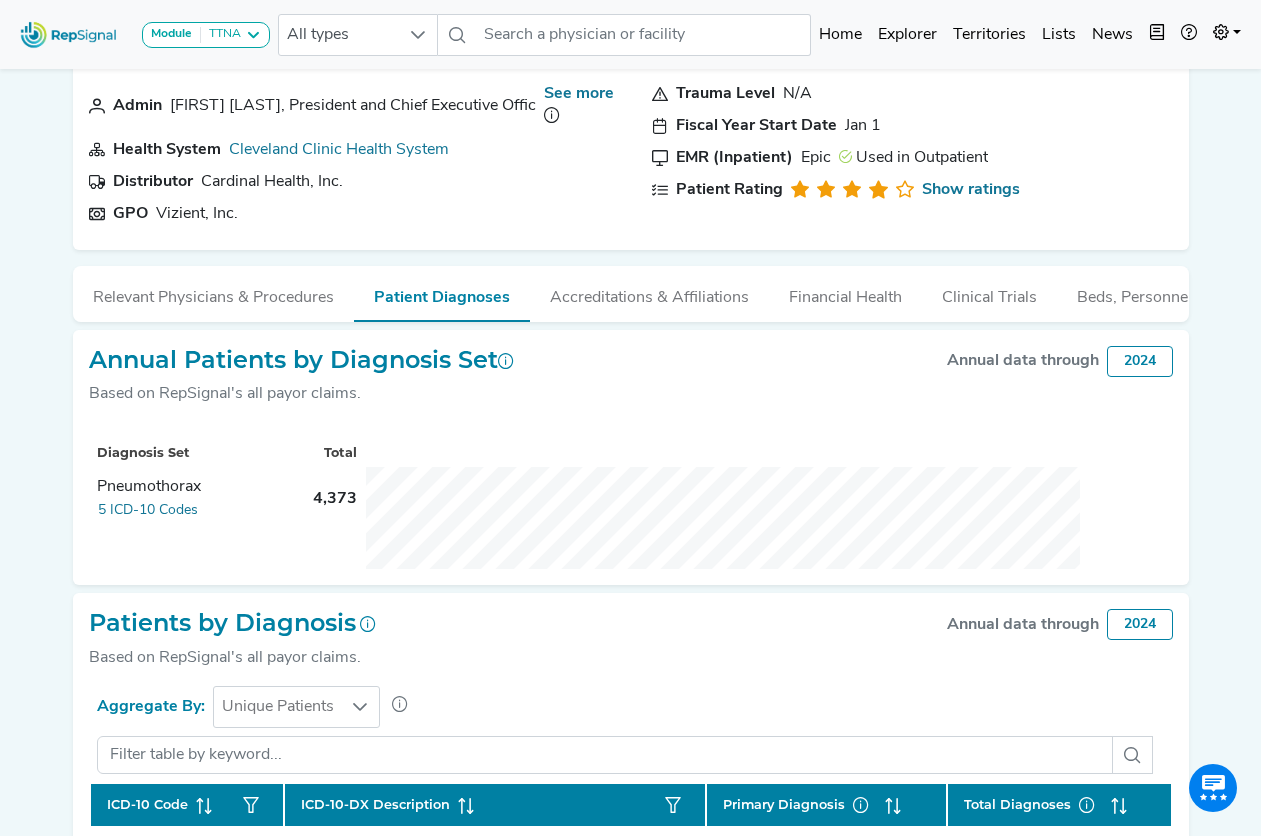 scroll, scrollTop: 43, scrollLeft: 0, axis: vertical 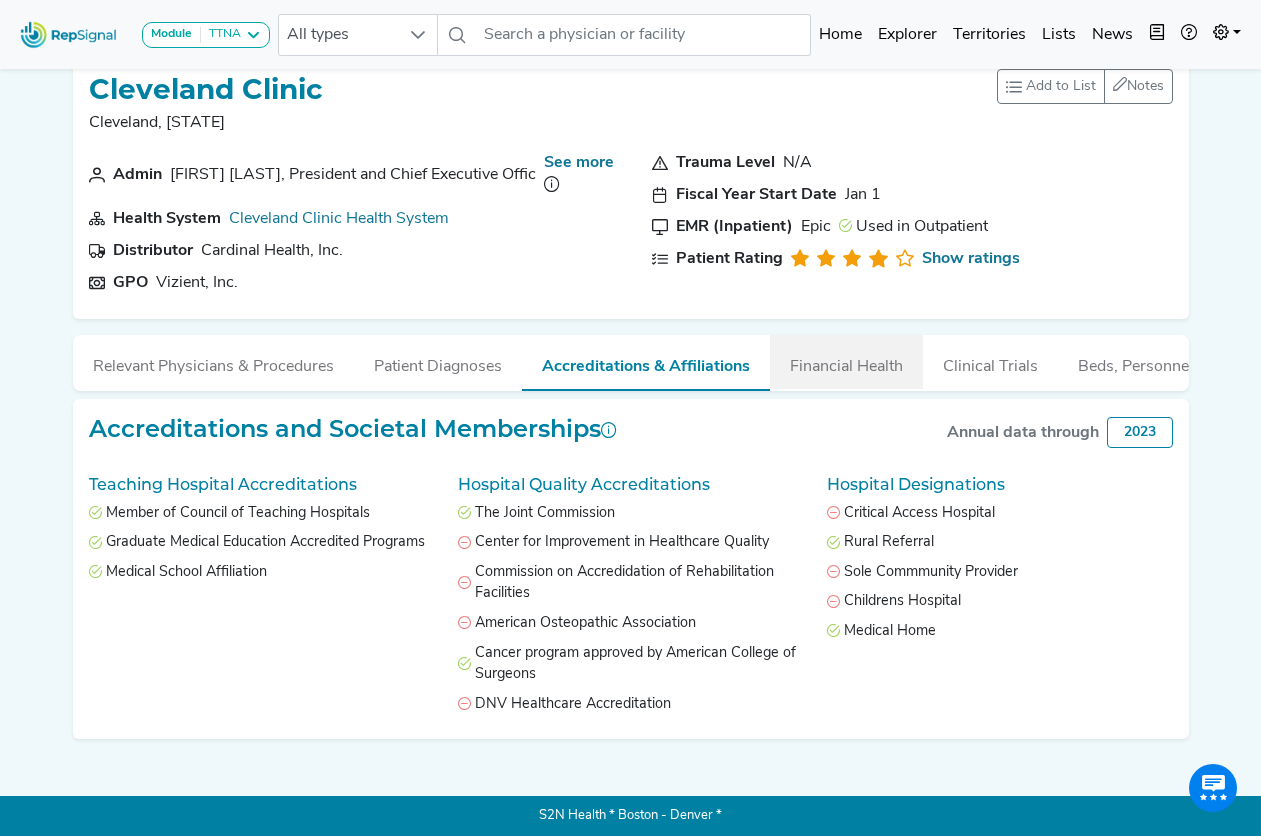 click on "Financial Health" at bounding box center [846, 362] 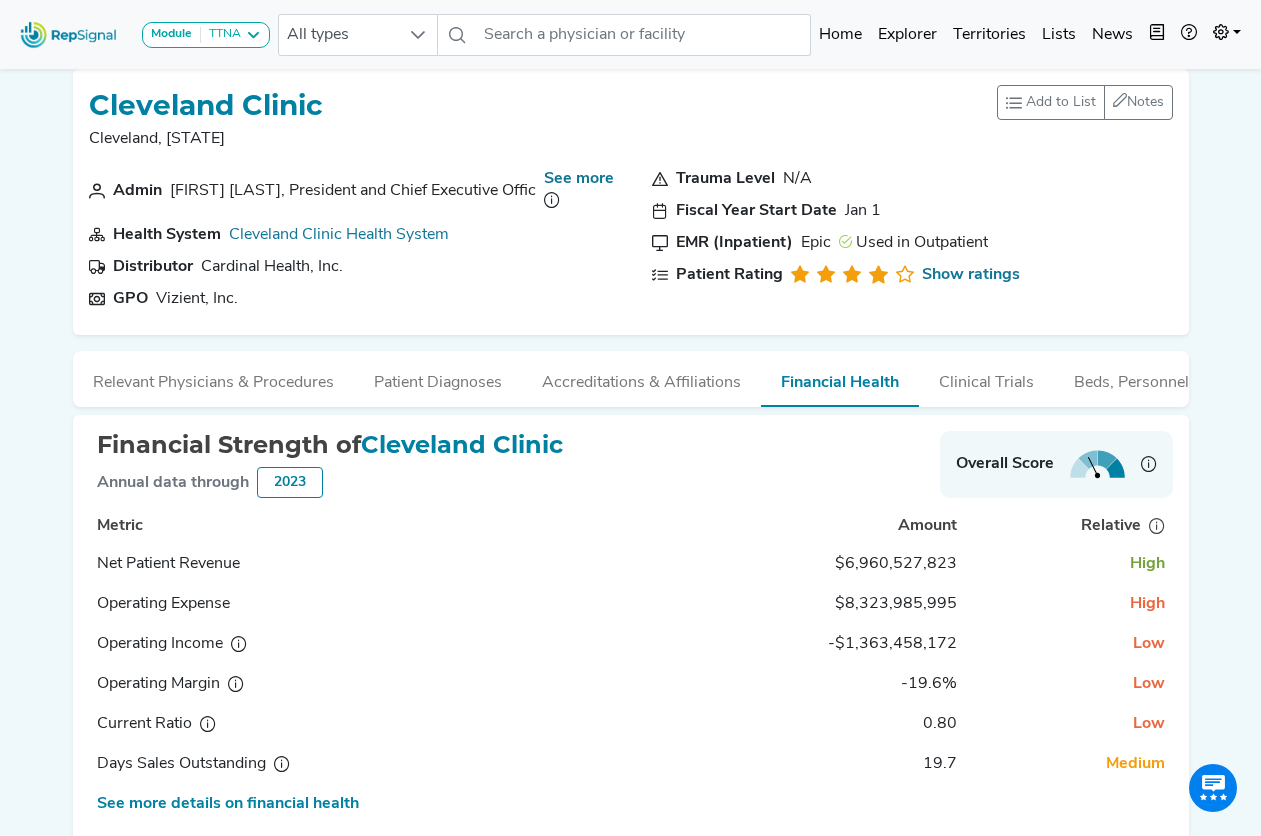 scroll, scrollTop: 0, scrollLeft: 0, axis: both 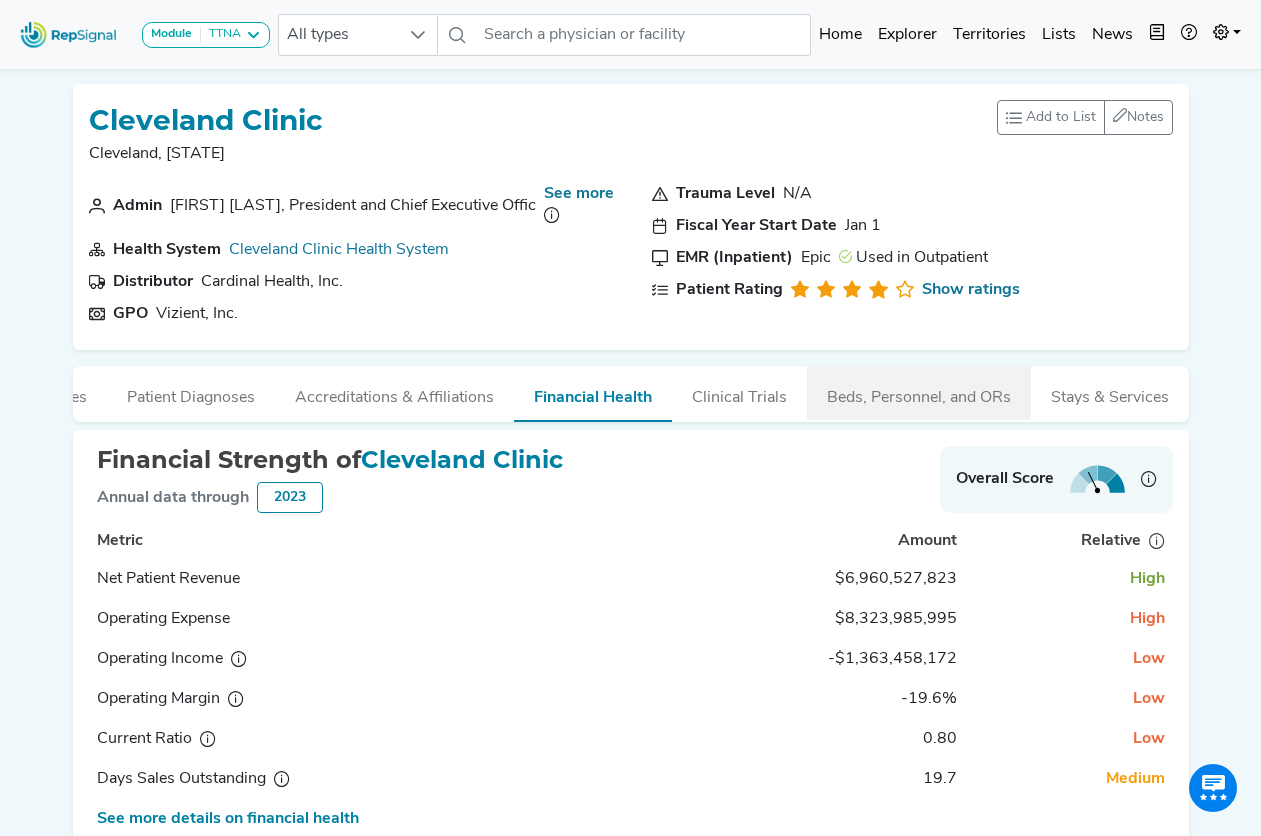 click on "Beds, Personnel, and ORs" at bounding box center [919, 393] 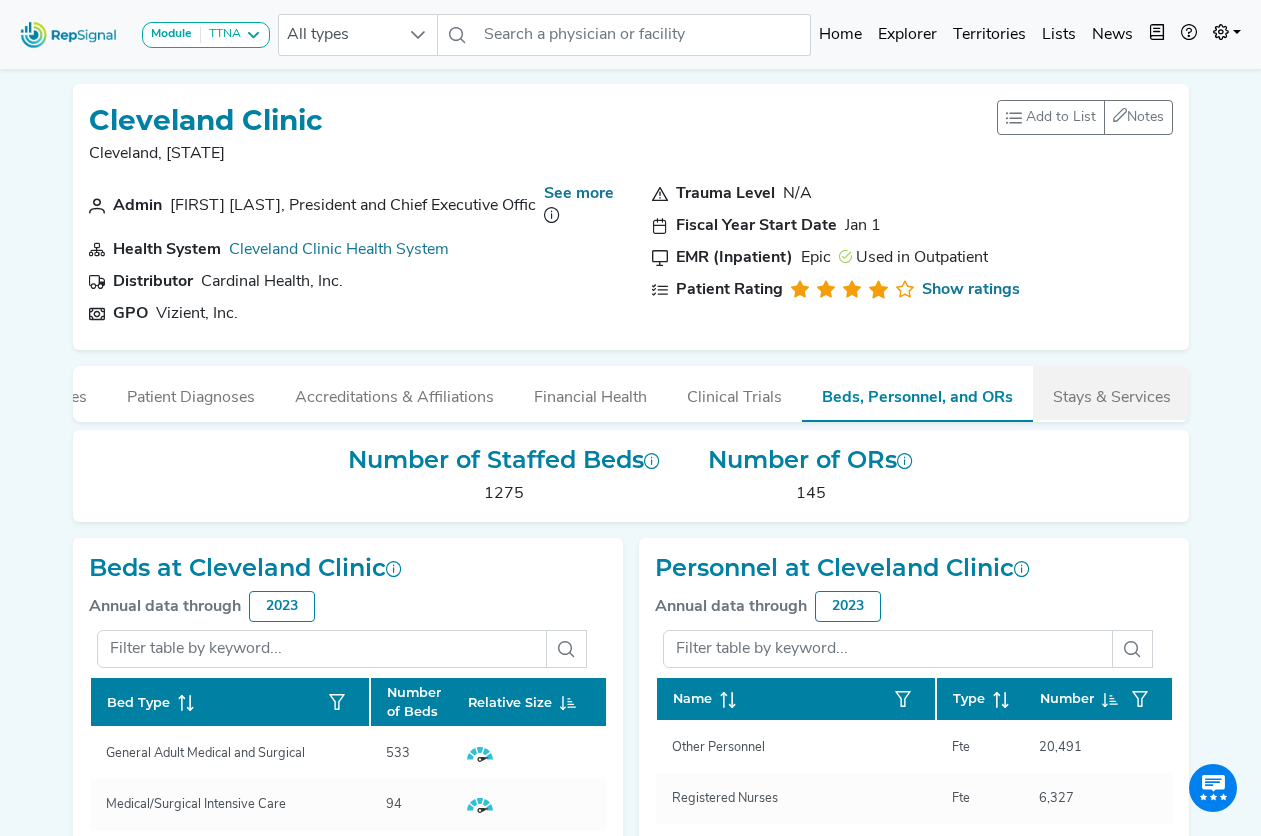 click on "Stays & Services" at bounding box center [1112, 393] 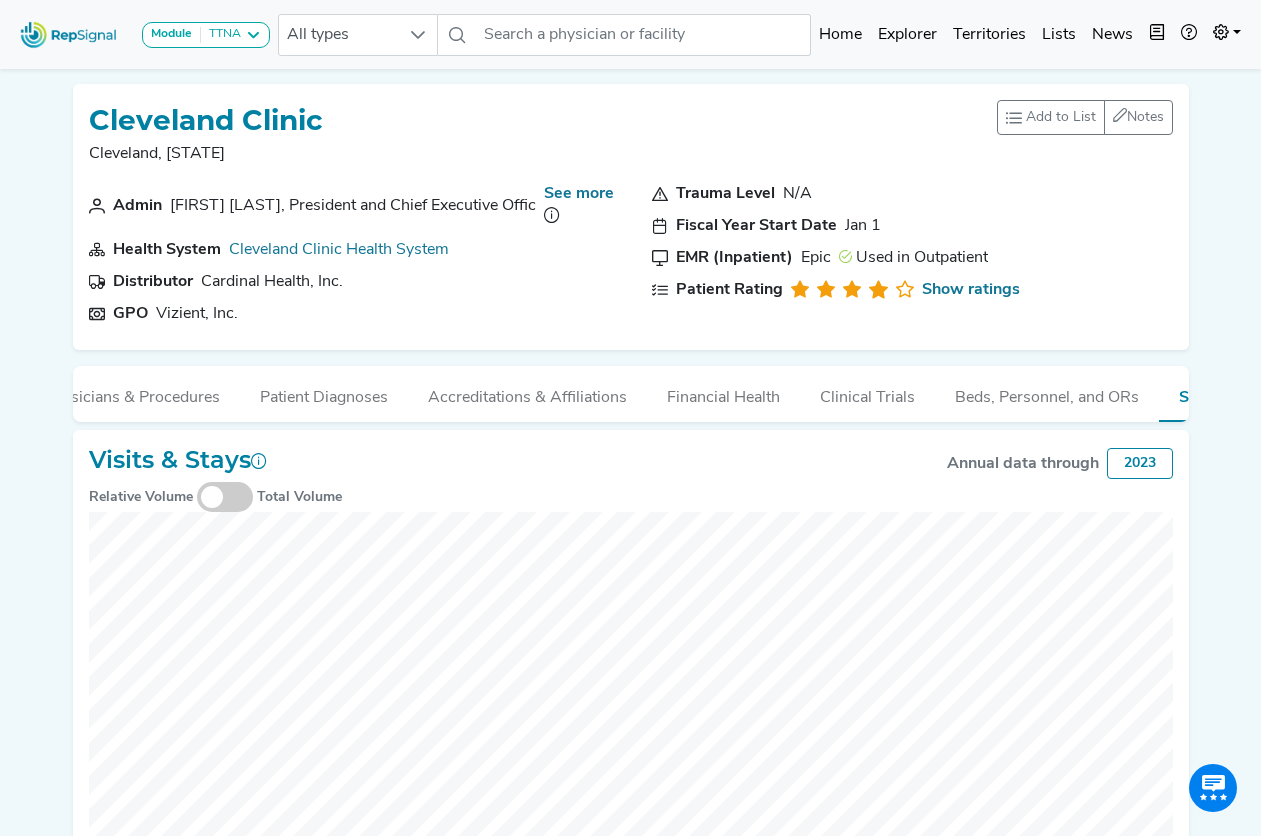 scroll, scrollTop: 0, scrollLeft: 0, axis: both 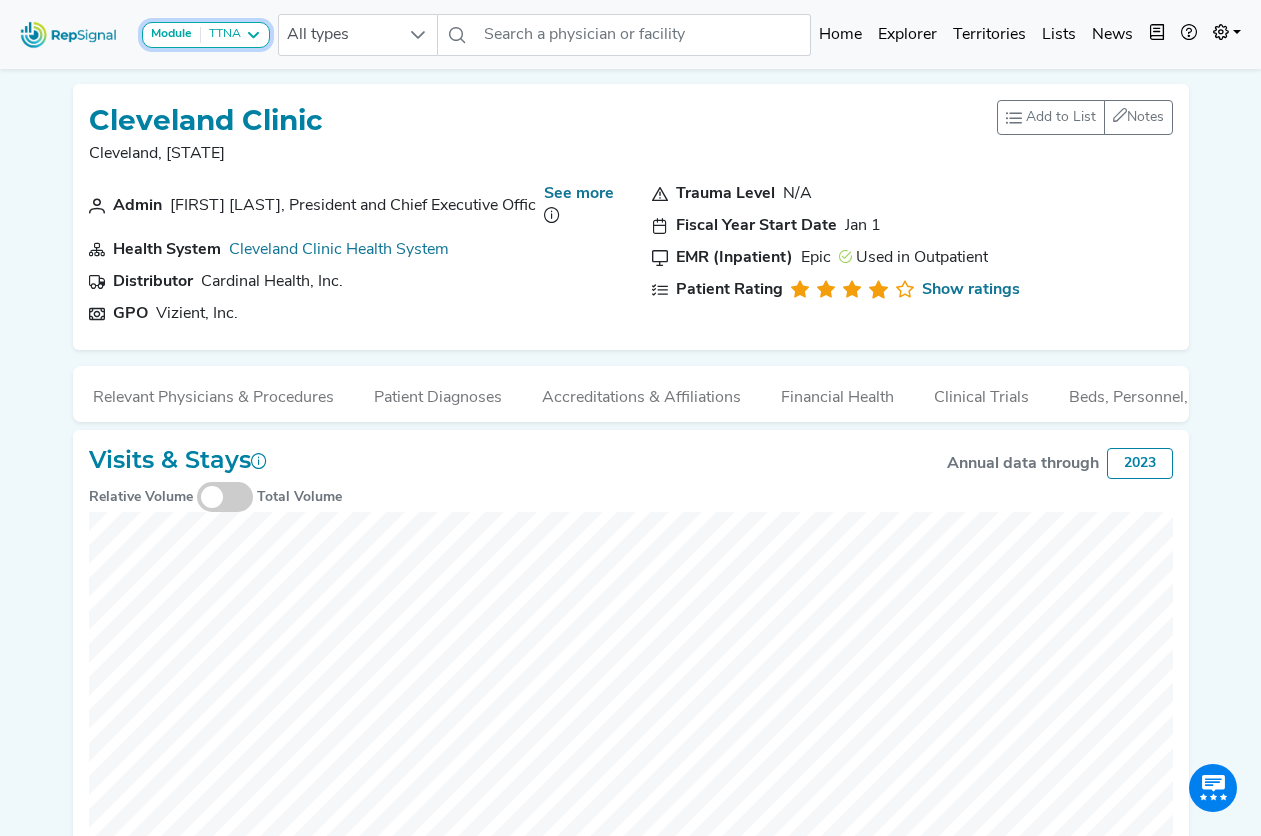 click at bounding box center [253, 35] 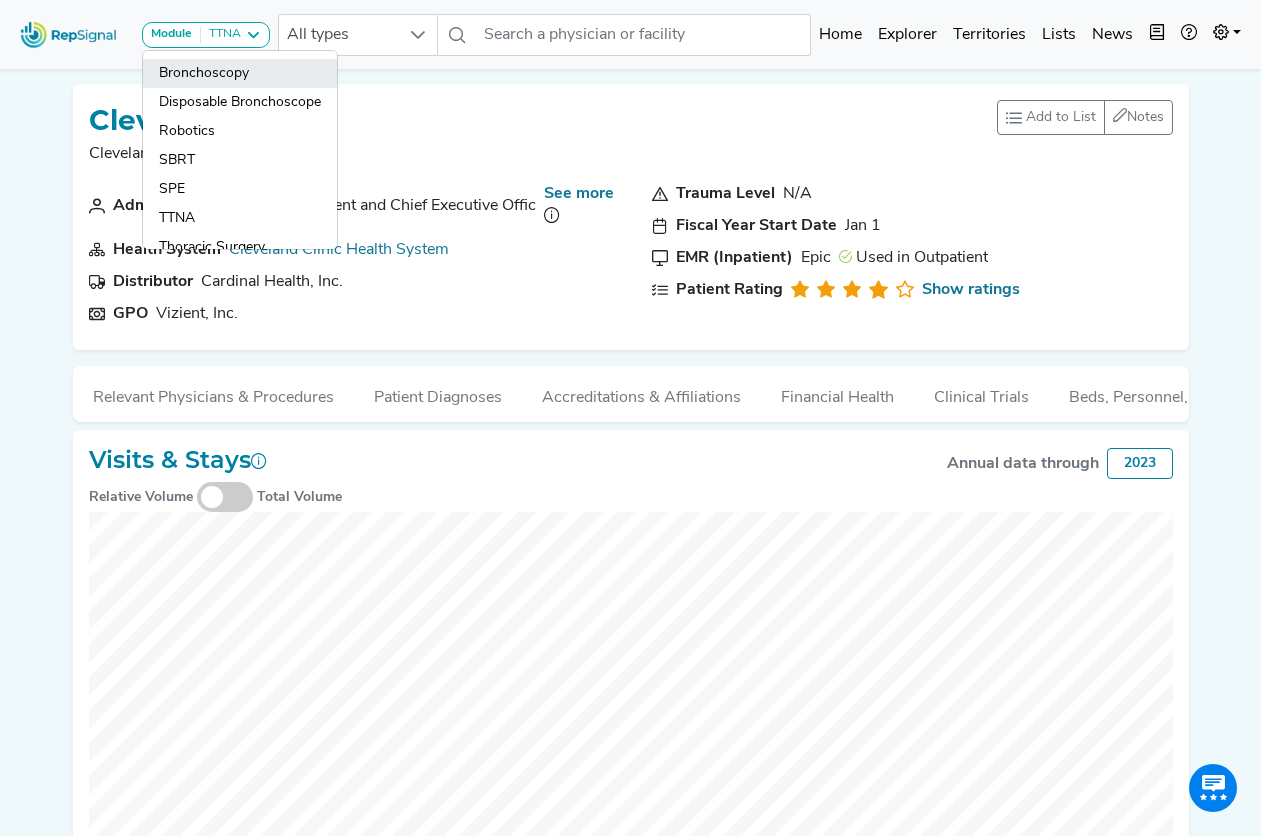 click on "Bronchoscopy" 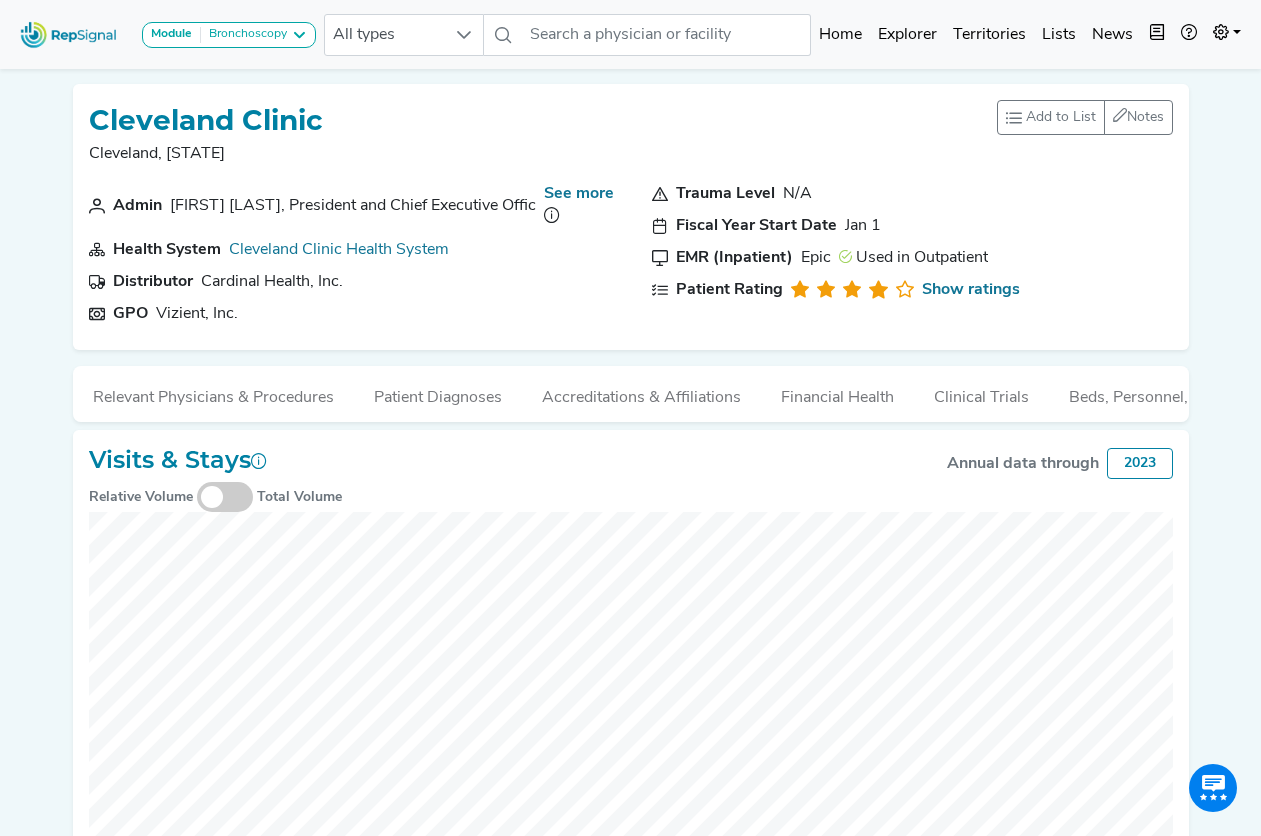 click on "Module Bronchoscopy Bronchoscopy Disposable Bronchoscope Robotics SBRT SPE TTNA Thoracic Surgery All types No results found  Home   Explorer   Territories   Lists   News  new notes My Account Logout Cleveland Clinic Cleveland, OH  Add to List  Recent Lists: Starred Hospitals  Create New List   Save   Notes  0  unread notes Admin Tomislav Mihaljevic, President and Chief Executive Officer  See more  Health System Cleveland Clinic Health System Distributor Cardinal Health, Inc. GPO Vizient, Inc. Trauma Level N/A Fiscal Year Start Date Jan 1 EMR (Inpatient) Epic  Used in Outpatient  Patient Rating  Show ratings  NOTES ABOUT Cleveland Clinic Add Note Your note cannot be blank.   No results found  Post   No notes found. Get the ball rolling!  Delete Note  Are you sure you want to delete this note?   Delete   Cancel   Relevant Physicians & Procedures  Patient Diagnoses  Accreditations & Affiliations  Financial Health  Clinical Trials  Beds, Personnel, and ORs  Stays & Services  Target Procedure Volumes  Name  153 *" at bounding box center [630, 1061] 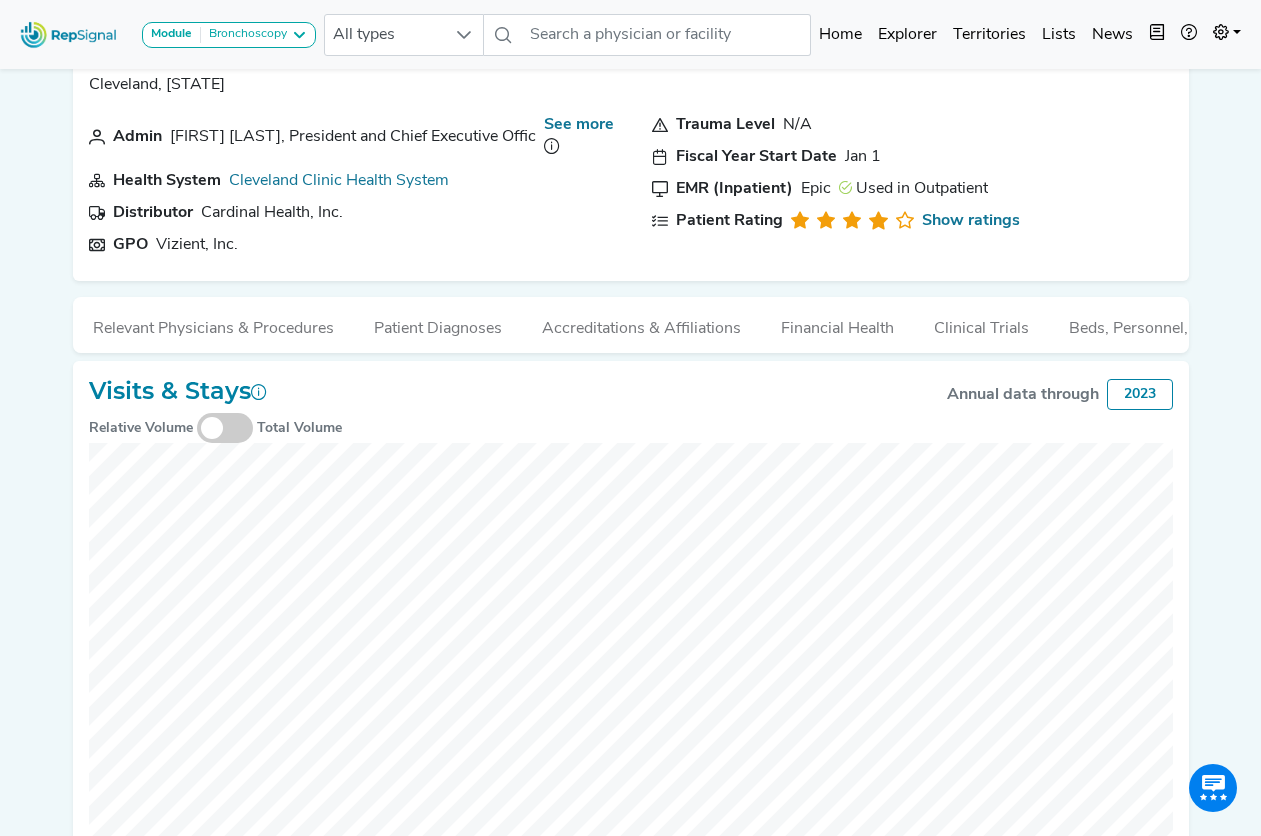 scroll, scrollTop: 0, scrollLeft: 0, axis: both 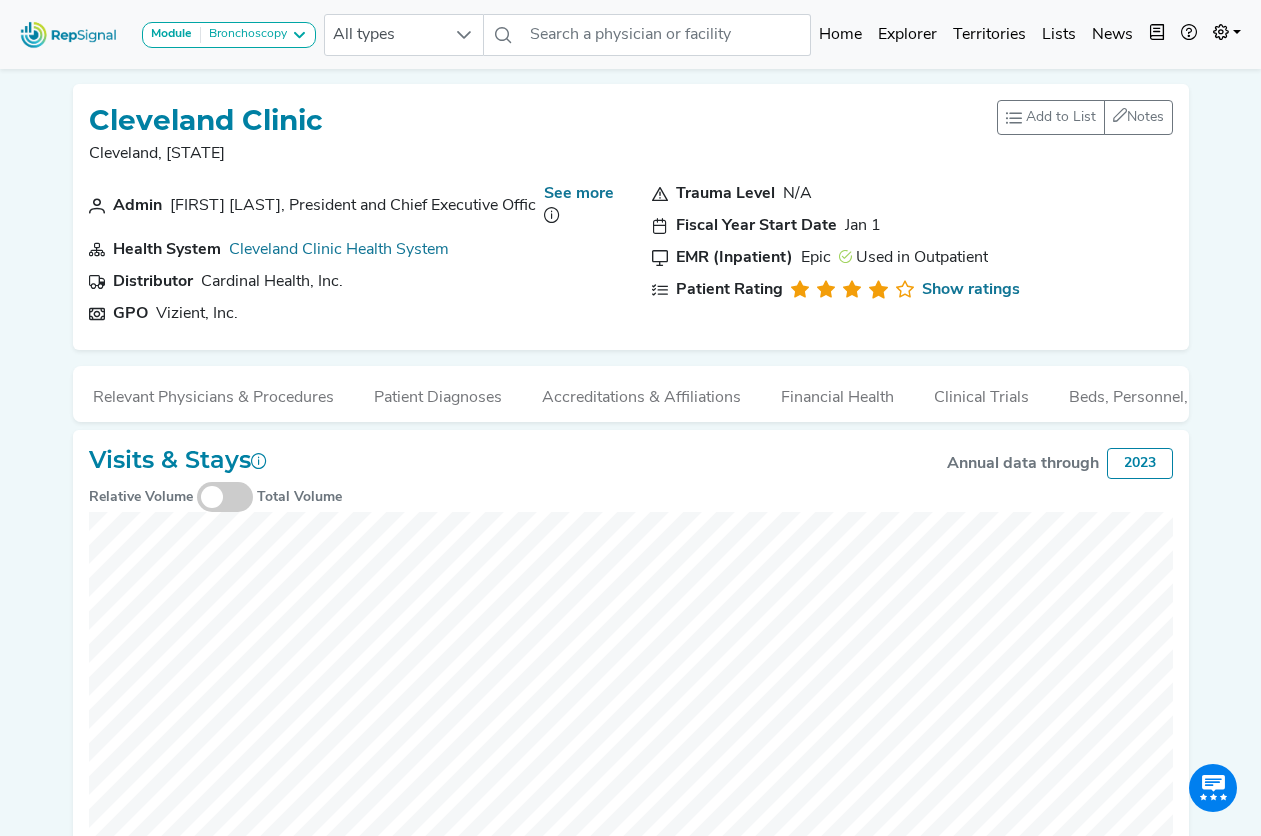click on "Module Bronchoscopy Bronchoscopy Disposable Bronchoscope Robotics SBRT SPE TTNA Thoracic Surgery All types No results found  Home   Explorer   Territories   Lists   News  new notes My Account Logout Cleveland Clinic Cleveland, OH  Add to List  Recent Lists: Starred Hospitals  Create New List   Save   Notes  0  unread notes Admin Tomislav Mihaljevic, President and Chief Executive Officer  See more  Health System Cleveland Clinic Health System Distributor Cardinal Health, Inc. GPO Vizient, Inc. Trauma Level N/A Fiscal Year Start Date Jan 1 EMR (Inpatient) Epic  Used in Outpatient  Patient Rating  Show ratings  NOTES ABOUT Cleveland Clinic Add Note Your note cannot be blank.   No results found  Post   No notes found. Get the ball rolling!  Delete Note  Are you sure you want to delete this note?   Delete   Cancel   Relevant Physicians & Procedures  Patient Diagnoses  Accreditations & Affiliations  Financial Health  Clinical Trials  Beds, Personnel, and ORs  Stays & Services  Target Procedure Volumes  Name  153 *" at bounding box center (630, 1061) 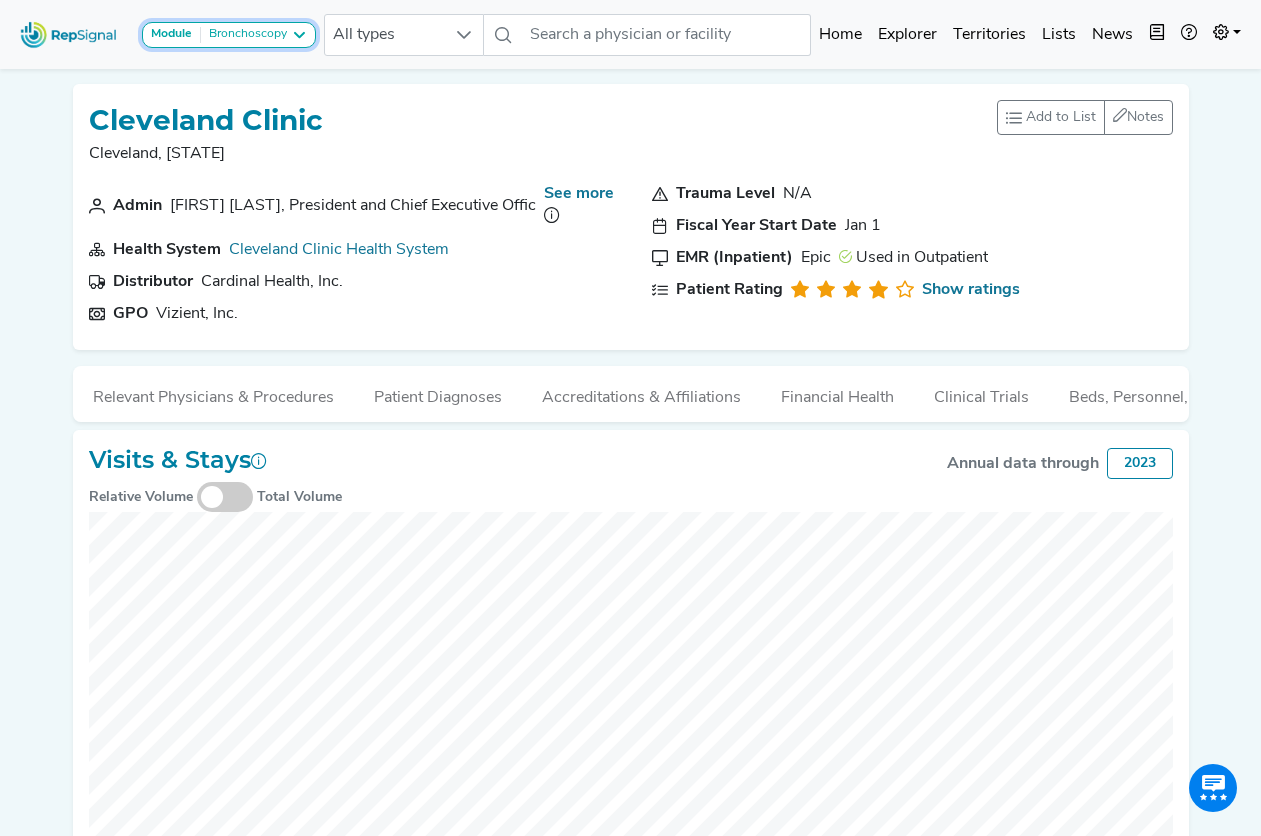 click on "Bronchoscopy" at bounding box center [244, 35] 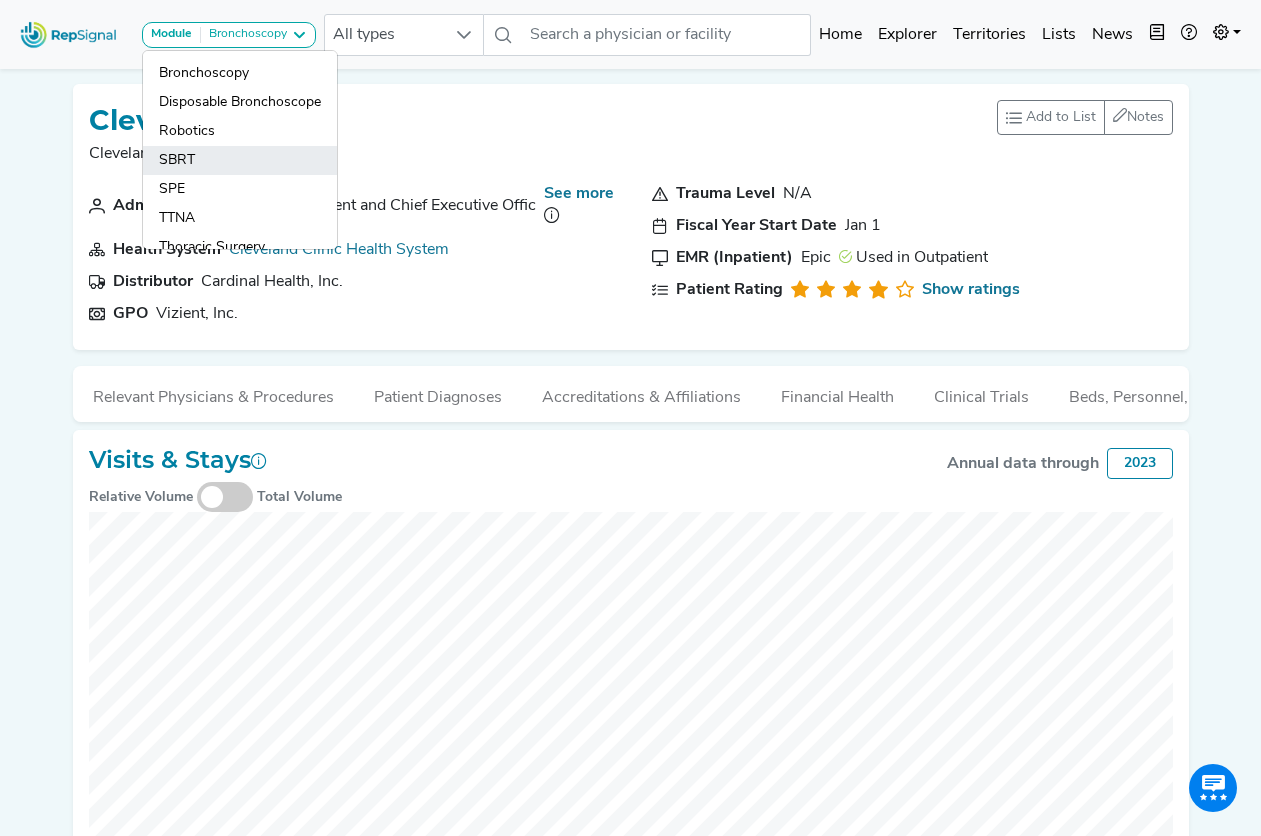 click on "SBRT" 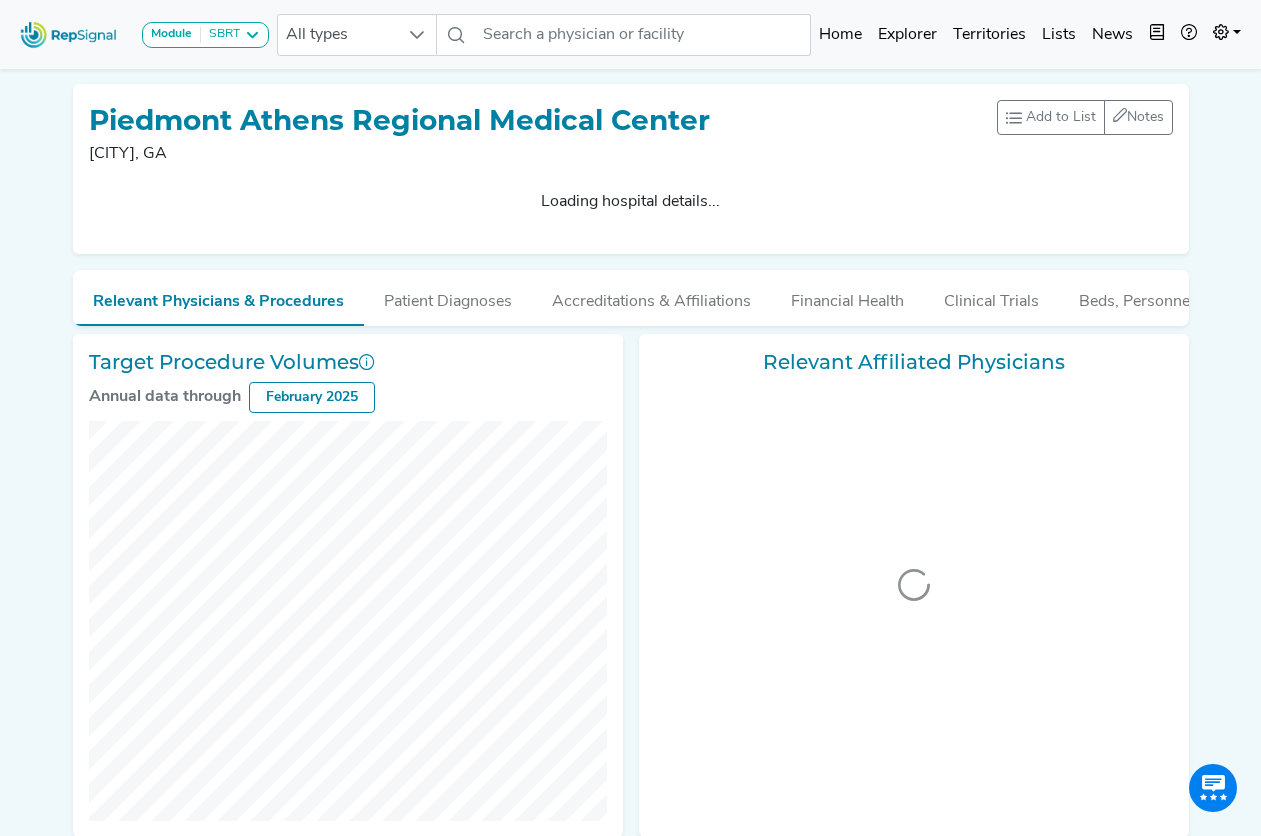 click on "Module SBRT Bronchoscopy Disposable Bronchoscope Robotics SBRT SPE TTNA Thoracic Surgery All types No results found  Home   Explorer   Territories   Lists   News  new notes My Account Logout Piedmont Athens Regional Medical Center [CITY], [STATE]  Add to List  Recent Lists: Starred Hospitals  Create New List   Save   Notes  0  unread notes Loading hospital details... NOTES ABOUT Piedmont Athens Regional Medical Center Add Note Your note cannot be blank.   No results found  Post   No notes found. Get the ball rolling!  Delete Note  Are you sure you want to delete this note?   Delete   Cancel   Relevant Physicians & Procedures  Patient Diagnoses  Accreditations & Affiliations  Financial Health  Clinical Trials  Beds, Personnel, and ORs  Stays & Services  Target Procedure Volumes  Annual data through February [DATE] Relevant Affiliated Physicians  Physicians Affiliated With Piedmont Athens Regional Medical Center  Patients by Diagnosis  Based on RepSignal's all payor claims. Aggregate By:  Unique Patients ICD-10 Code" at bounding box center (630, 762) 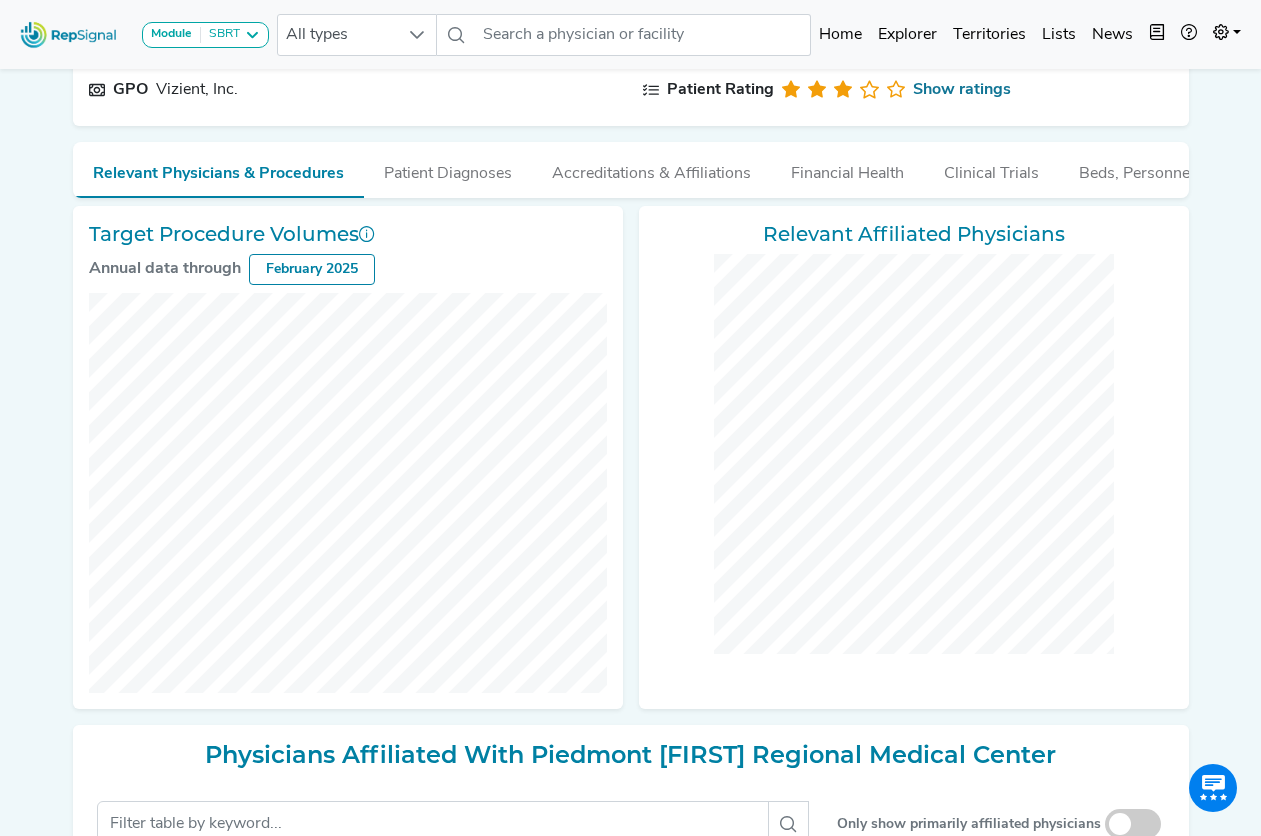 scroll, scrollTop: 200, scrollLeft: 0, axis: vertical 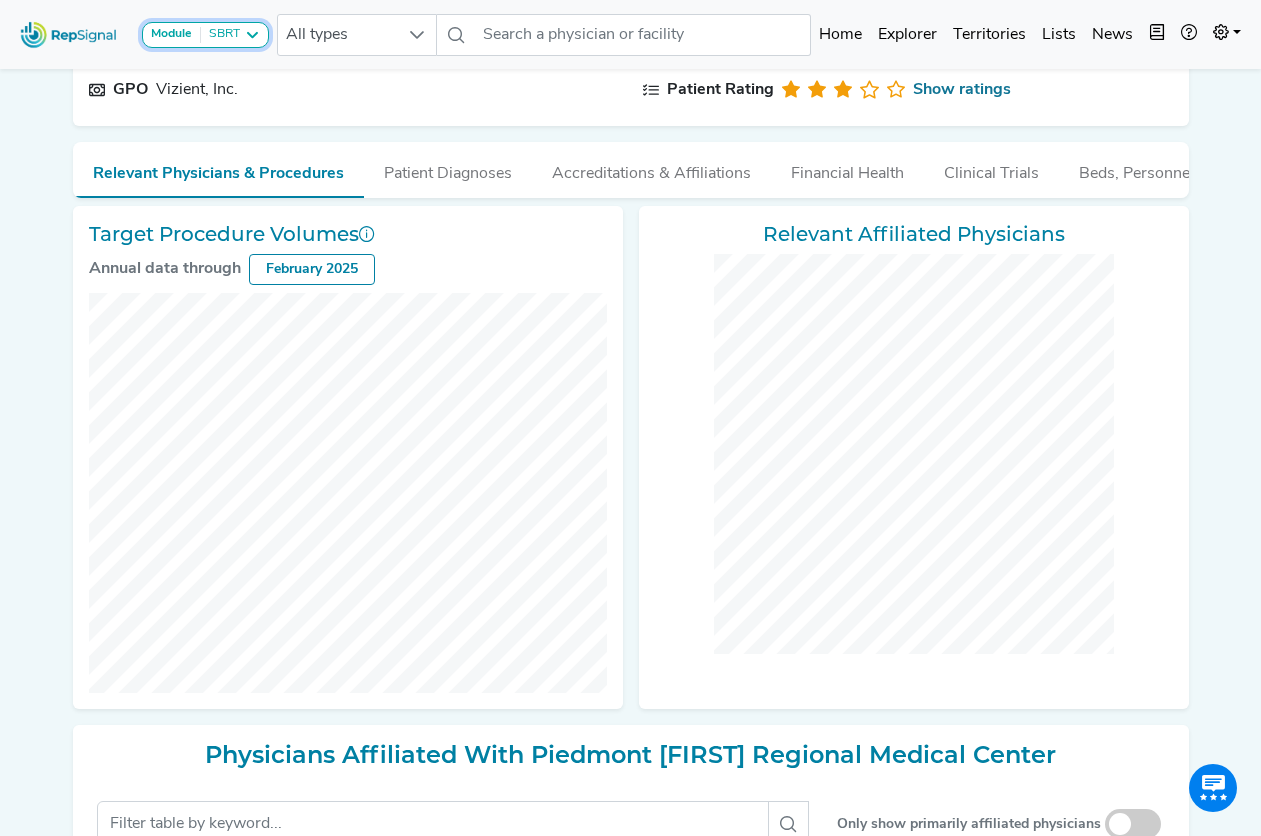 click on "SBRT" at bounding box center [220, 35] 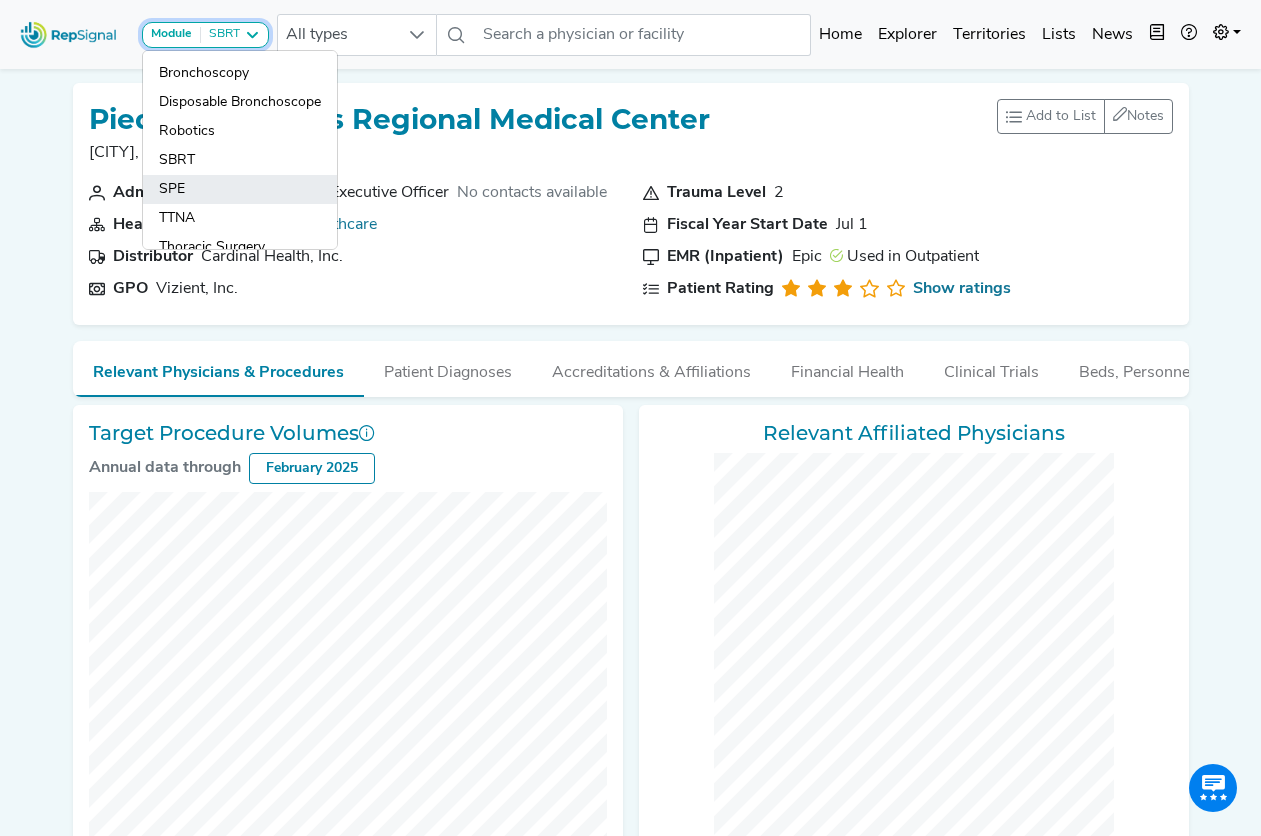 scroll, scrollTop: 0, scrollLeft: 0, axis: both 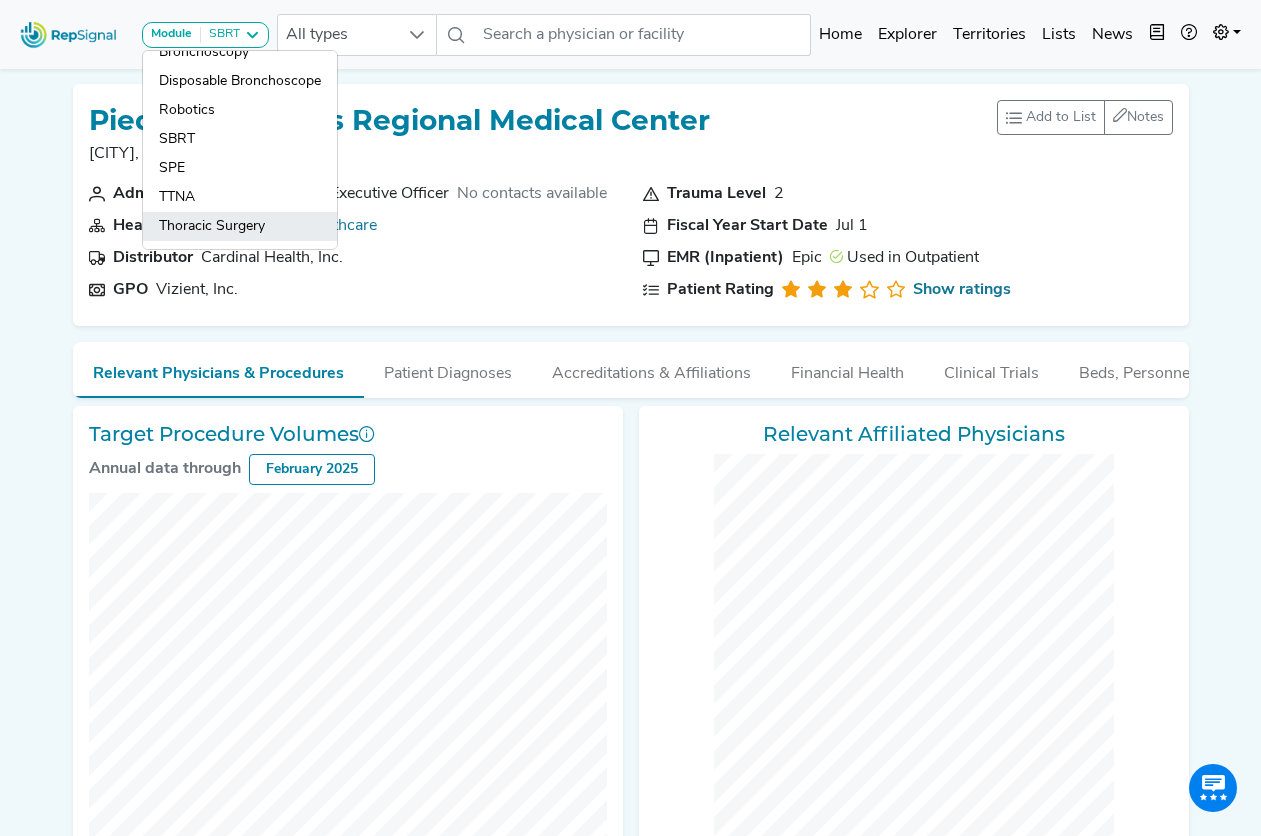 click on "Thoracic Surgery" 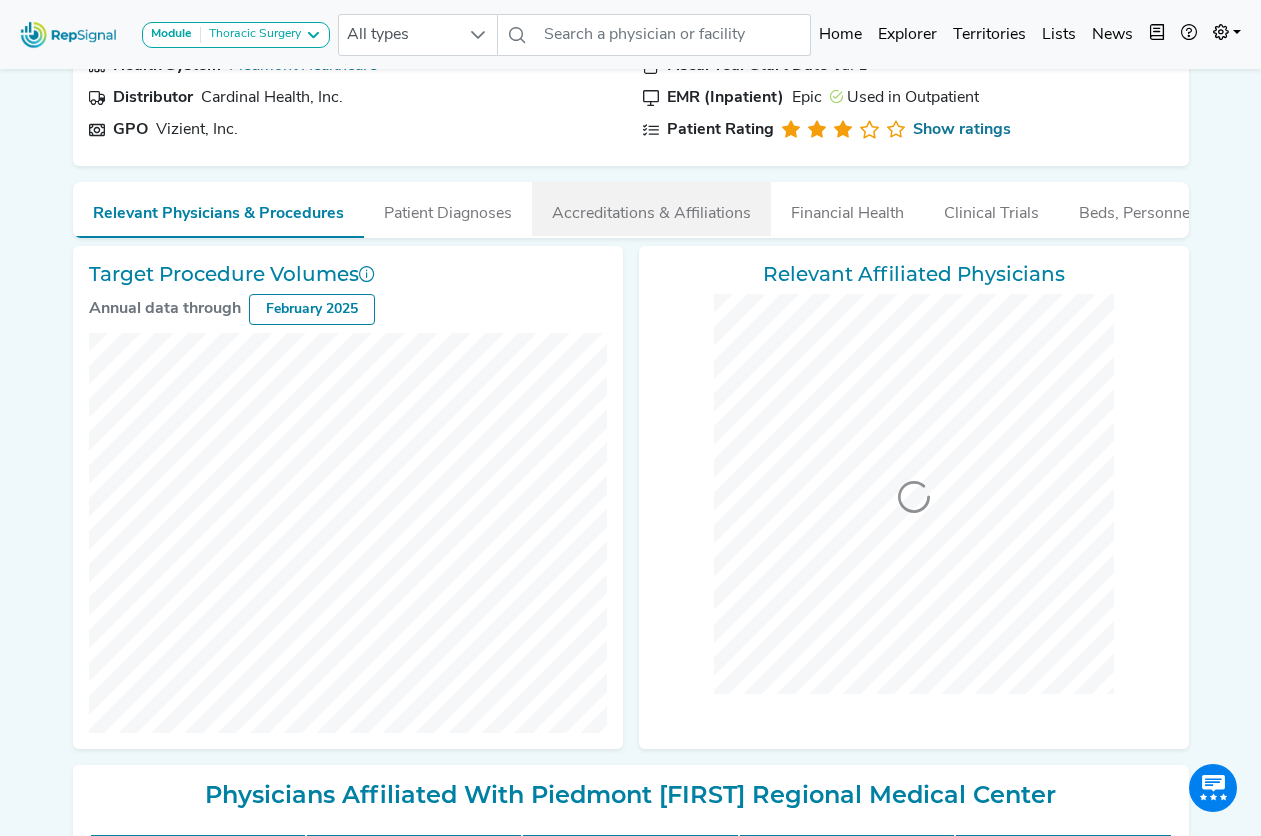 scroll, scrollTop: 200, scrollLeft: 0, axis: vertical 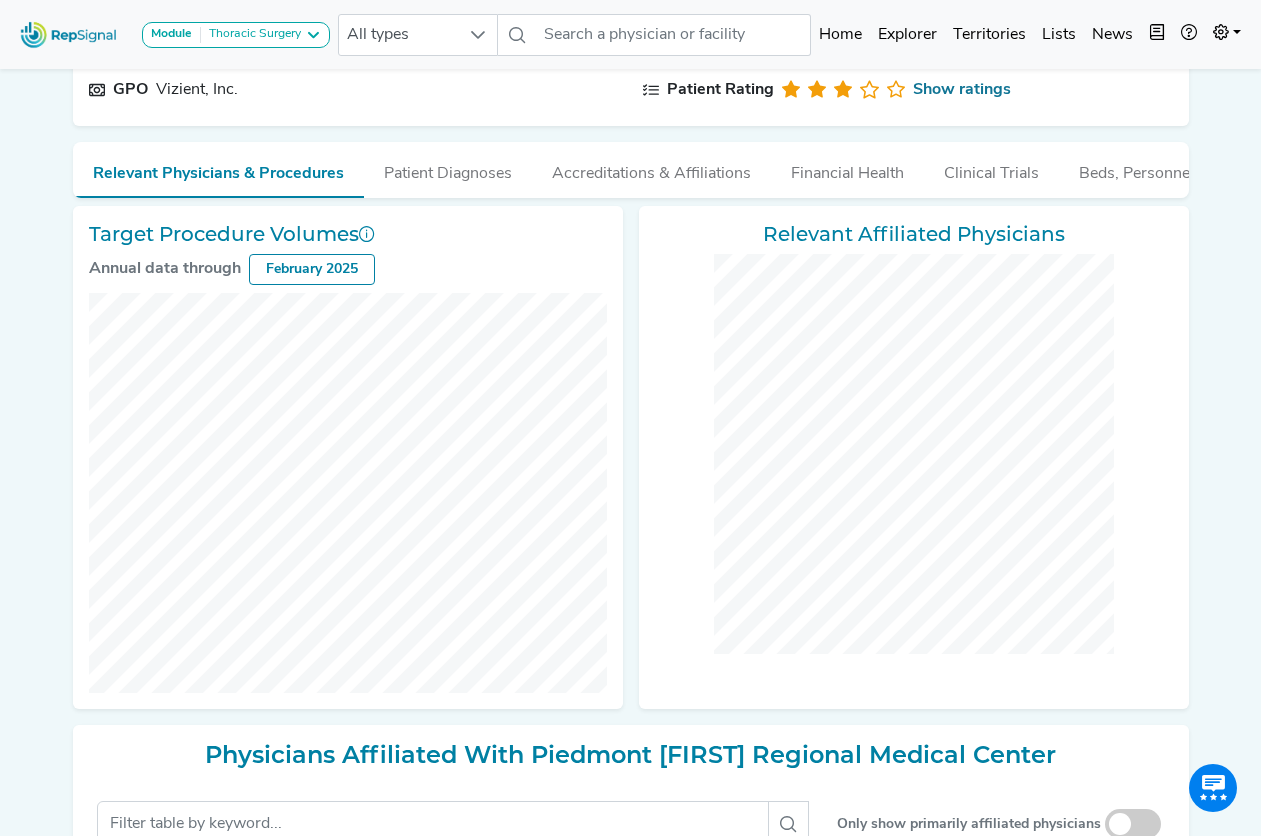 checkbox on "false" 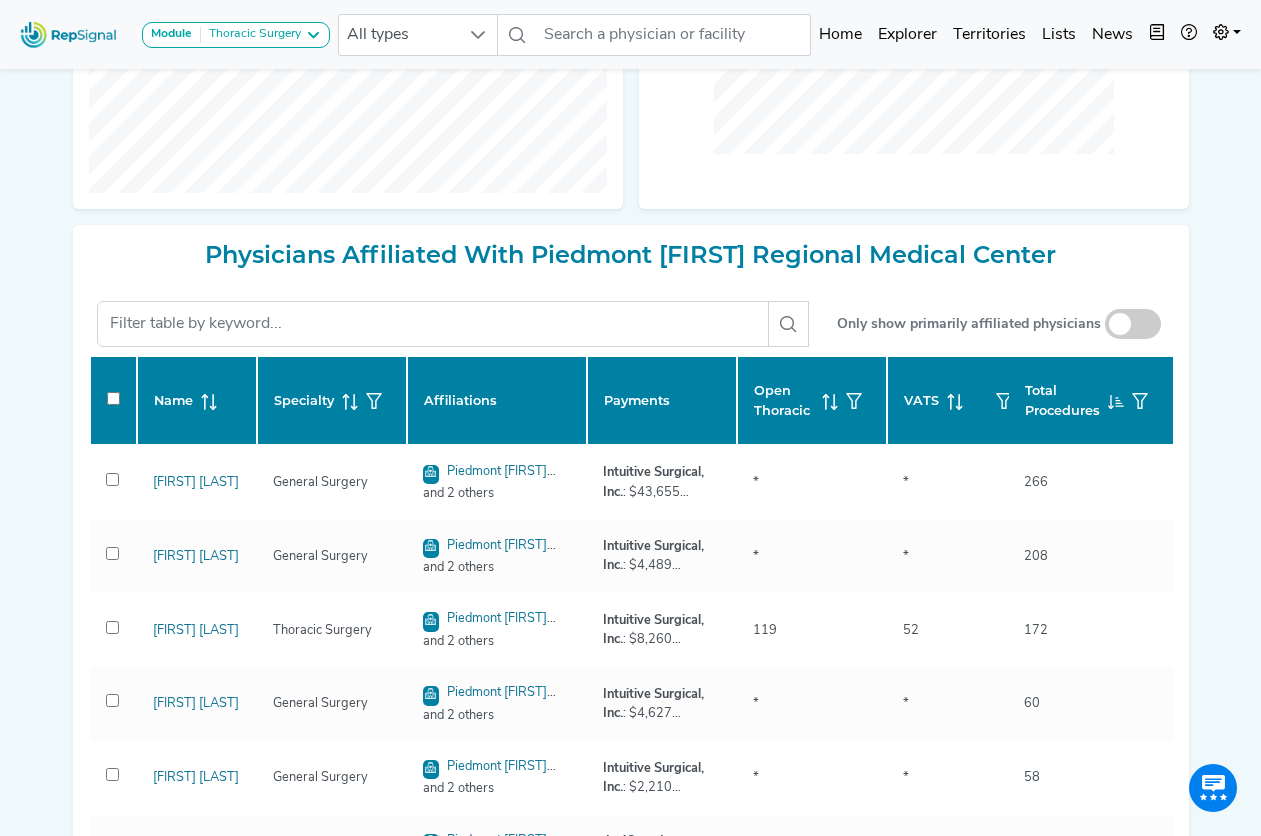 click on "Physicians Affiliated With Piedmont Athens Regional Medical Center Only show primarily affiliated physicians Name  Specialty  Affiliations  Payments  Open Thoracic  VATS  Robotic Assisted Surgery  All Dye Marking + Surgery  Total Procedures  Eric Bour  General Surgery Piedmont Athens Specialty Care LLC  and 2 others  Intuitive Surgical, Inc. : $43,655 W. L. Gore & Associates, Inc. : $16,215 Medical Device Business Services, Inc. : $888 Lucid Diagnostics Inc. : $421 * * 266 * 266 Whitney Webb  General Surgery Piedmont Athens Specialty Care LLC  and 2 others  Intuitive Surgical, Inc. : $4,489 C. R. BARD, INC. & SUBSIDIARIES : $156 Allergan Inc. : $55 Ethicon Inc. : $44 * * 208 * 208 Steven Scott  Thoracic Surgery Piedmont Athens Specialty Care LLC  and 2 others  Intuitive Surgical, Inc. : $8,260 Edwards Lifesciences Corporation : $1,289 Abbott Laboratories : $104 AtriCure, Inc. : $62 119 52 * * 172 Michael Shotwell  General Surgery Piedmont Hospitalist Physicians  and 2 others  Intuitive Surgical, Inc. : $24 *" at bounding box center [631, 577] 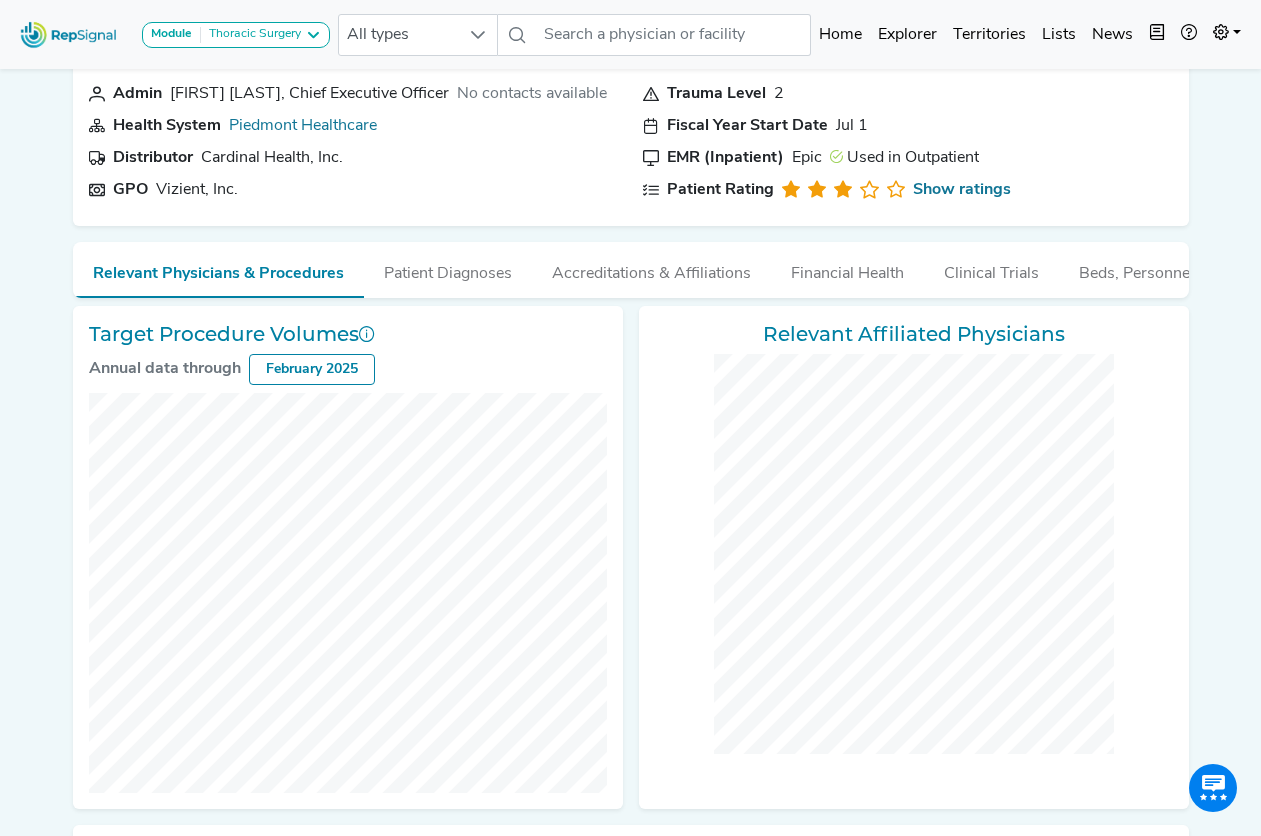 scroll, scrollTop: 0, scrollLeft: 0, axis: both 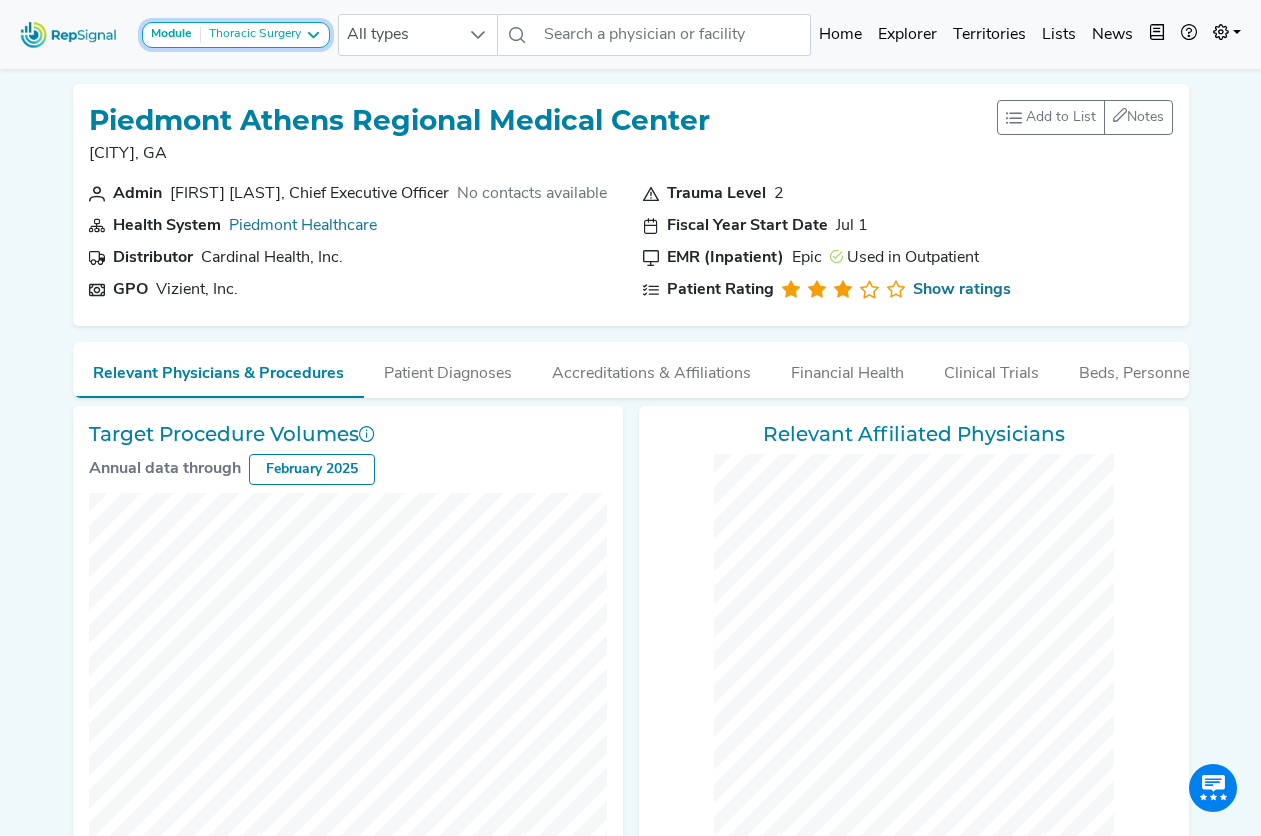 click on "Thoracic Surgery" at bounding box center (251, 35) 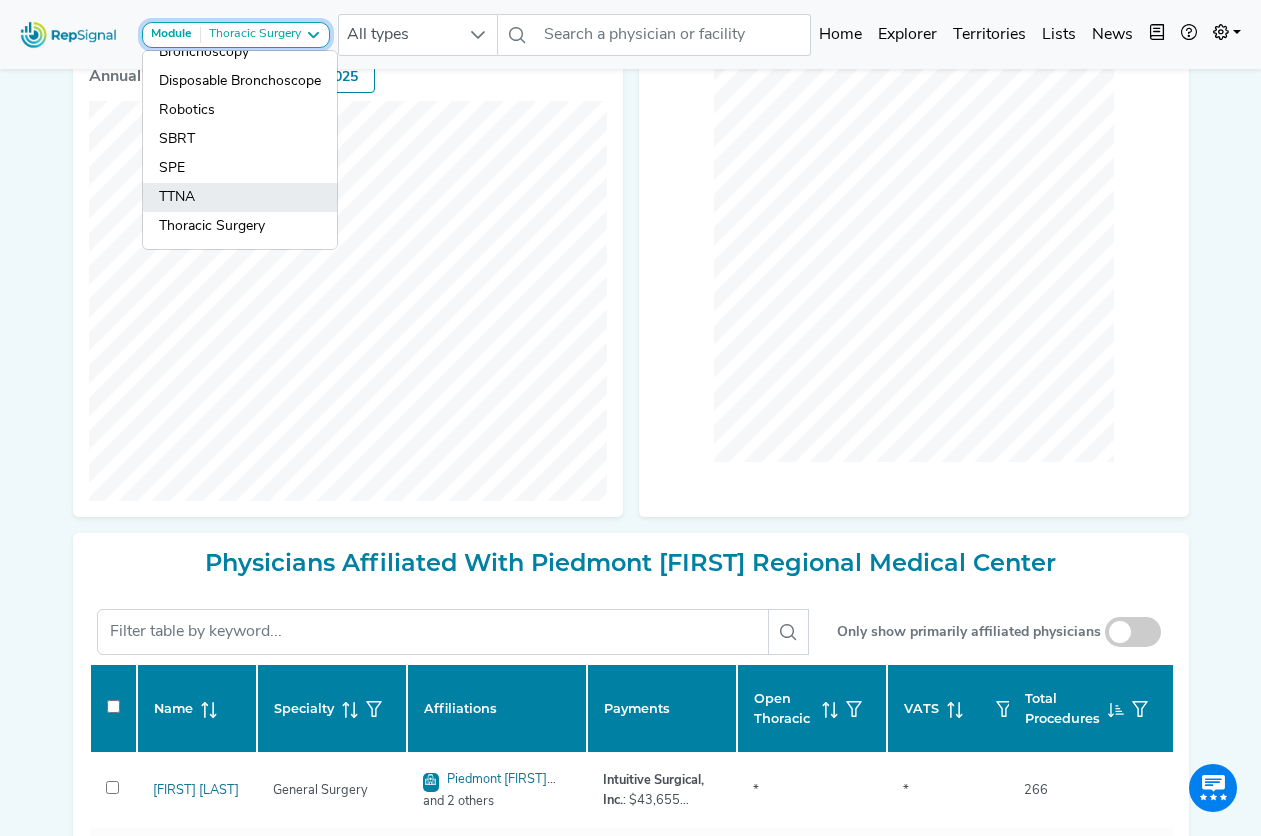 scroll, scrollTop: 400, scrollLeft: 0, axis: vertical 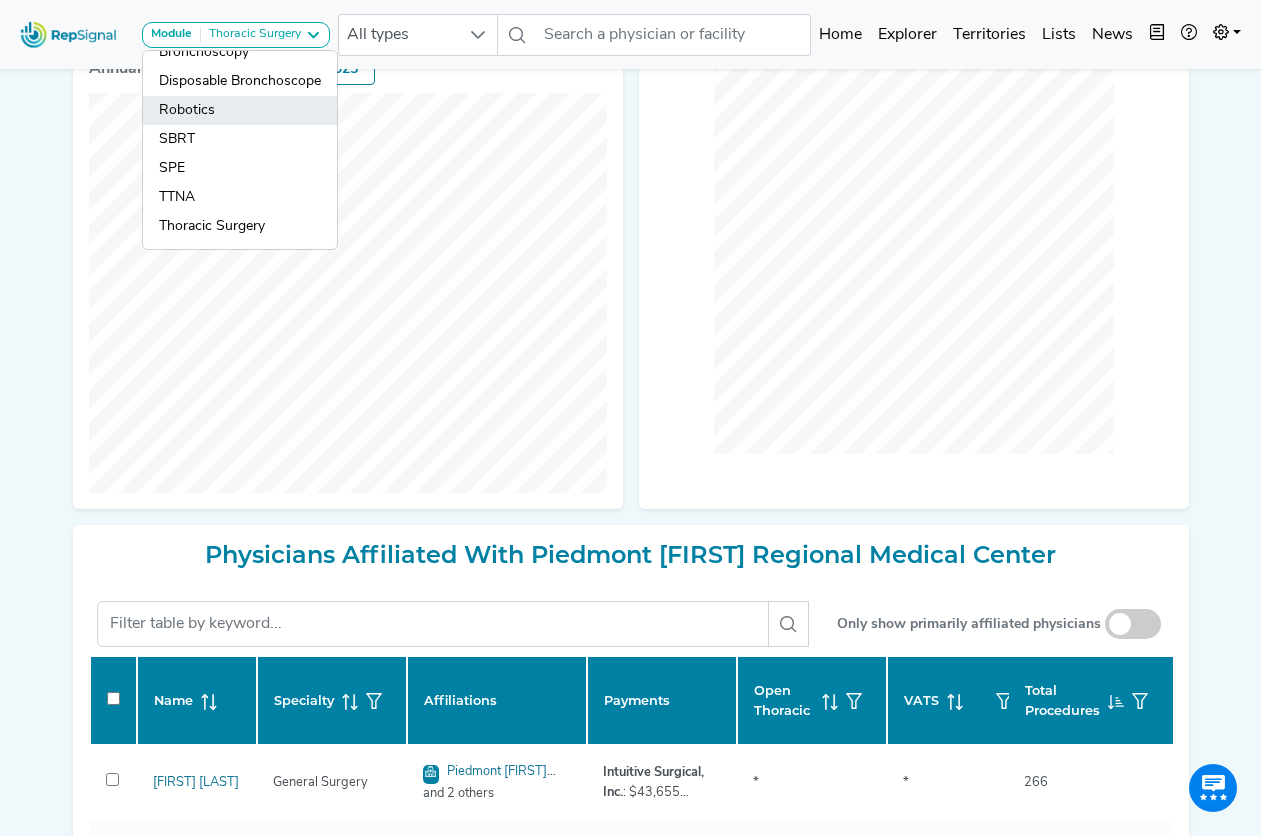 click on "Robotics" 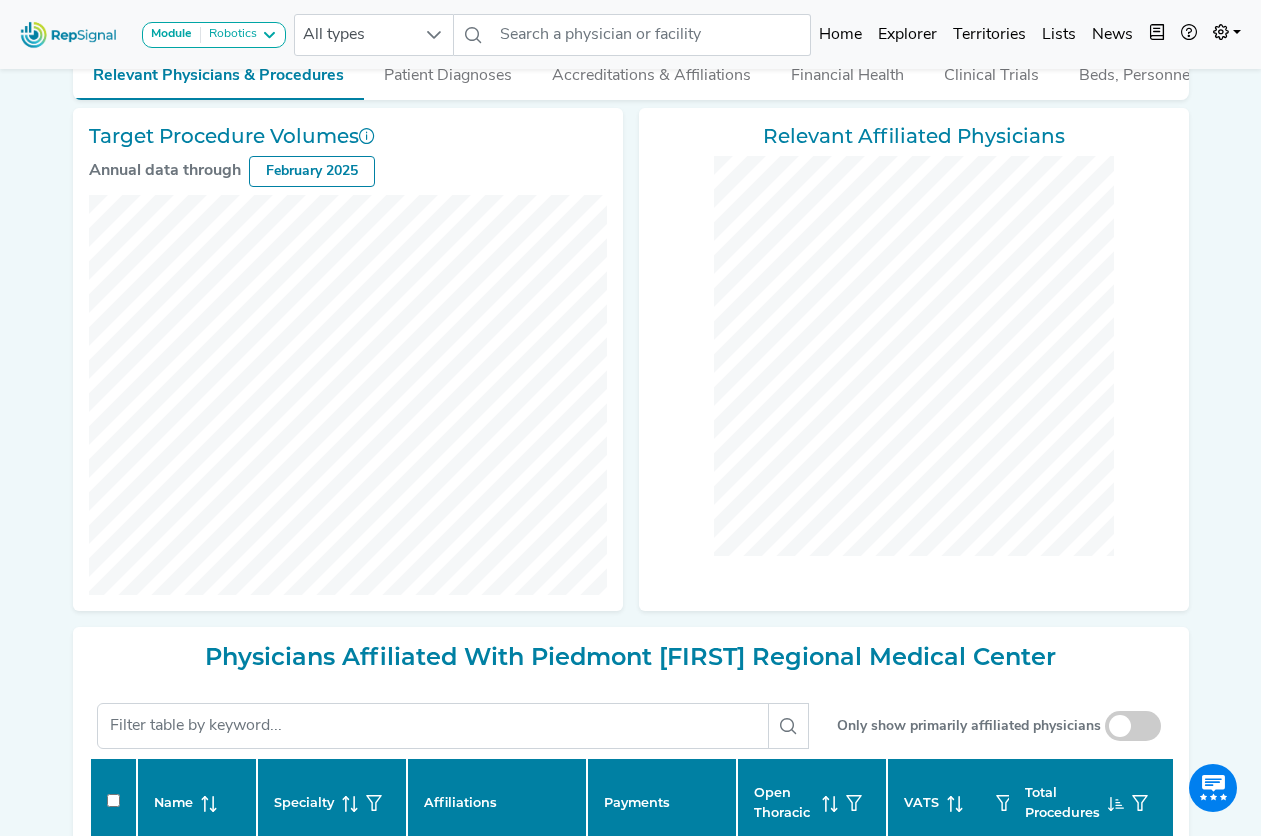 scroll, scrollTop: 75, scrollLeft: 0, axis: vertical 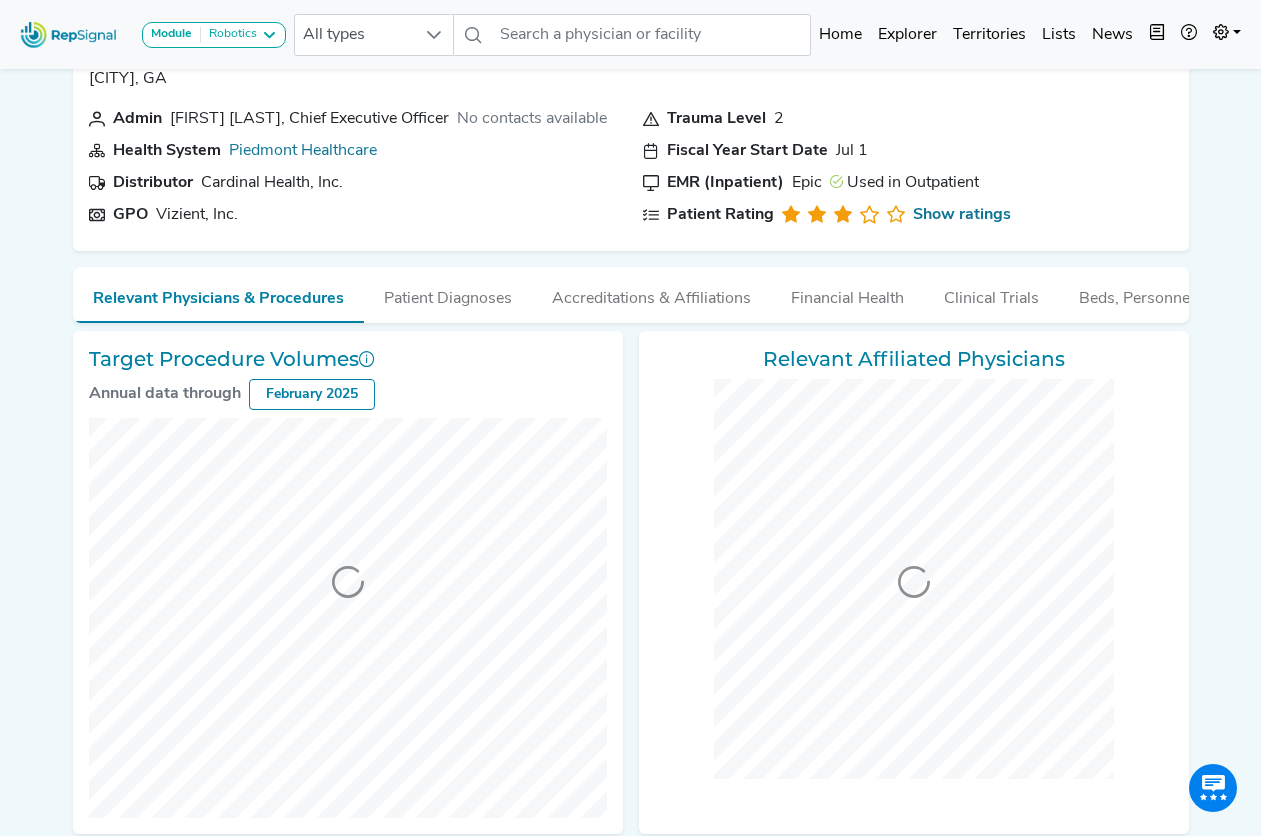 click on "Module Robotics Bronchoscopy Disposable Bronchoscope Robotics SBRT SPE TTNA Thoracic Surgery All types No results found  Home   Explorer   Territories   Lists   News  new notes My Account Logout Piedmont Athens Regional Medical Center Athens, GA  Add to List  Recent Lists: Starred Hospitals  Create New List   Save   Notes  0  unread notes Admin Michael Burnett, Chief Executive Officer  No contacts available  Health System Piedmont Healthcare Distributor Cardinal Health, Inc. GPO Vizient, Inc. Trauma Level 2 Fiscal Year Start Date Jul 1 EMR (Inpatient) Epic  Used in Outpatient  Patient Rating  Show ratings  NOTES ABOUT Piedmont Athens Regional Medical Center Add Note Your note cannot be blank.   No results found  Post   No notes found. Get the ball rolling!  Delete Note  Are you sure you want to delete this note?   Delete   Cancel   Relevant Physicians & Procedures  Patient Diagnoses  Accreditations & Affiliations  Financial Health  Clinical Trials  Beds, Personnel, and ORs  Stays & Services February 2025 I10" at bounding box center (630, 723) 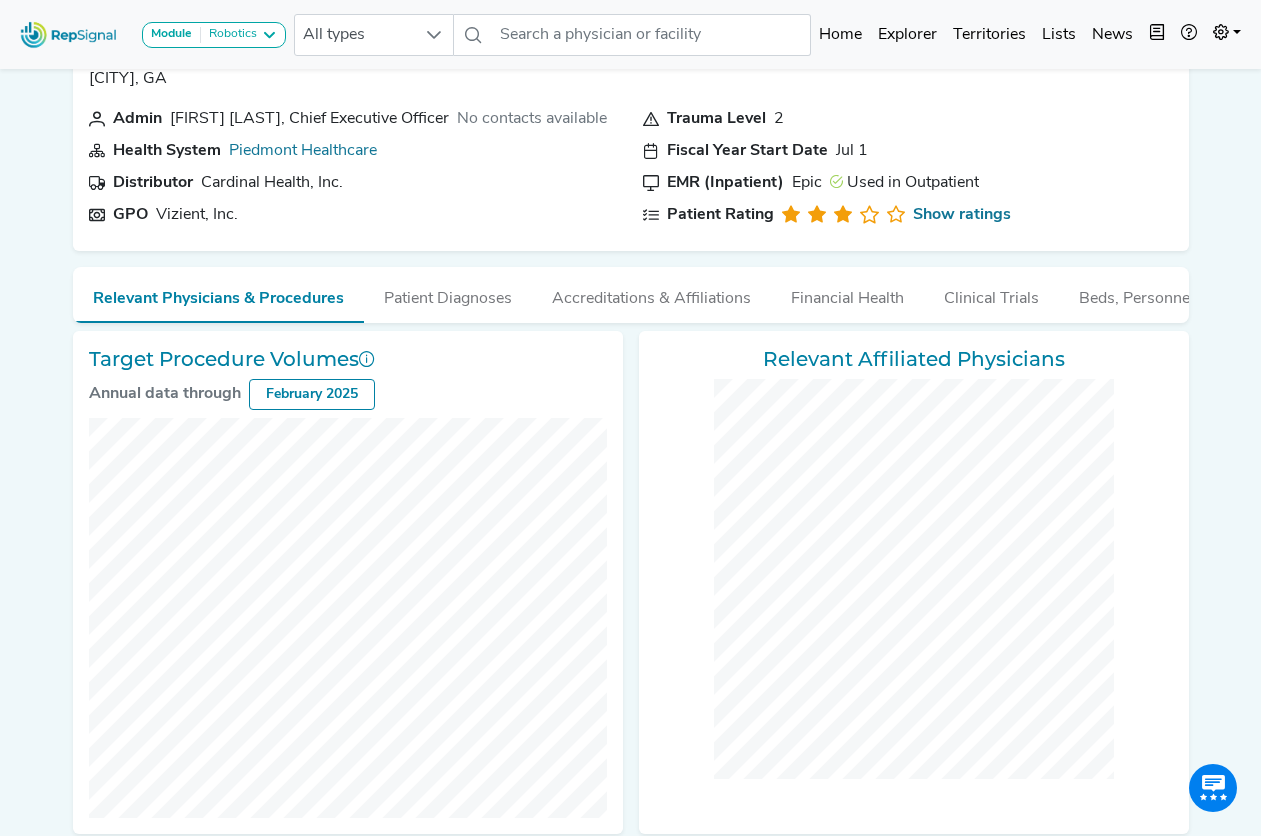 checkbox on "false" 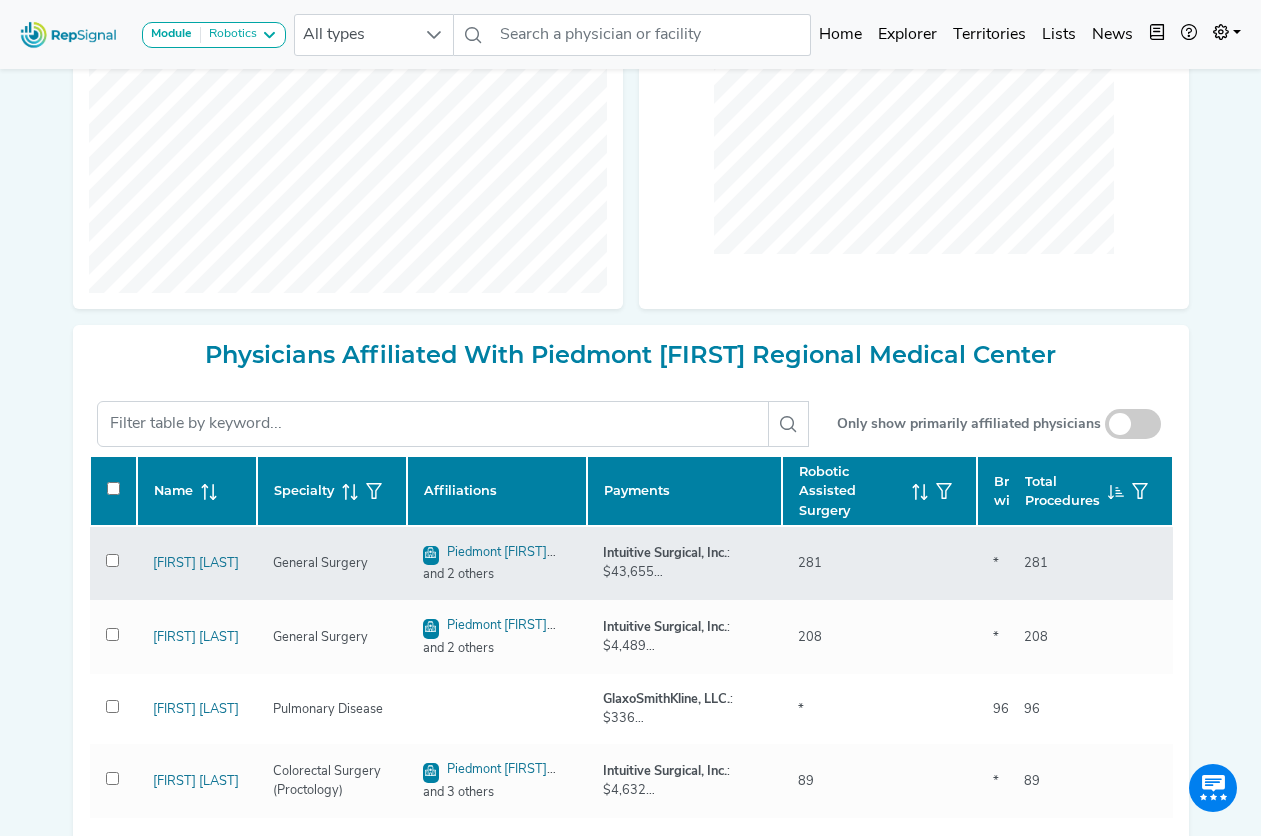 click on "281" 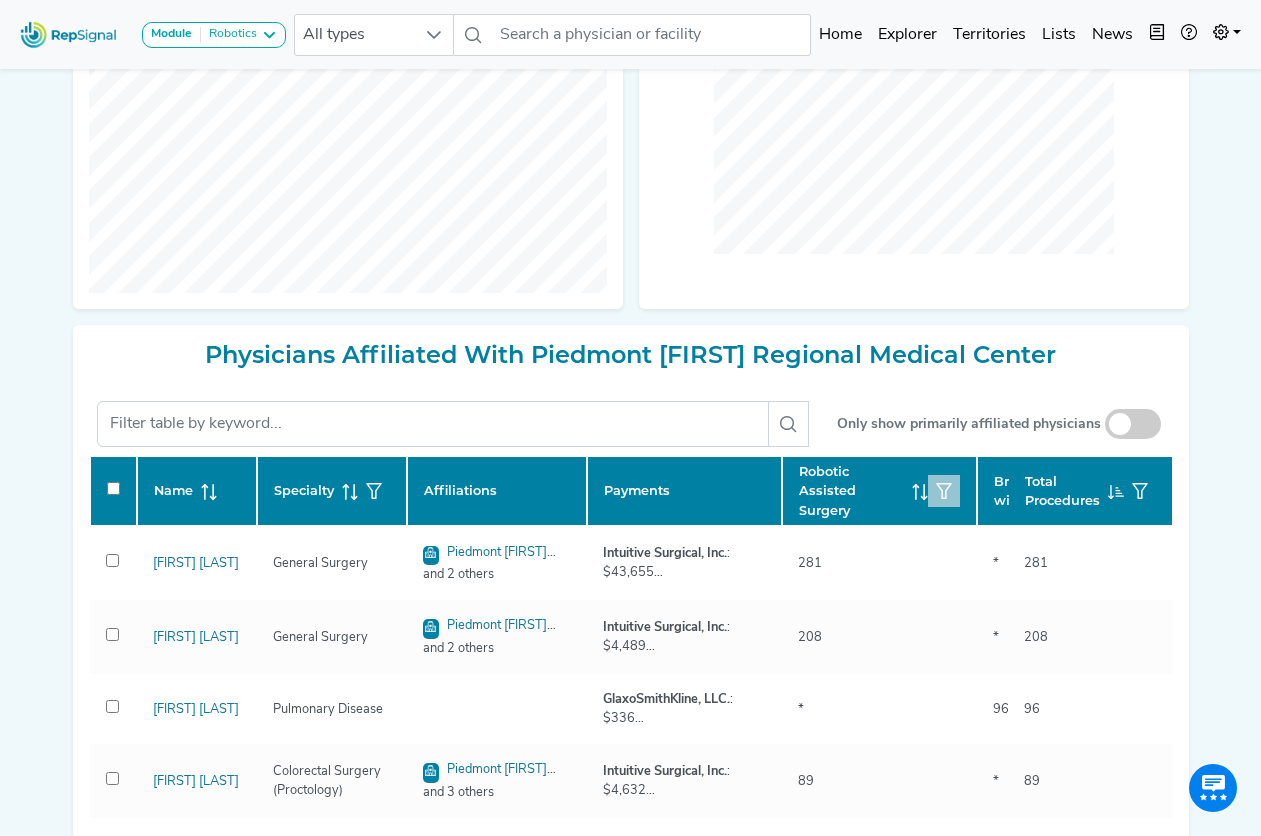 scroll, scrollTop: 500, scrollLeft: 0, axis: vertical 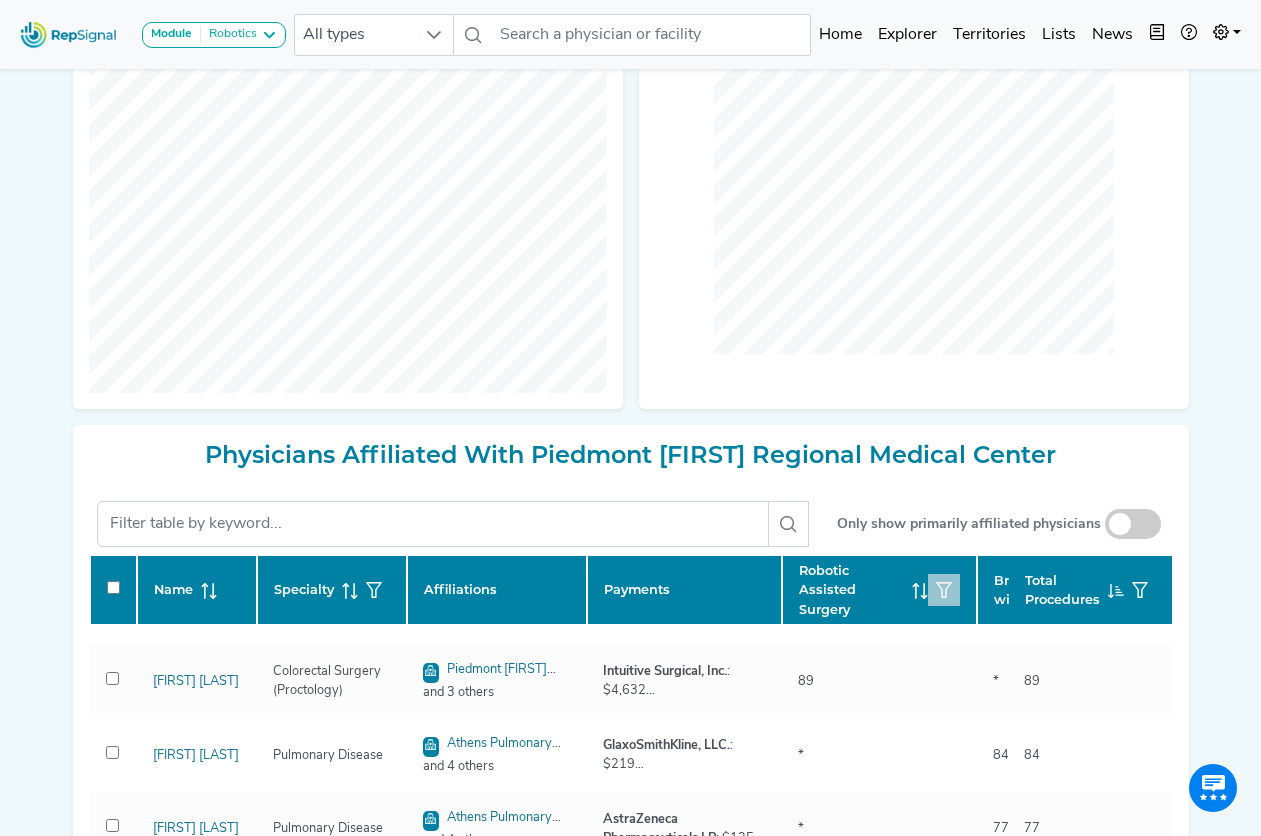 click 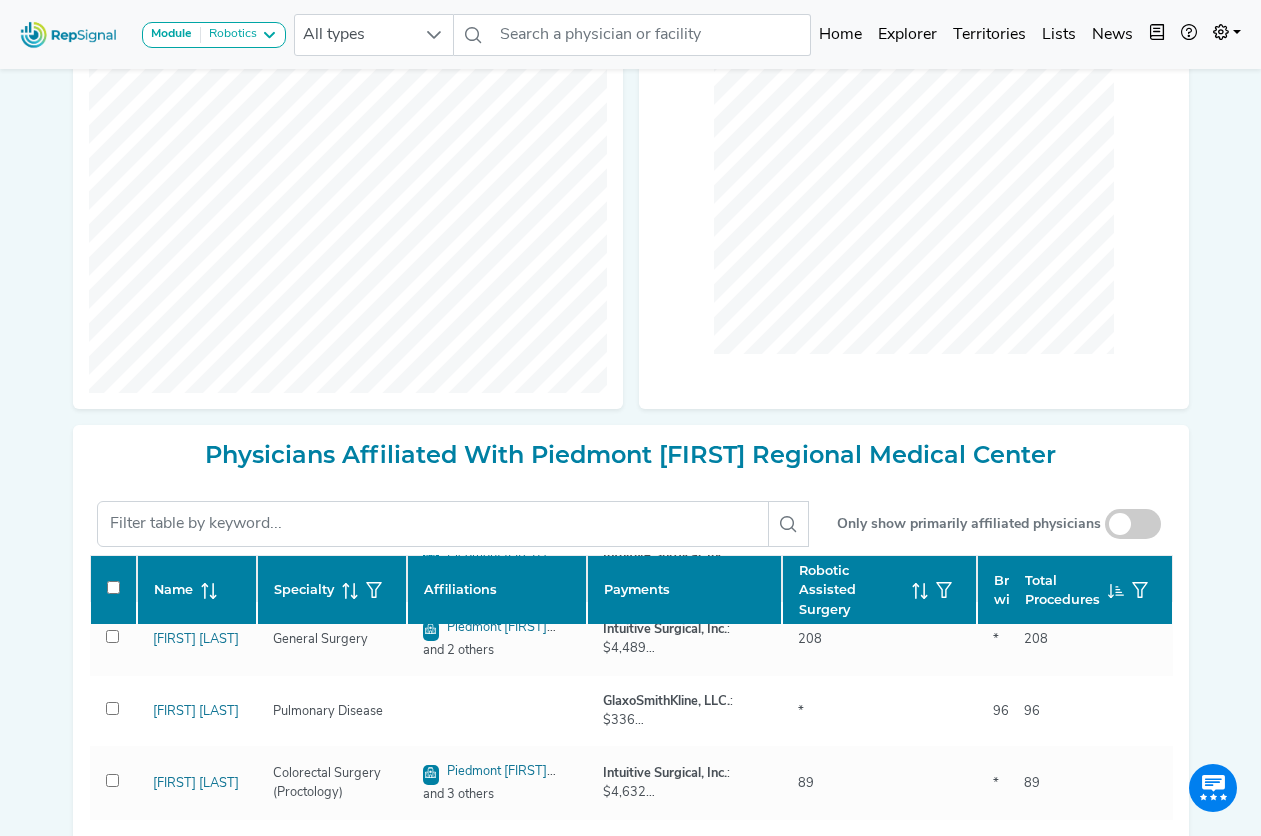 scroll, scrollTop: 0, scrollLeft: 0, axis: both 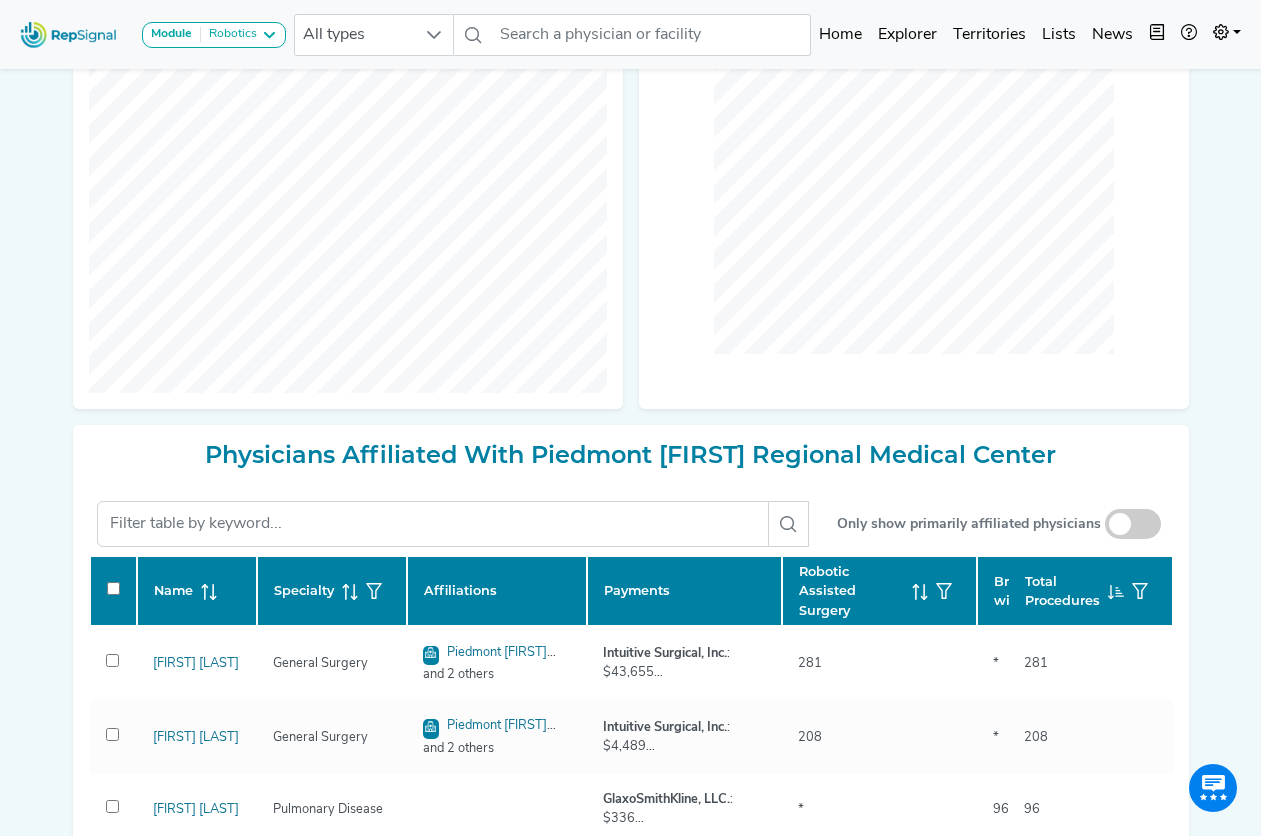 click 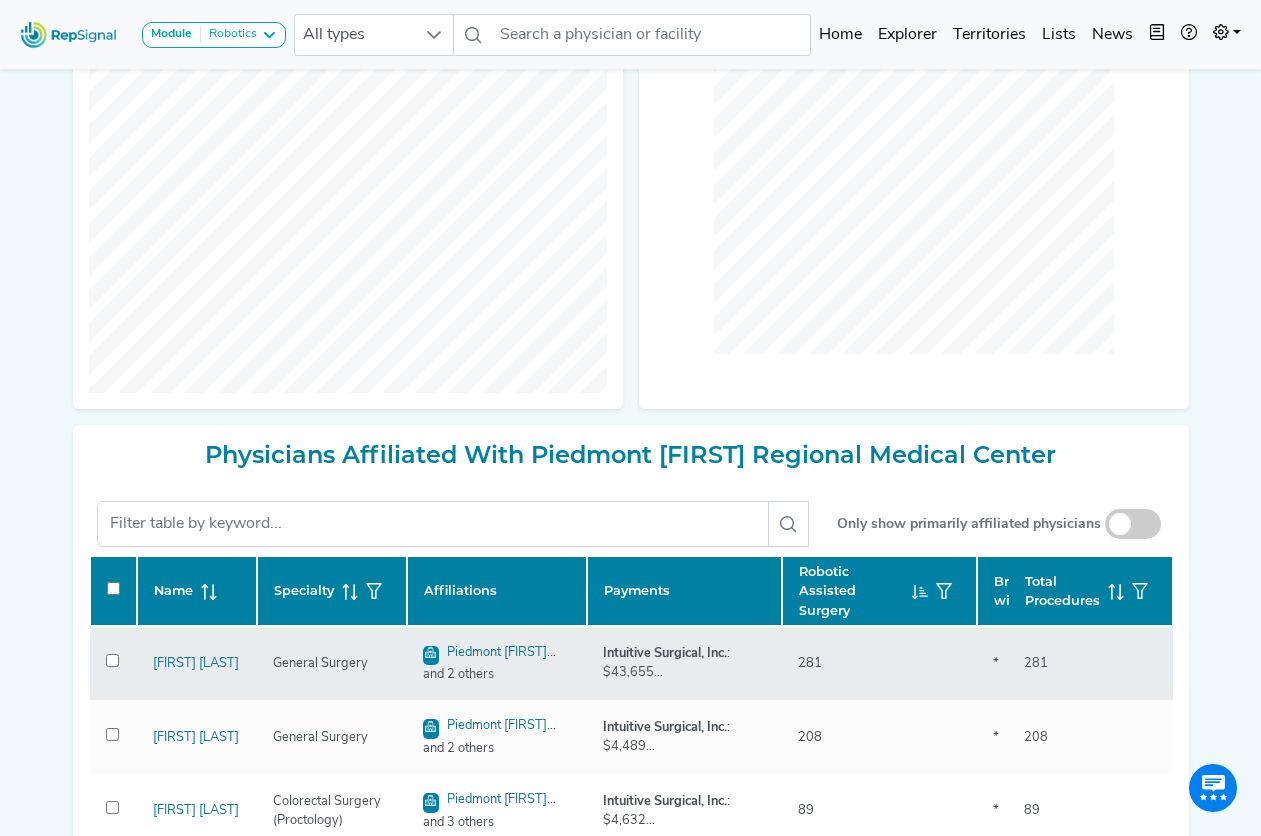 checkbox on "false" 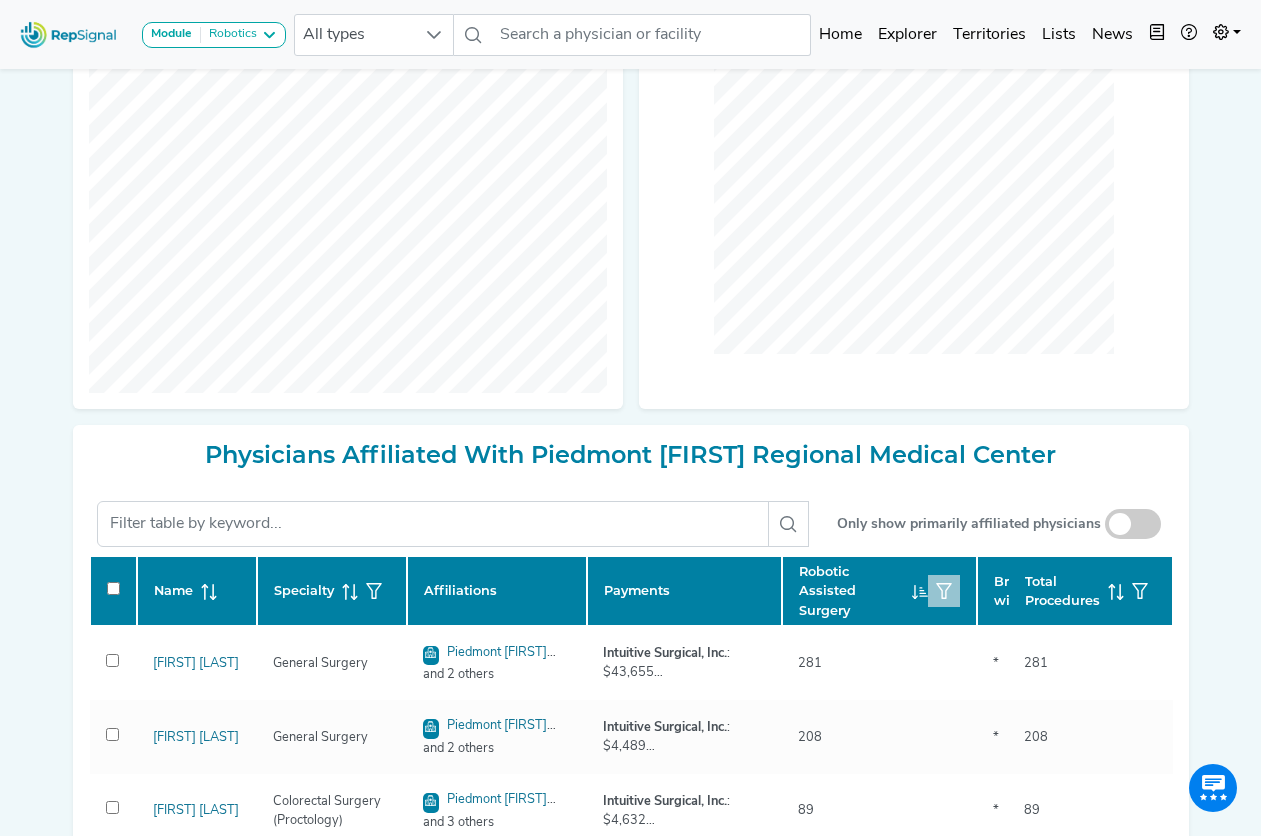 checkbox on "false" 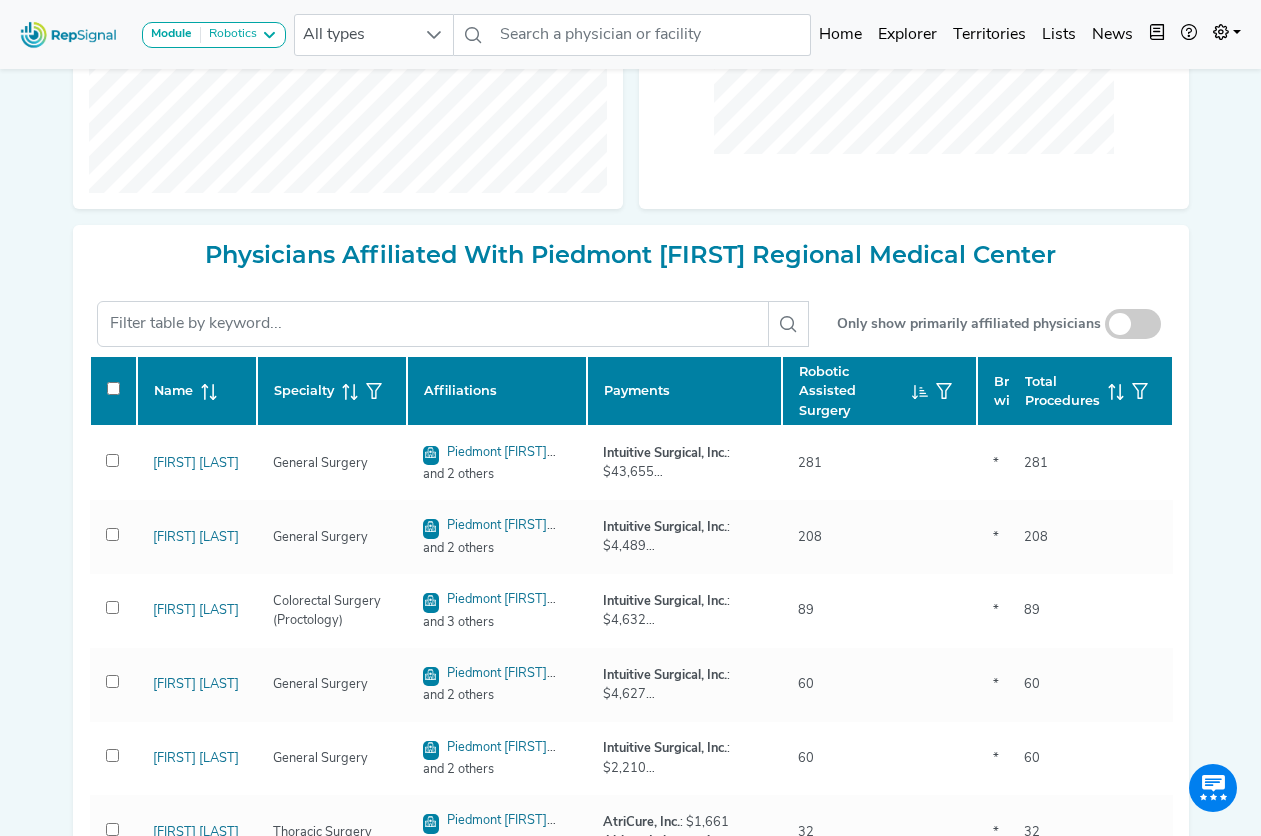 scroll, scrollTop: 0, scrollLeft: 0, axis: both 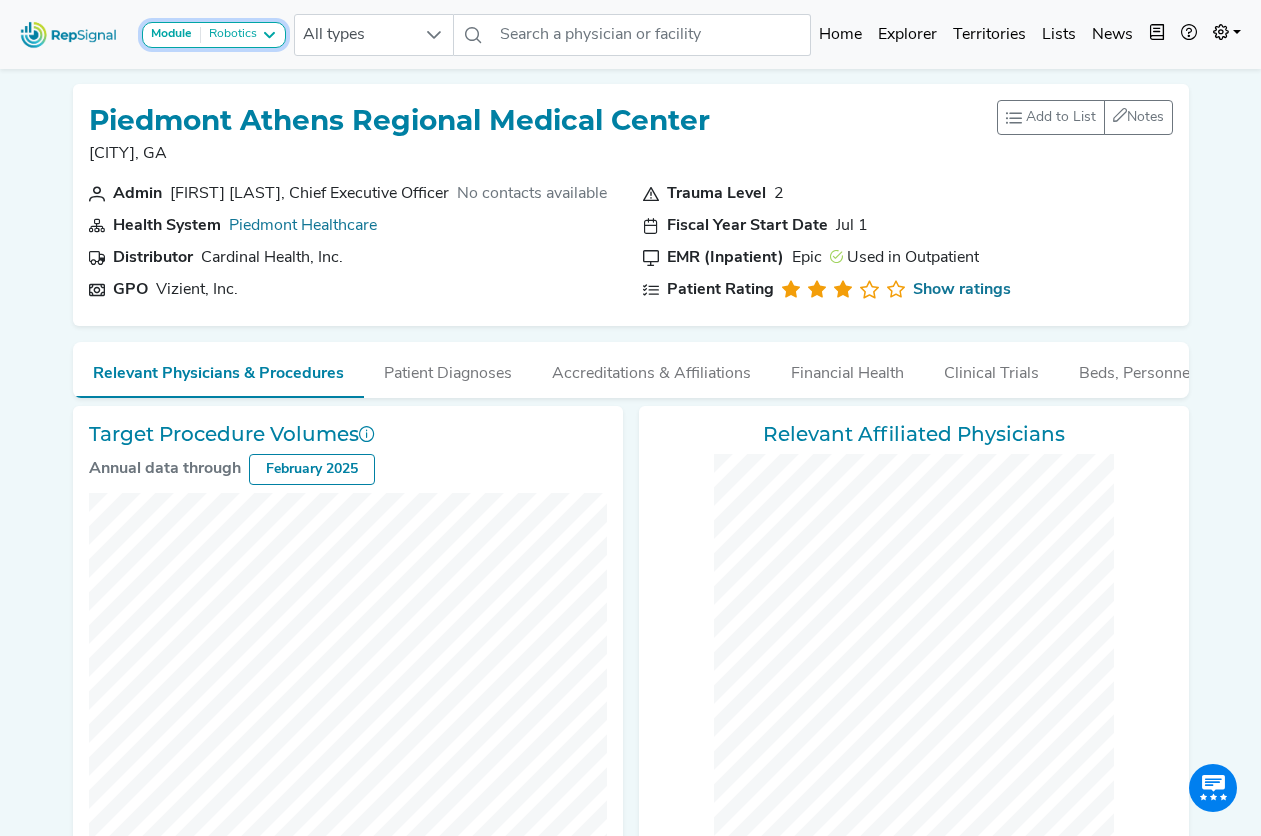 click on "Robotics" at bounding box center [229, 35] 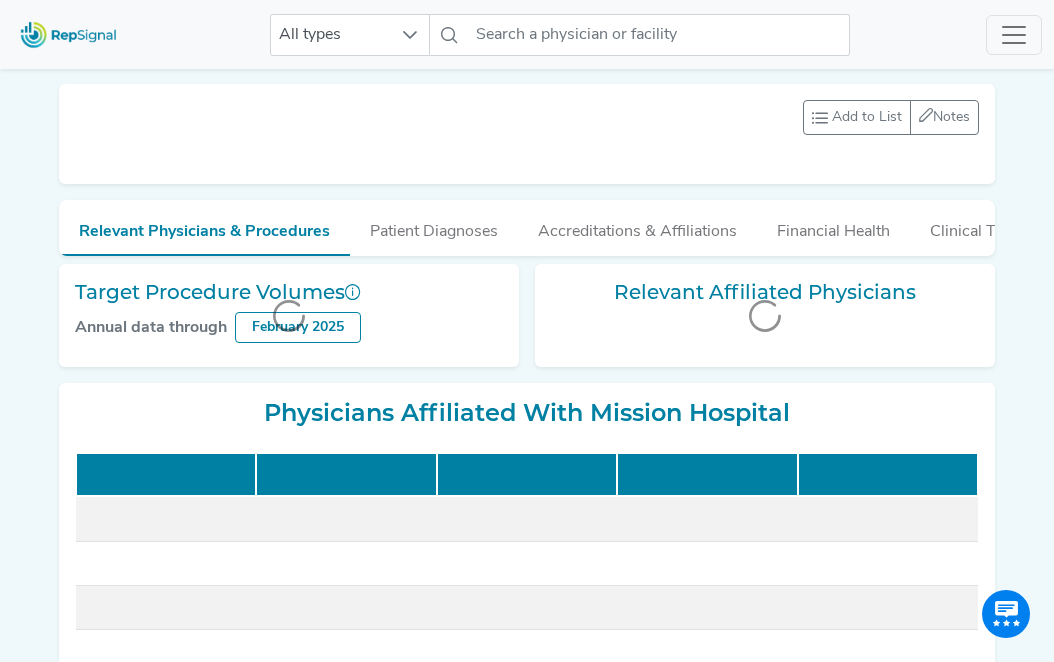 scroll, scrollTop: 0, scrollLeft: 0, axis: both 